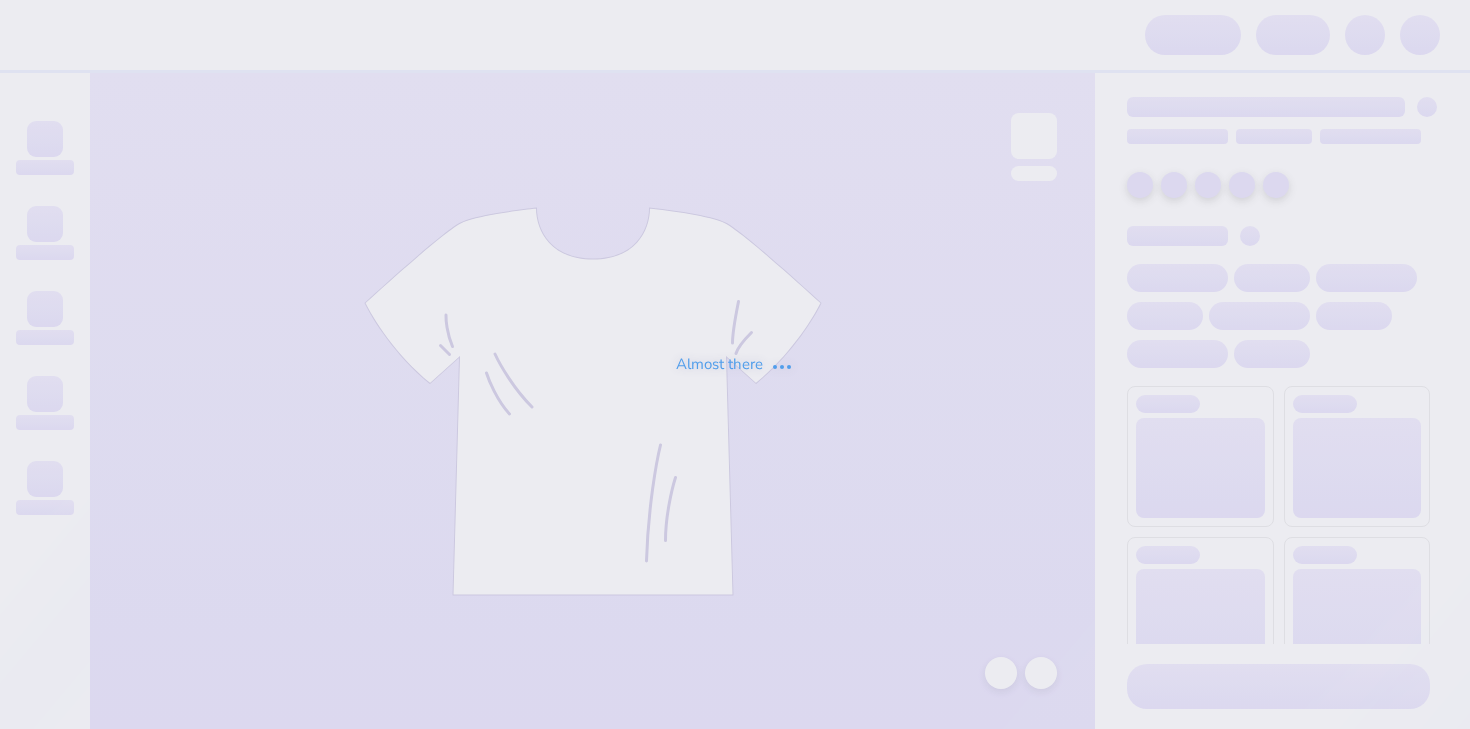 scroll, scrollTop: 0, scrollLeft: 0, axis: both 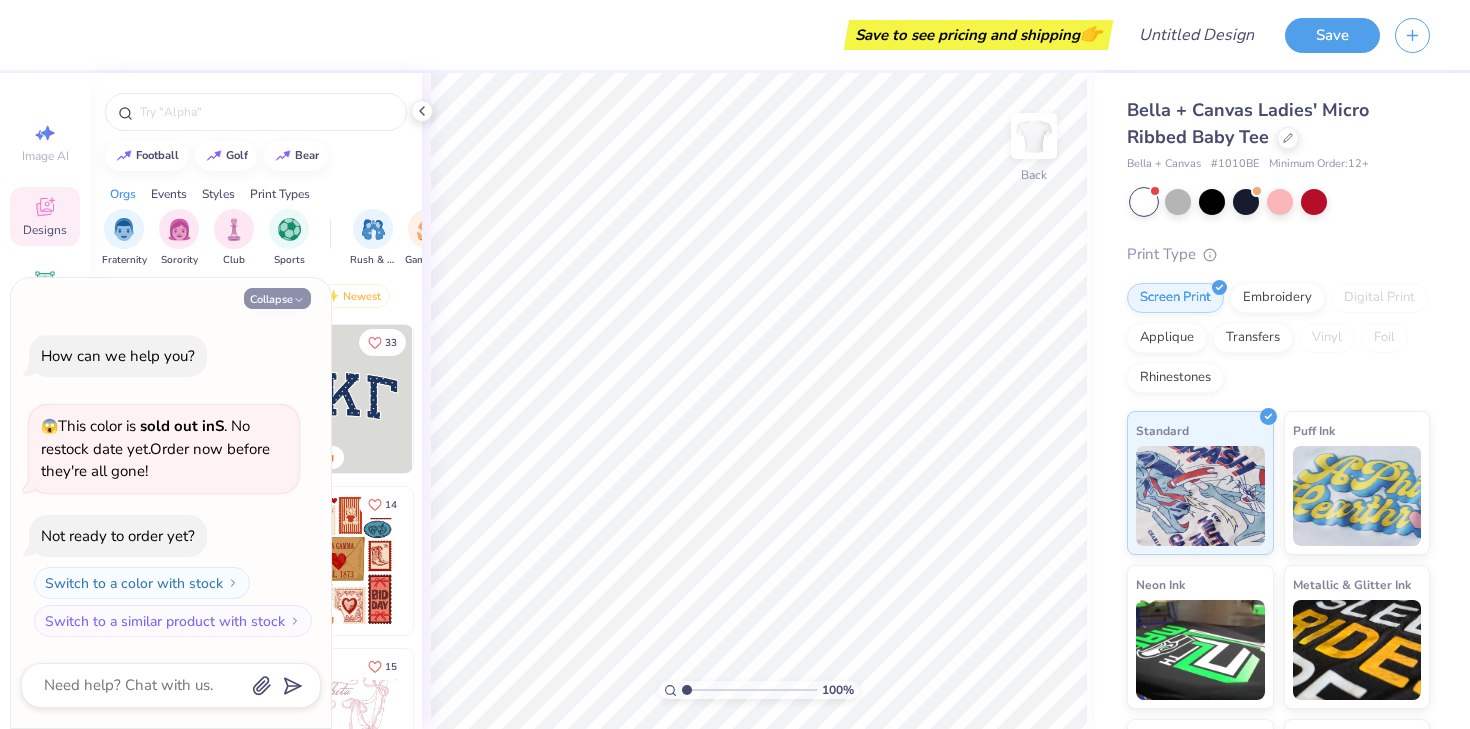 click 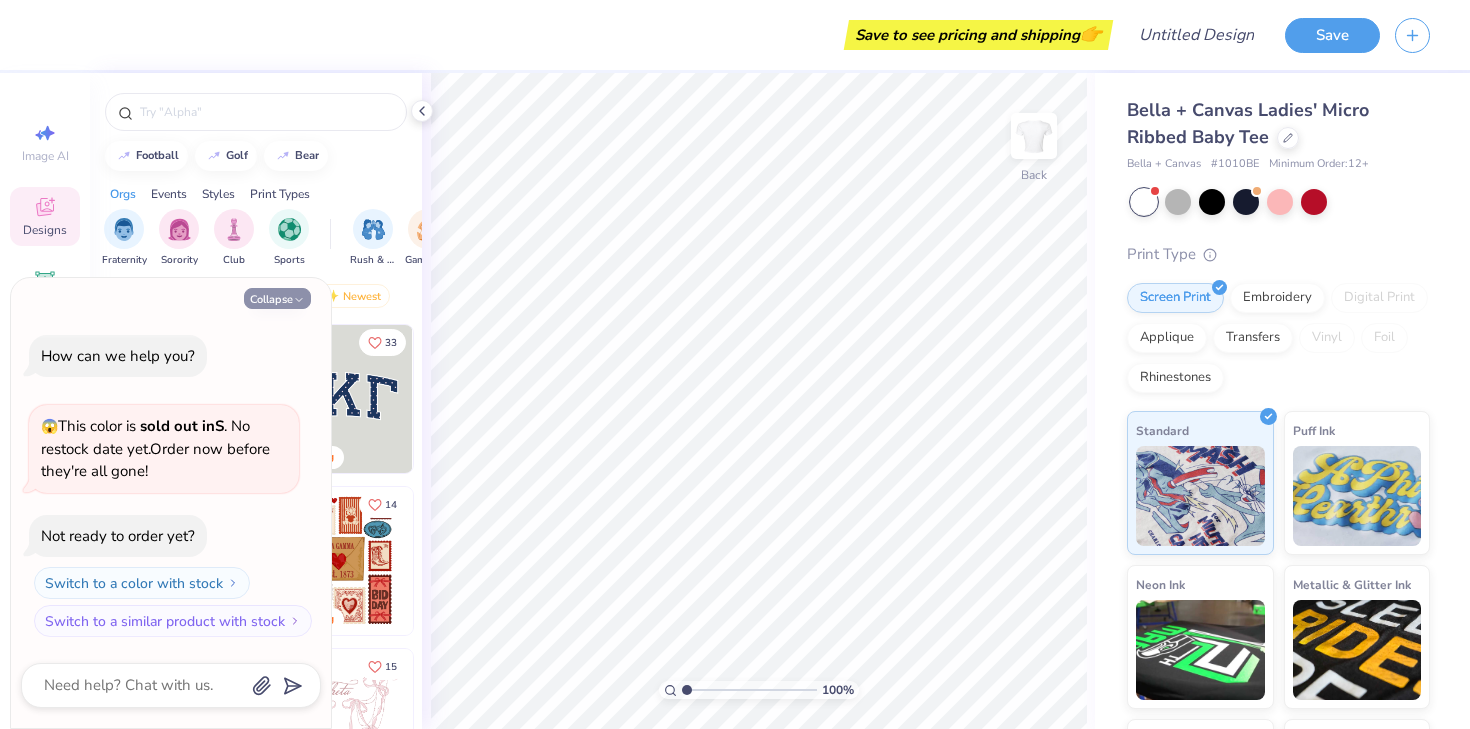 type on "x" 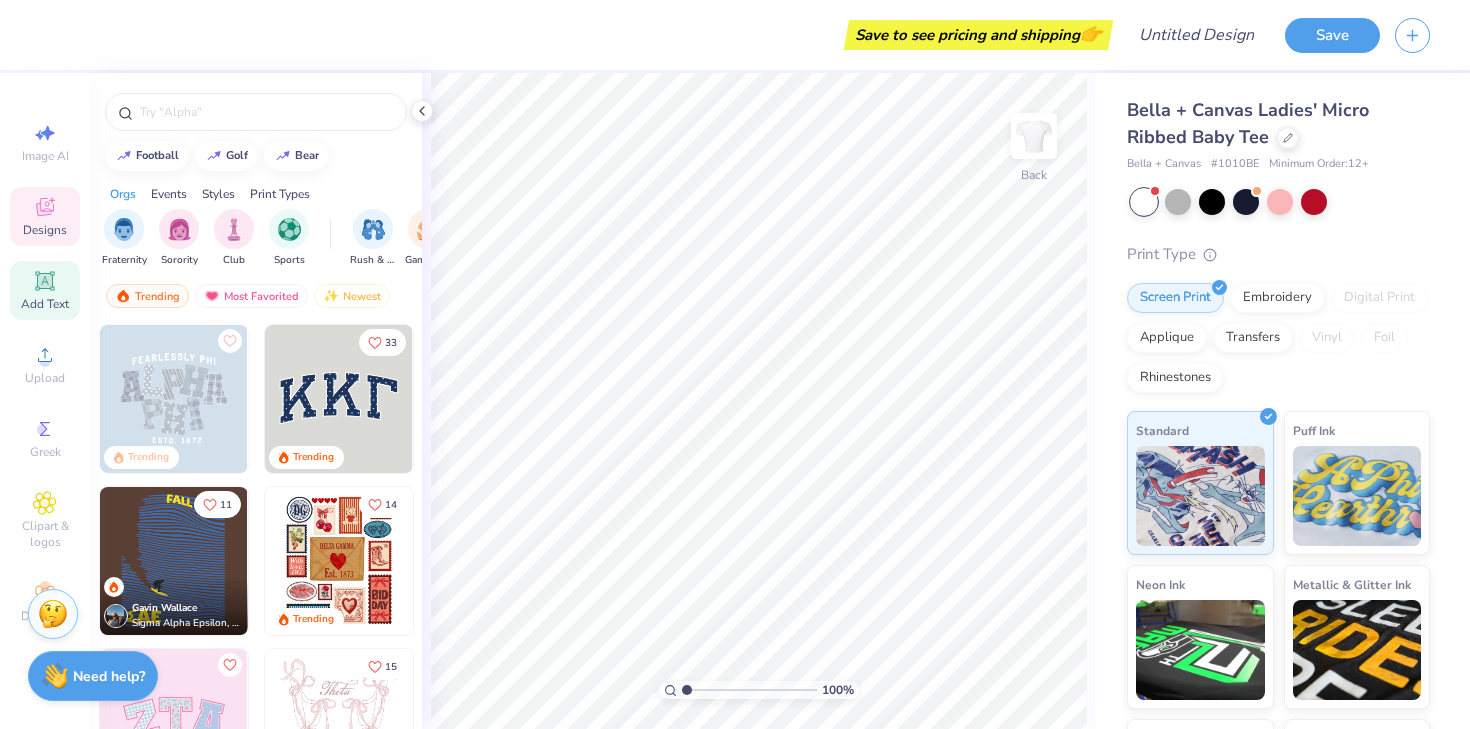 click on "Add Text" at bounding box center [45, 290] 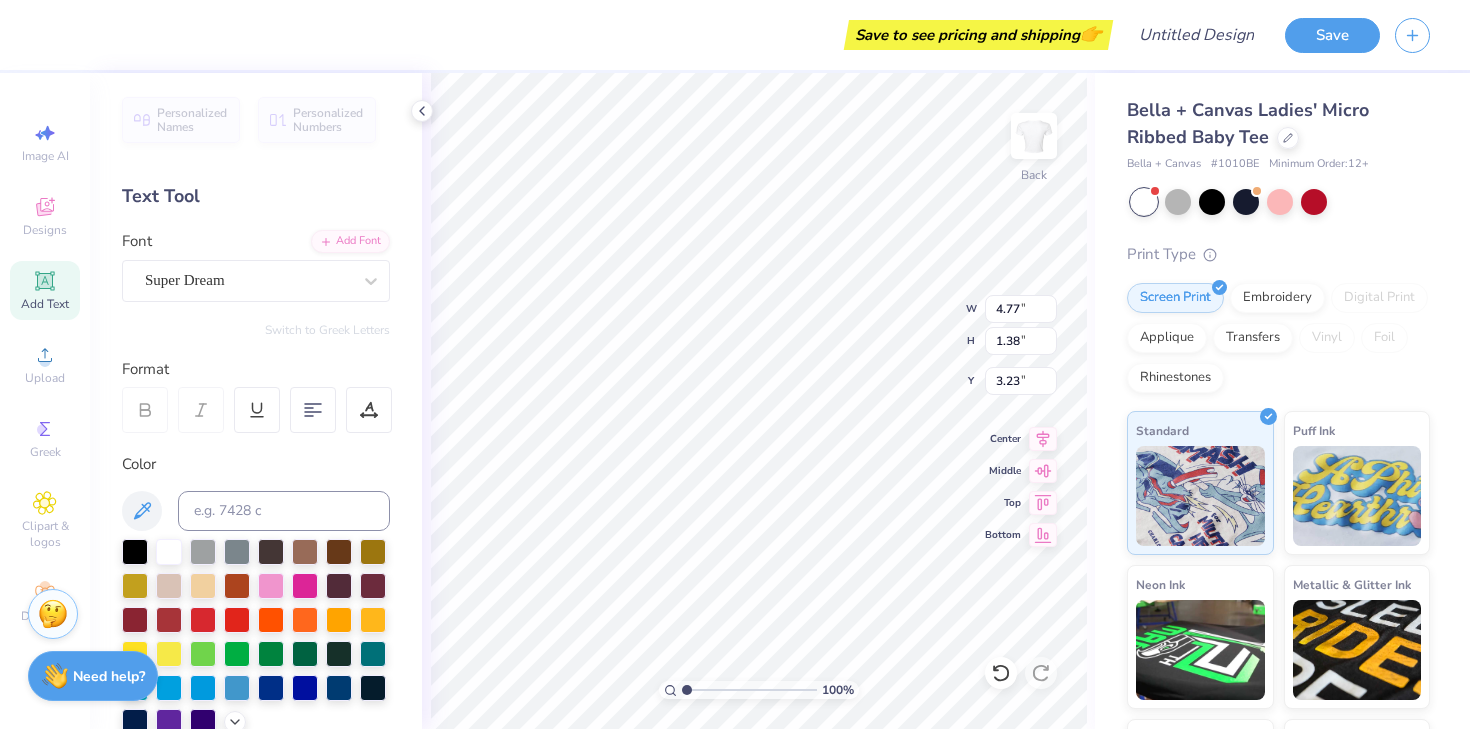 type on "3.24" 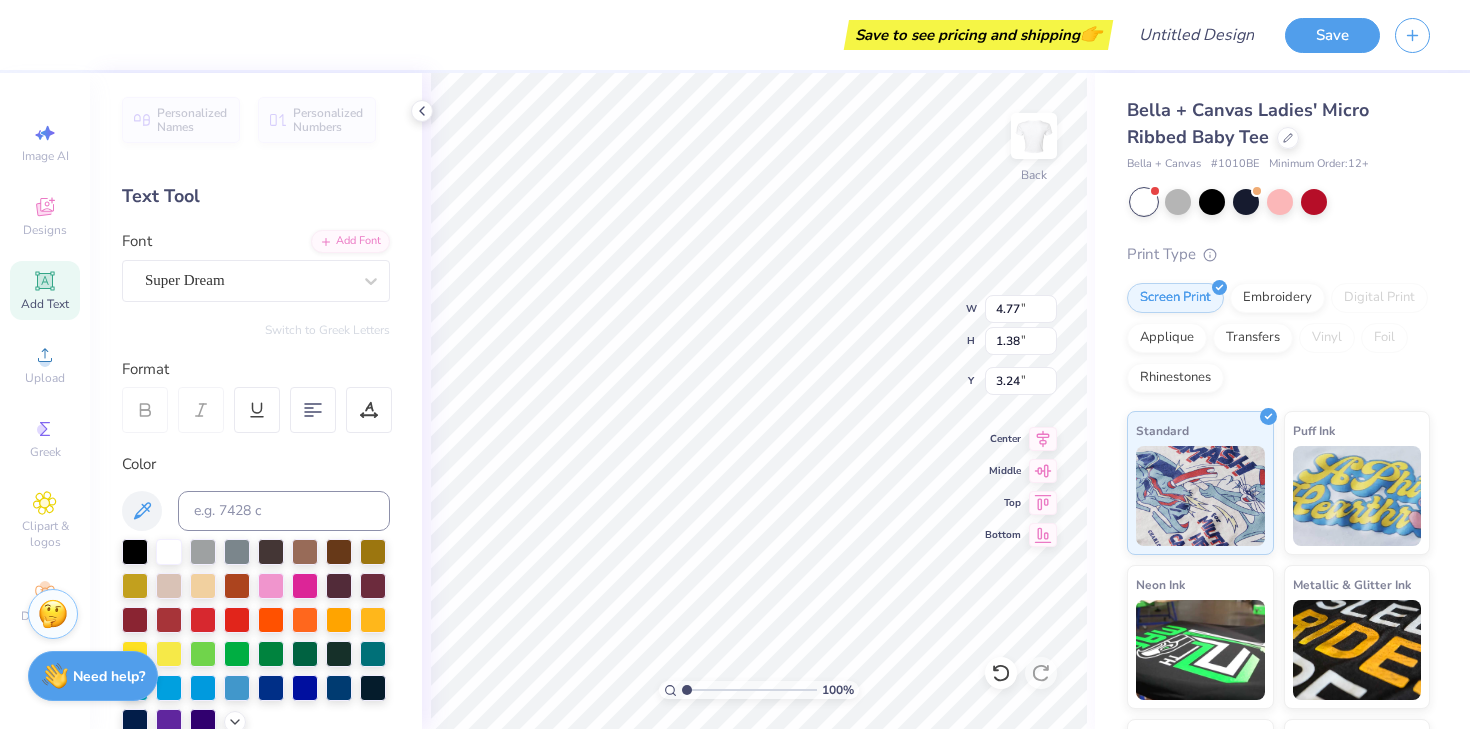 type on "C" 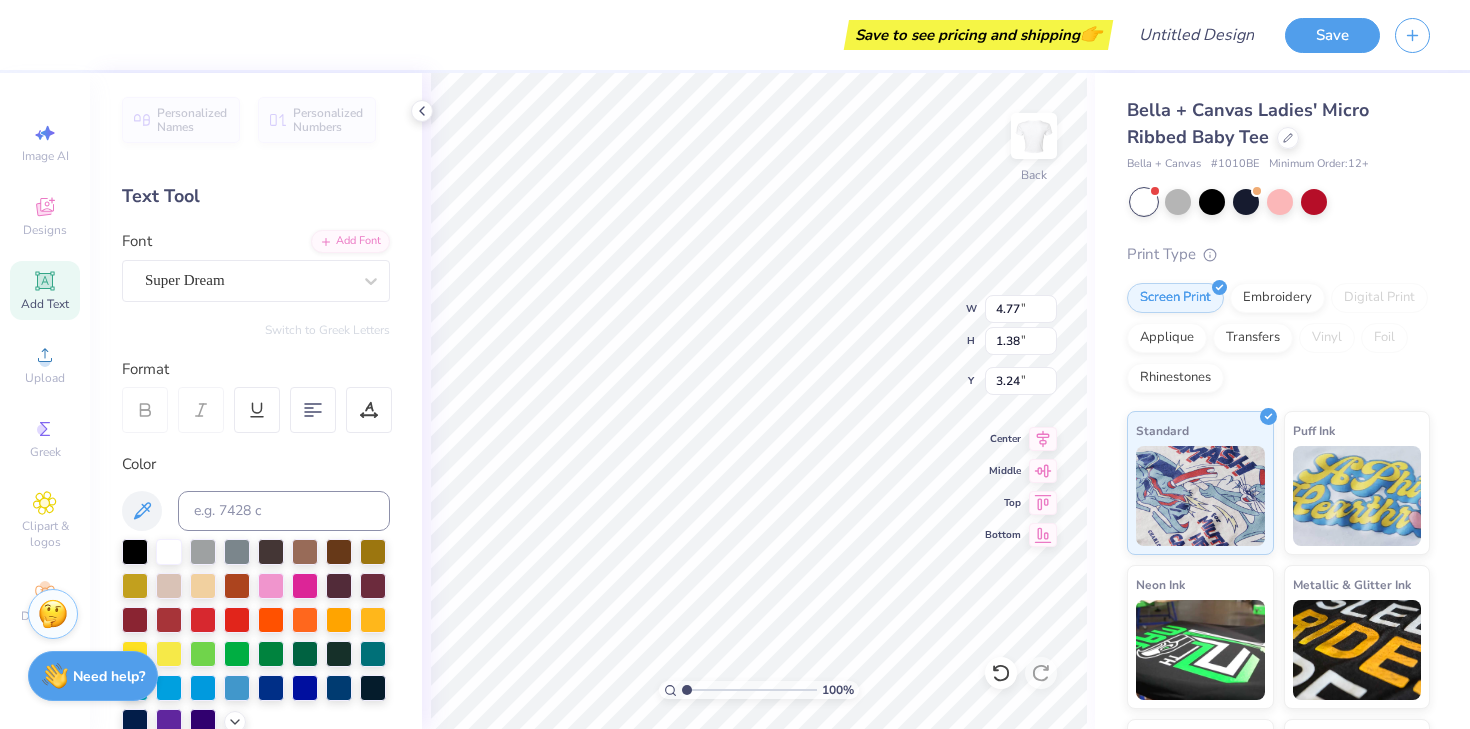 scroll, scrollTop: 1, scrollLeft: 2, axis: both 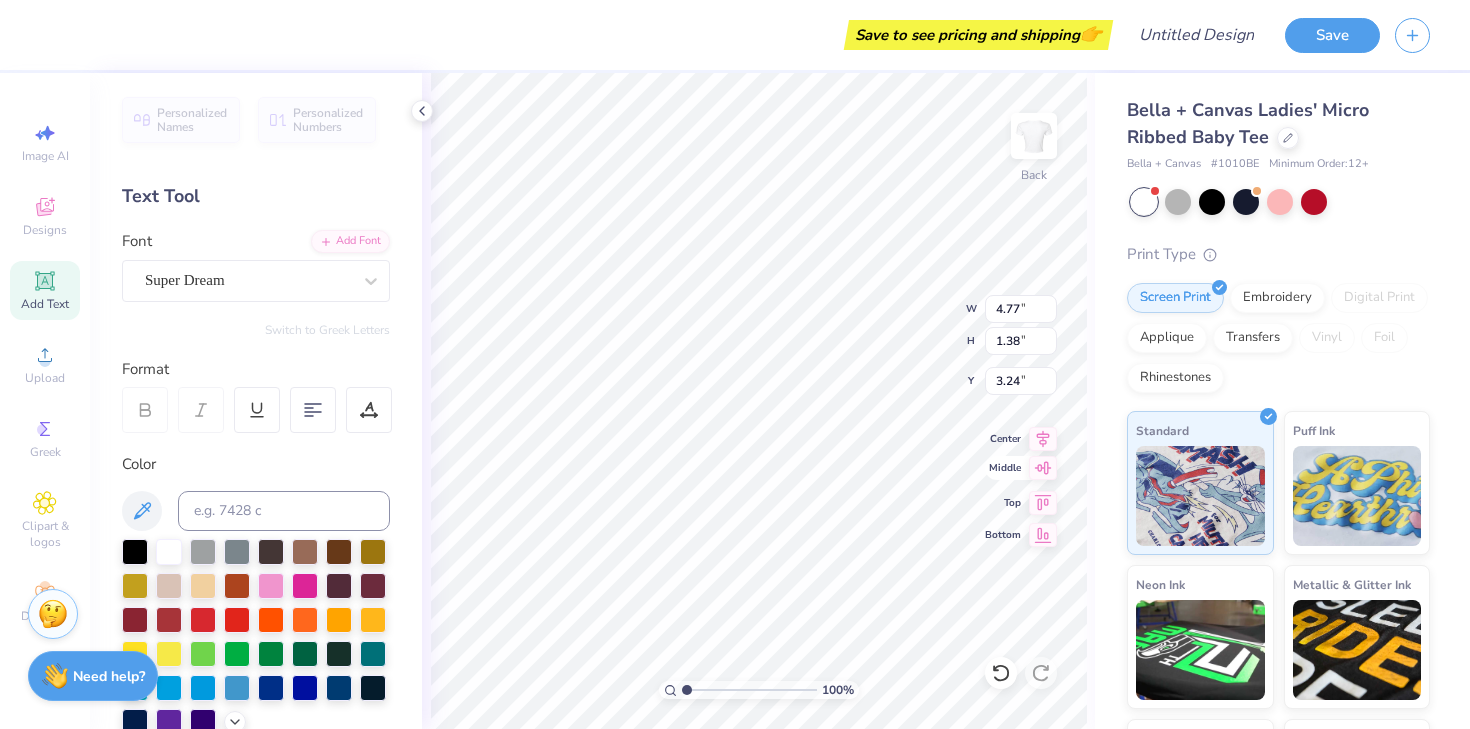 type on "creampie
princess" 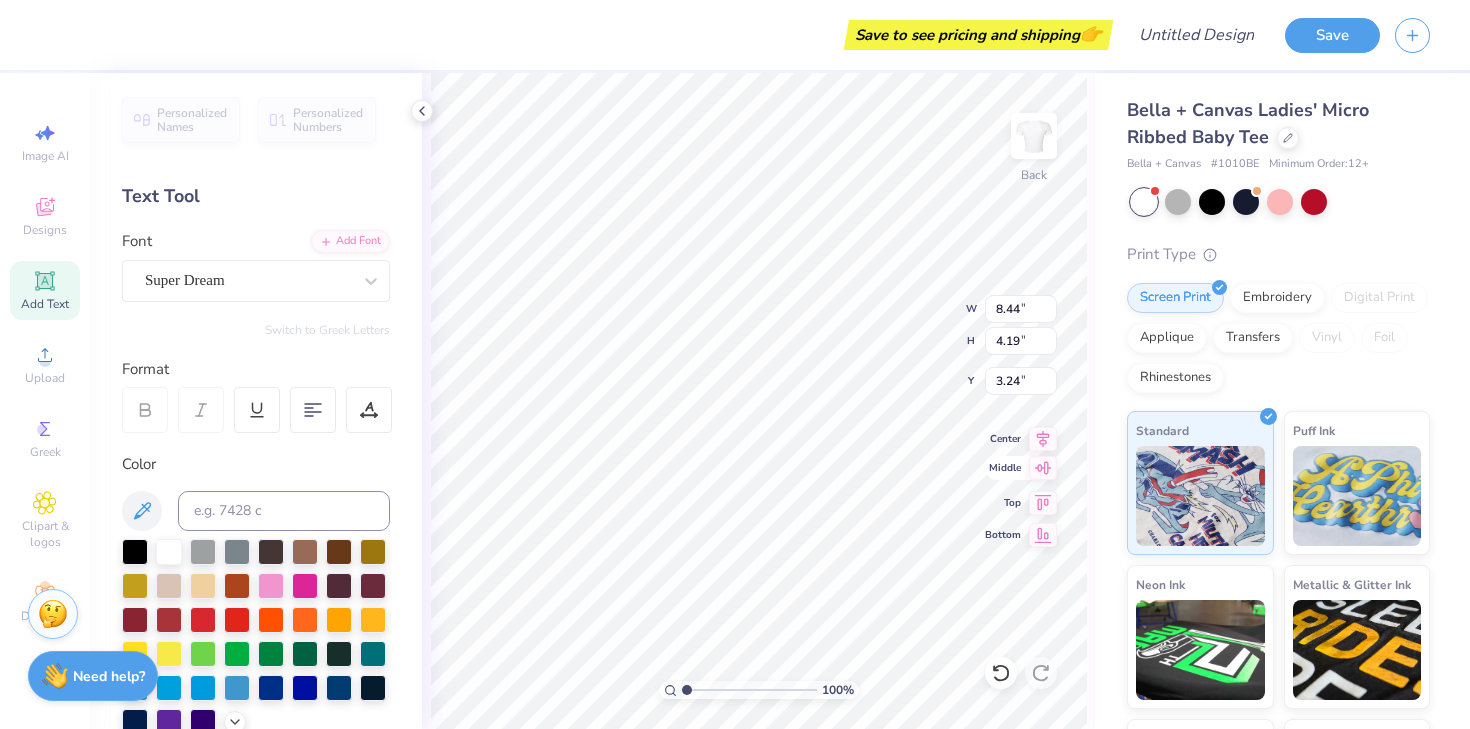 type on "8.44" 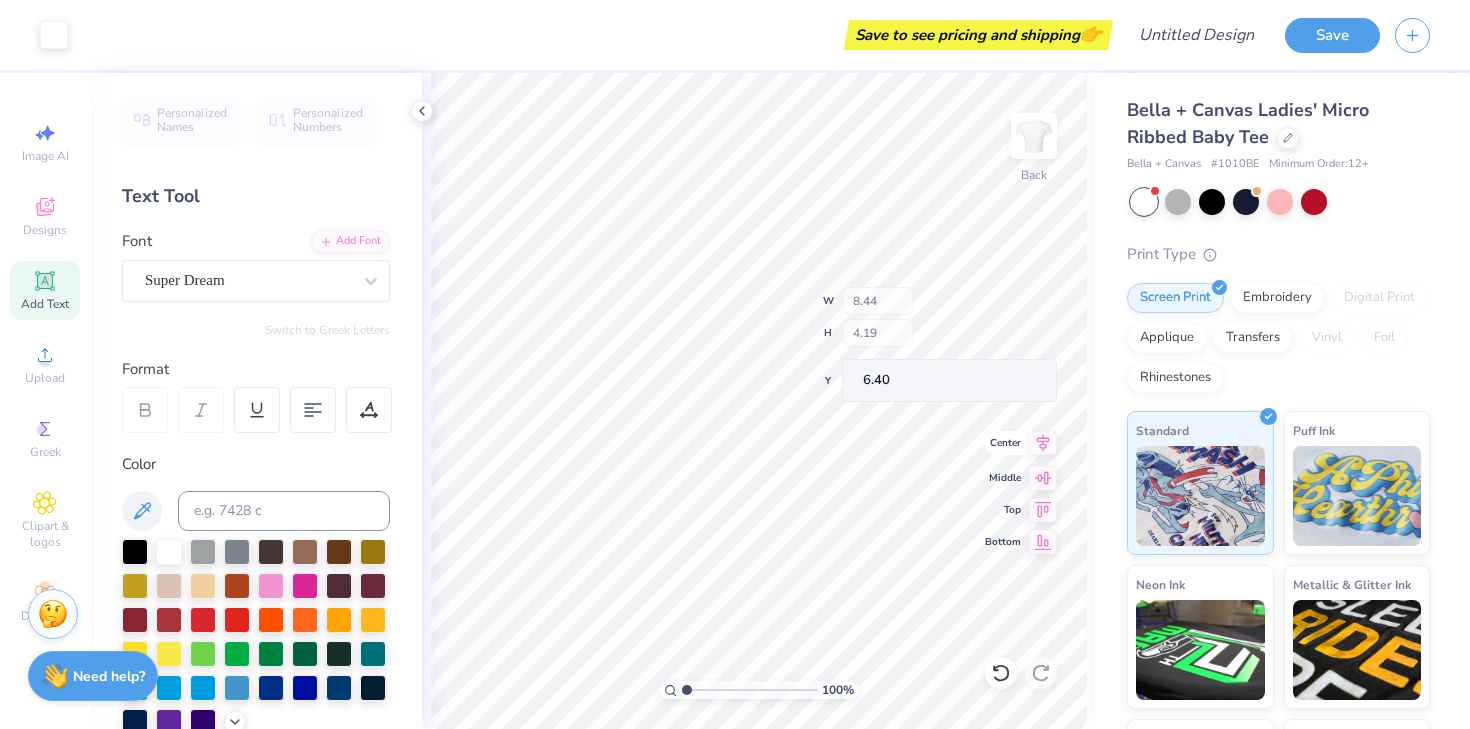 click on "100  % Back W 8.44 H 4.19 Y 6.40 Center Middle Top Bottom" at bounding box center [758, 401] 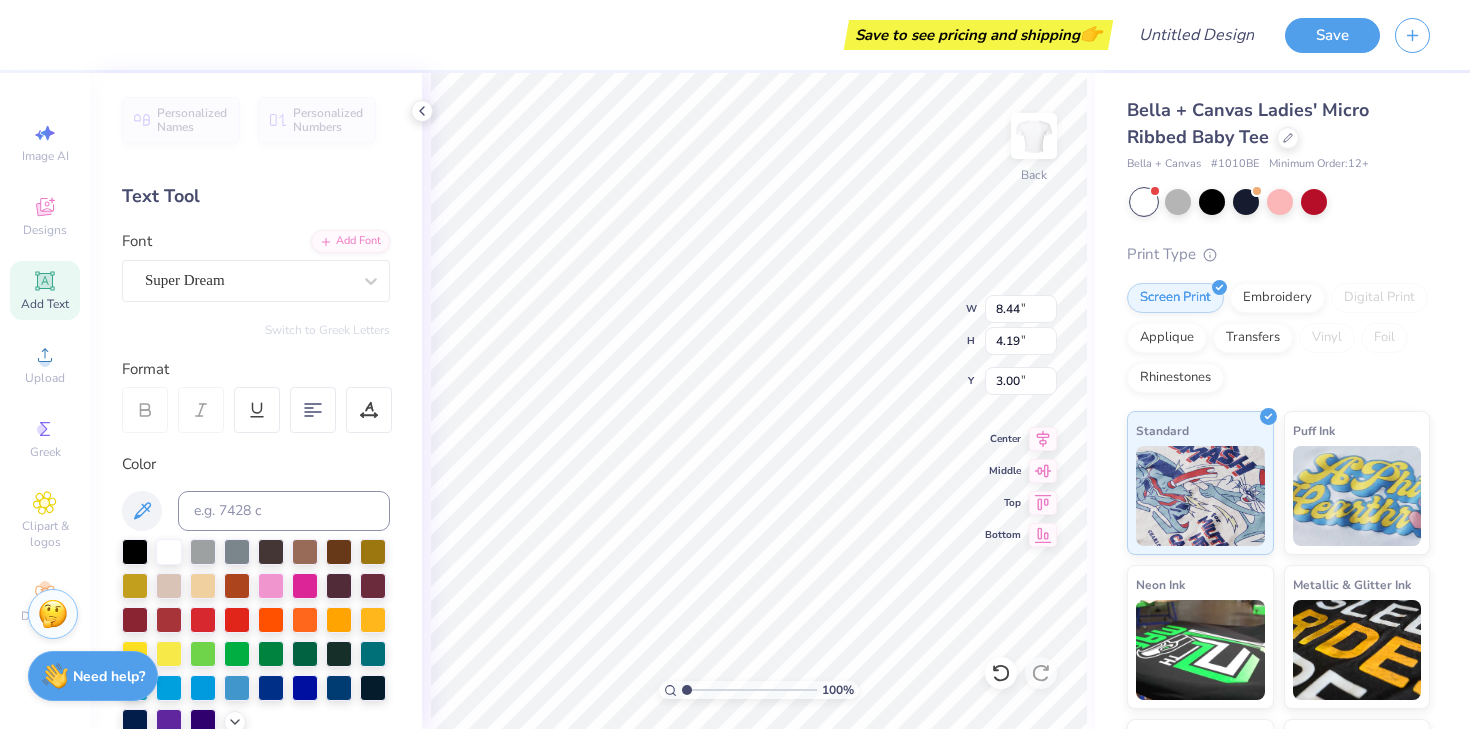 type on "3.00" 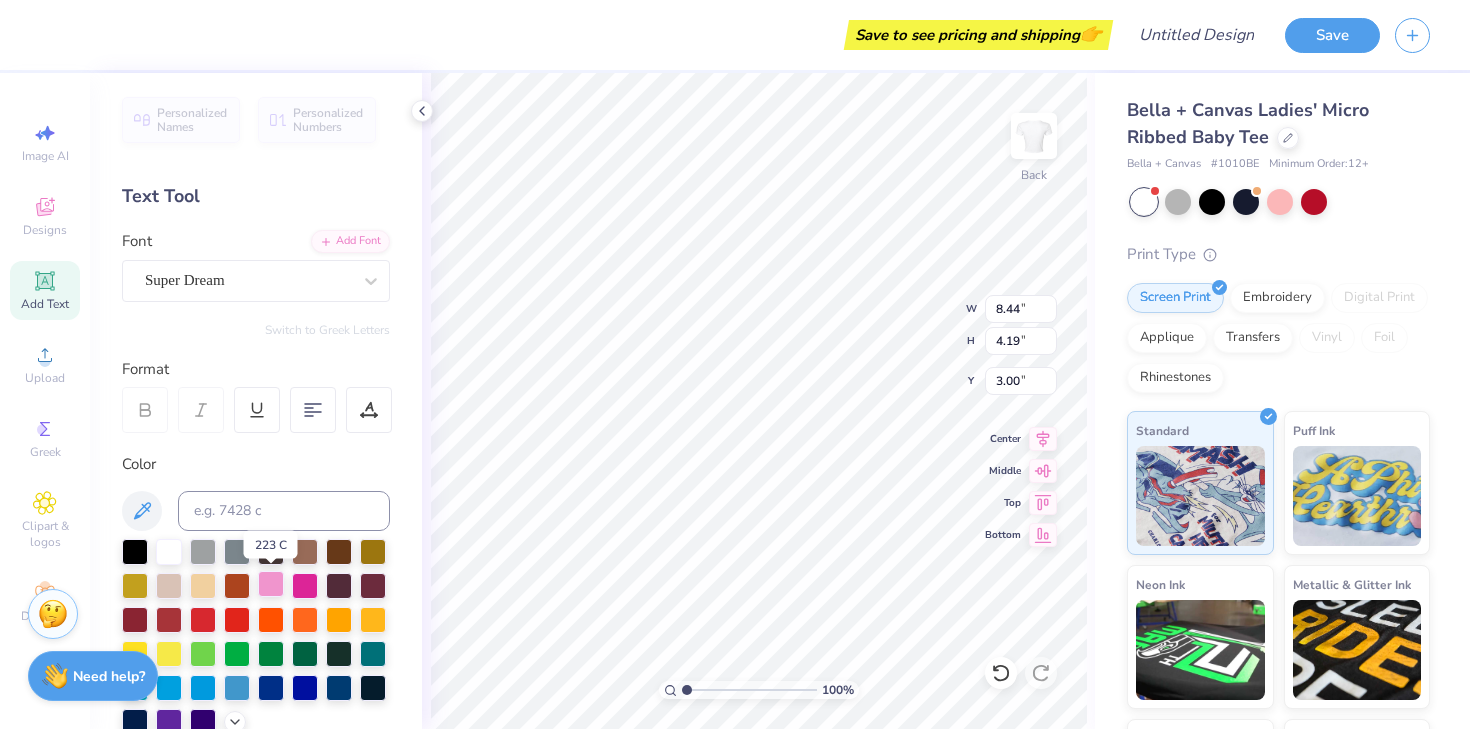 click at bounding box center [271, 584] 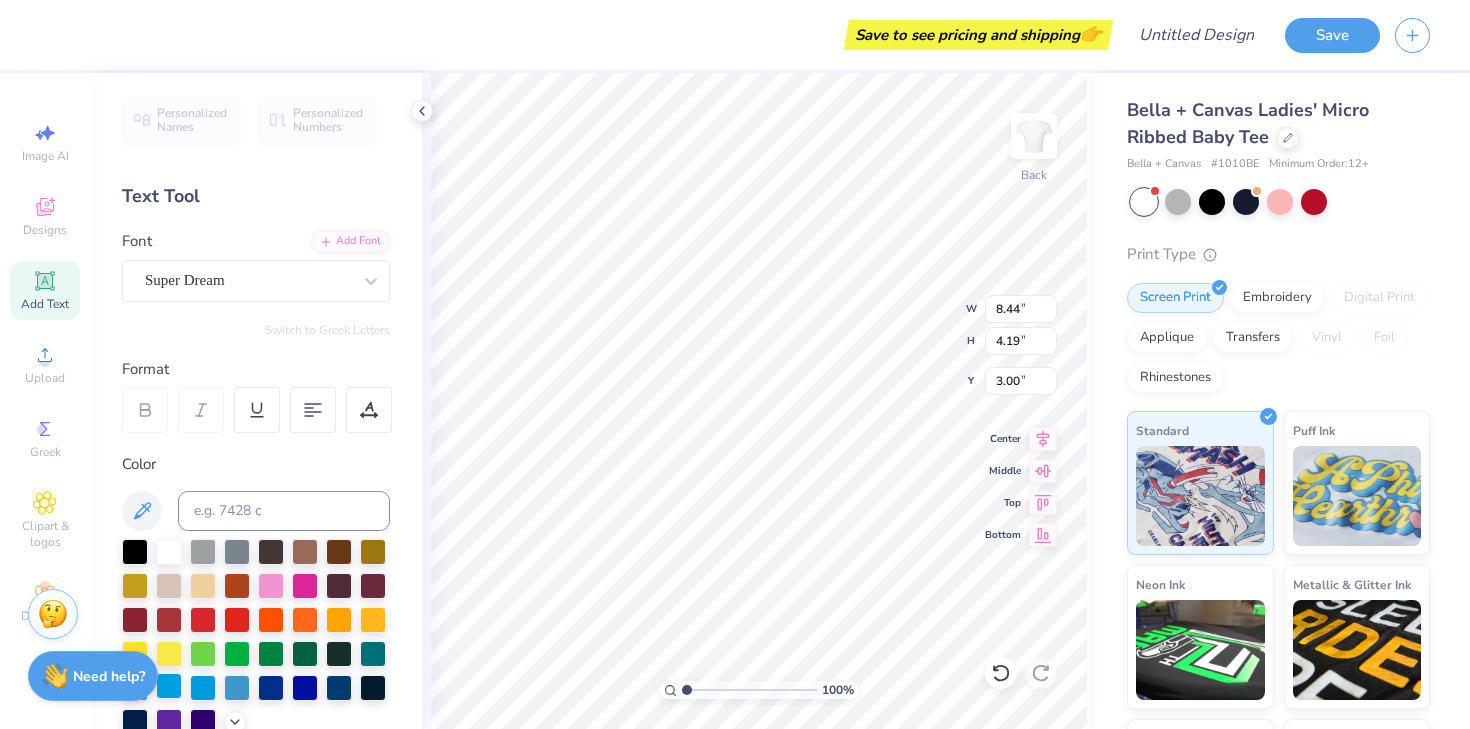 click at bounding box center (169, 686) 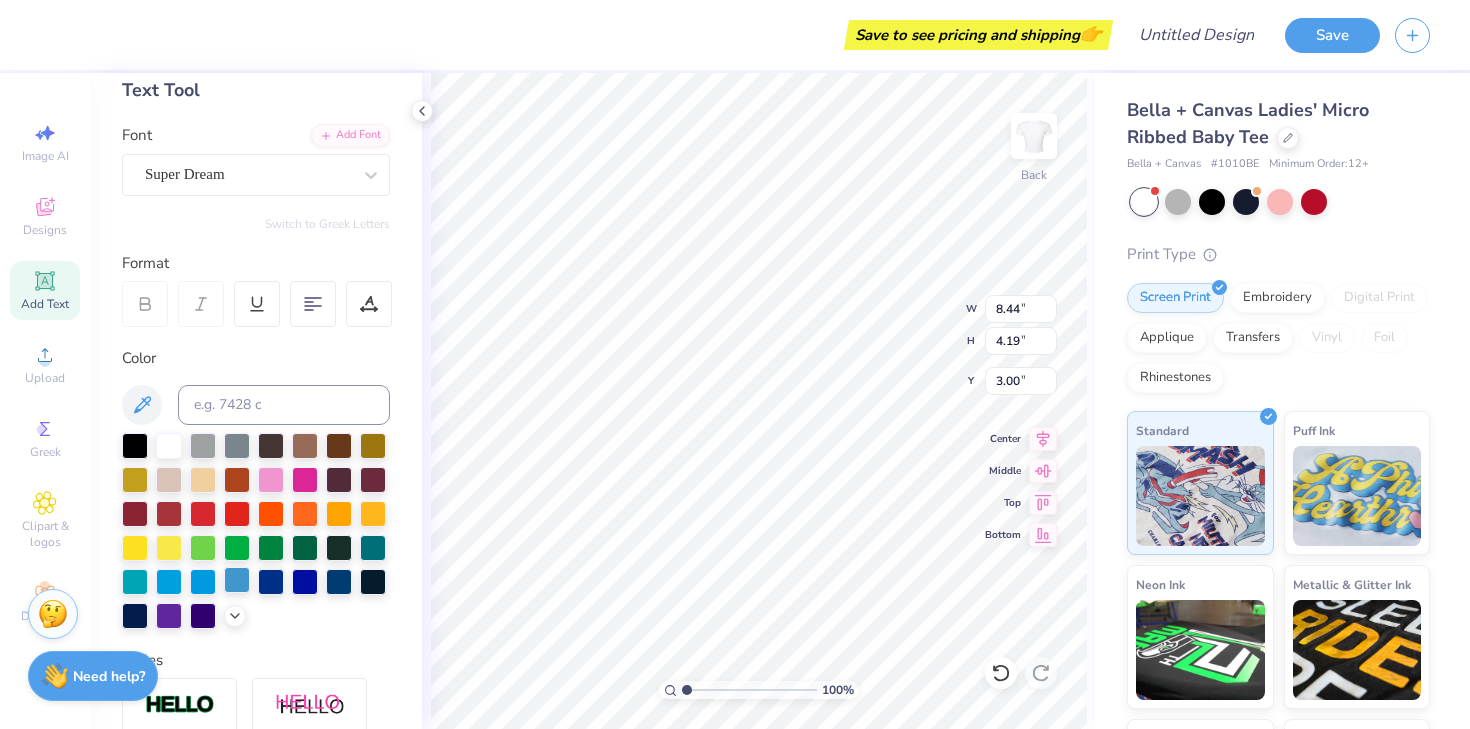 scroll, scrollTop: 107, scrollLeft: 0, axis: vertical 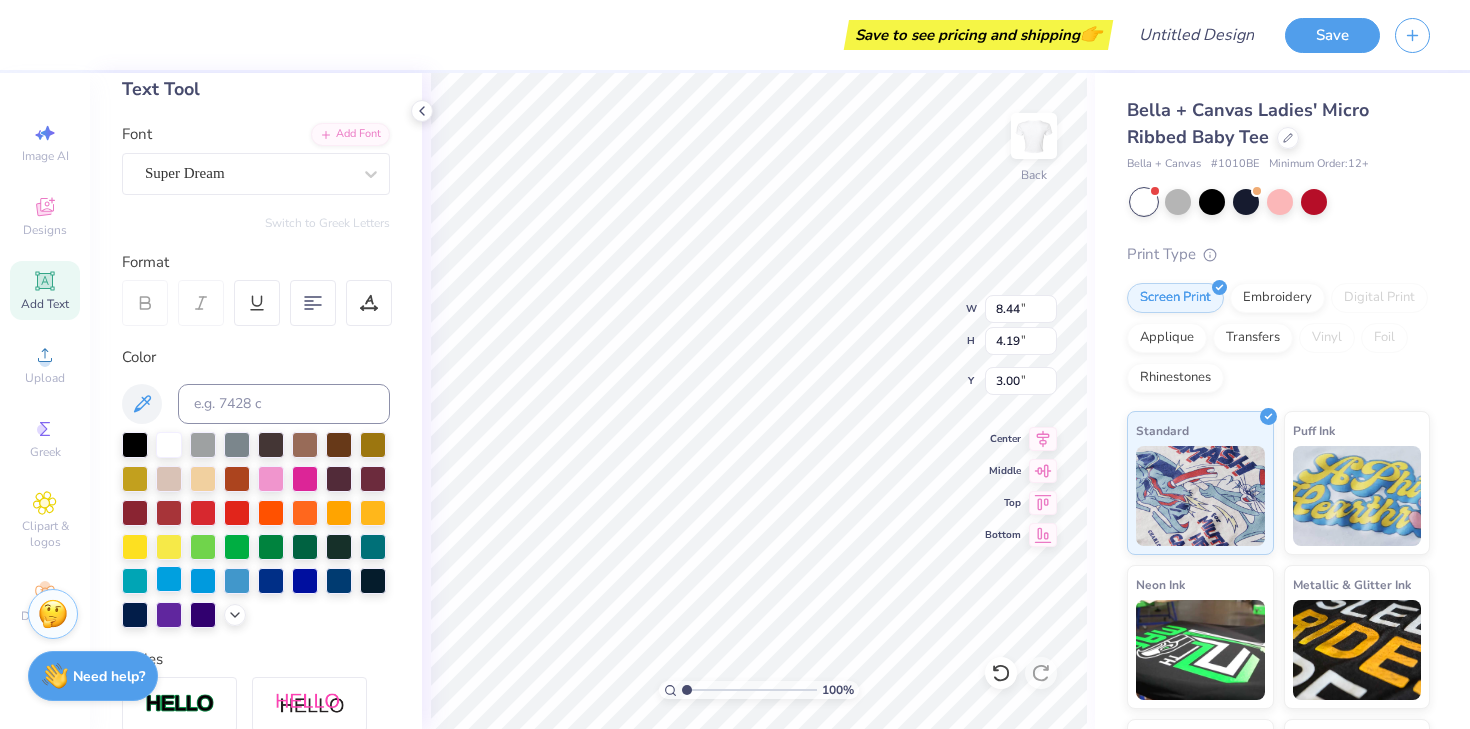 click at bounding box center [169, 579] 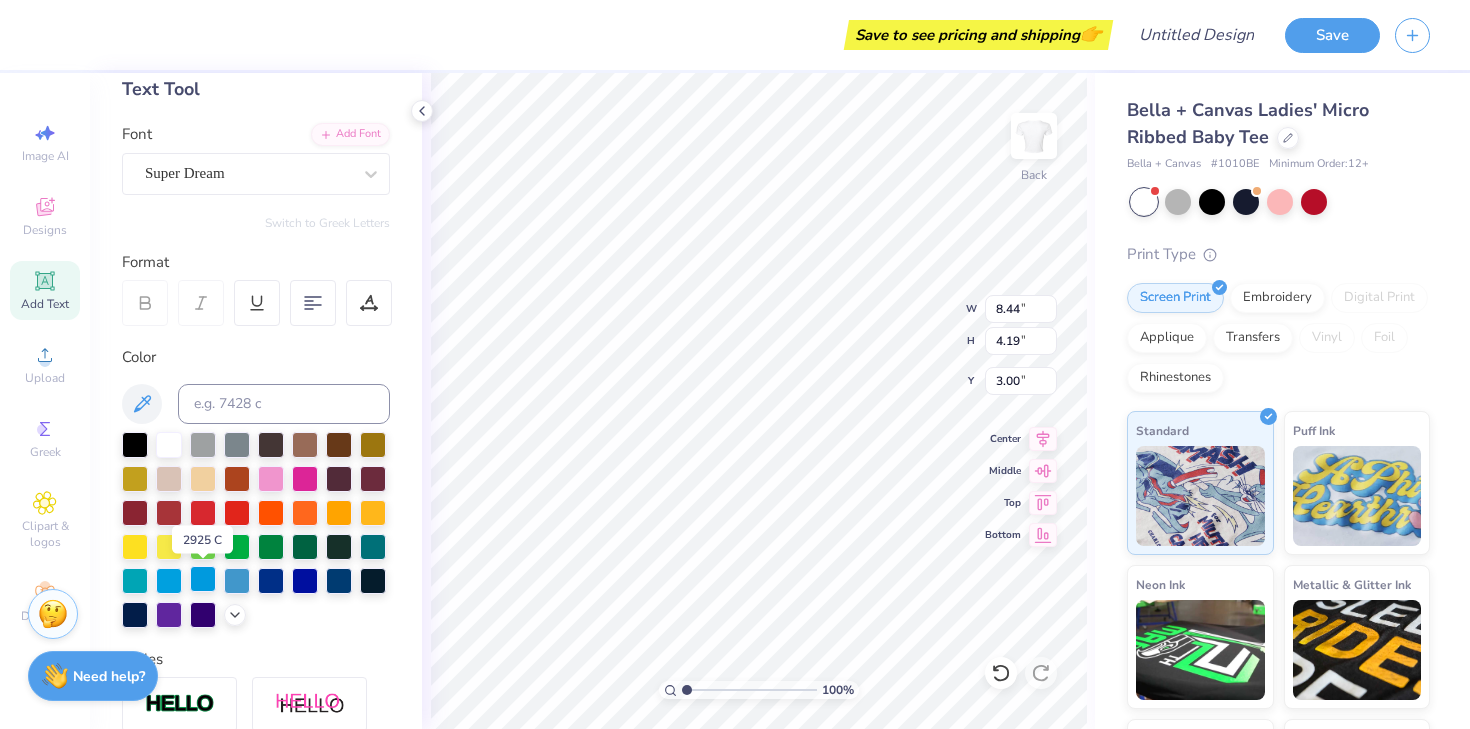 click at bounding box center (203, 579) 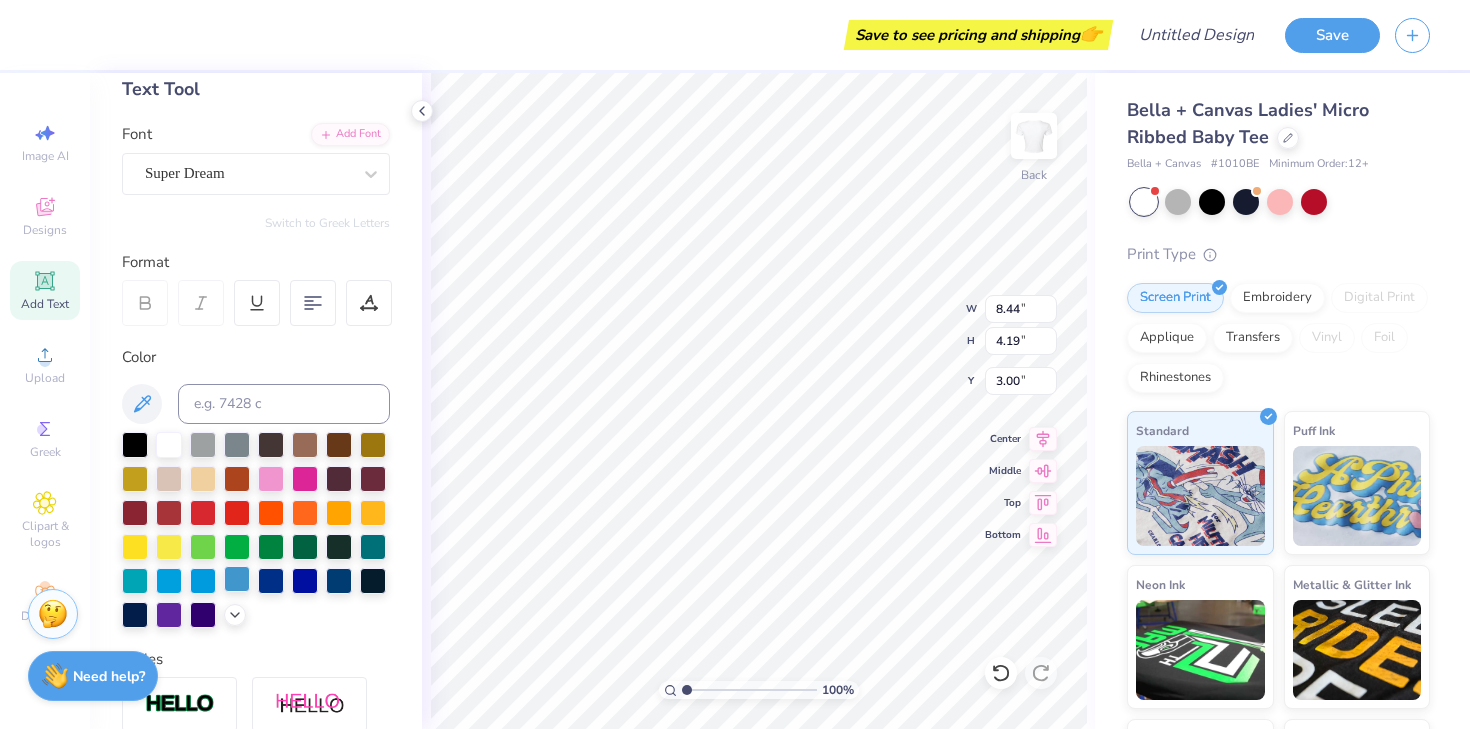 click at bounding box center [237, 579] 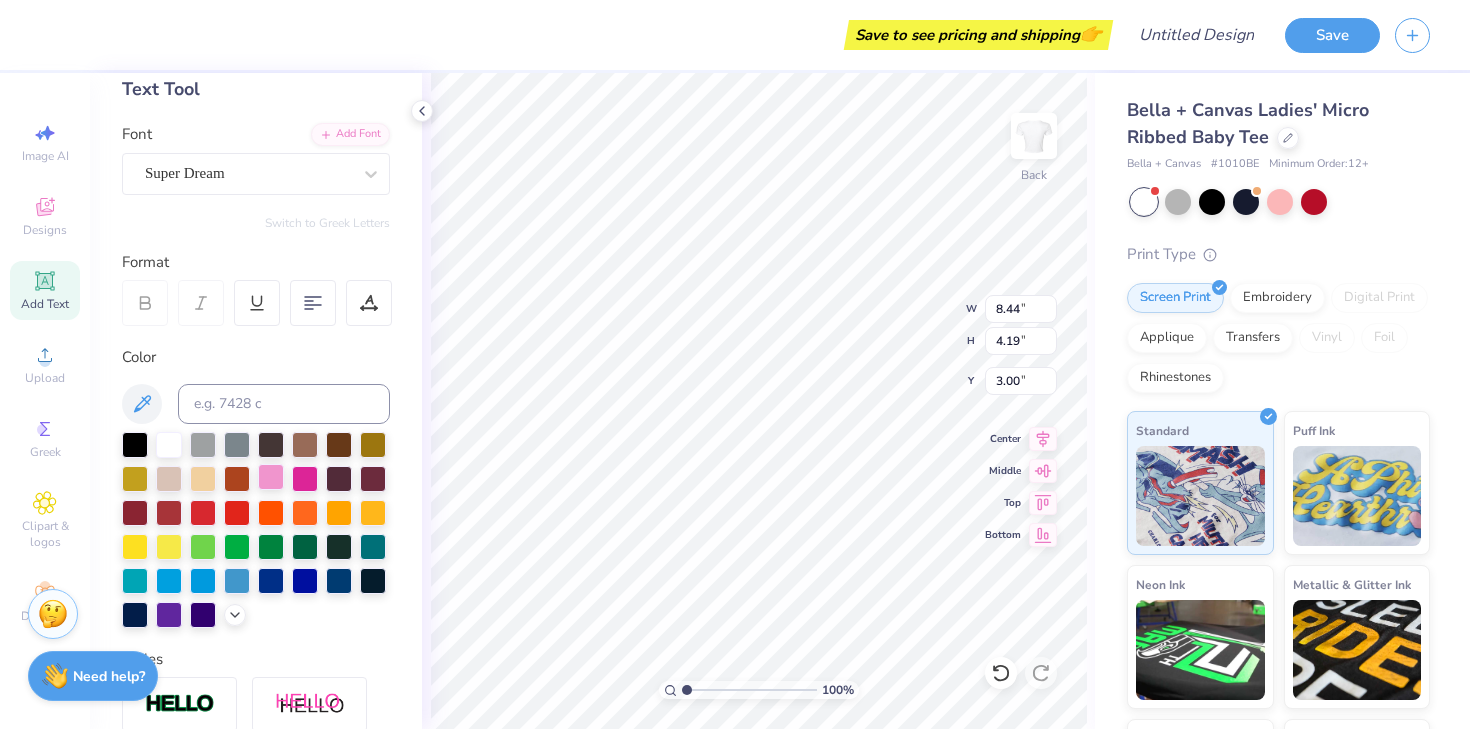 click at bounding box center (271, 477) 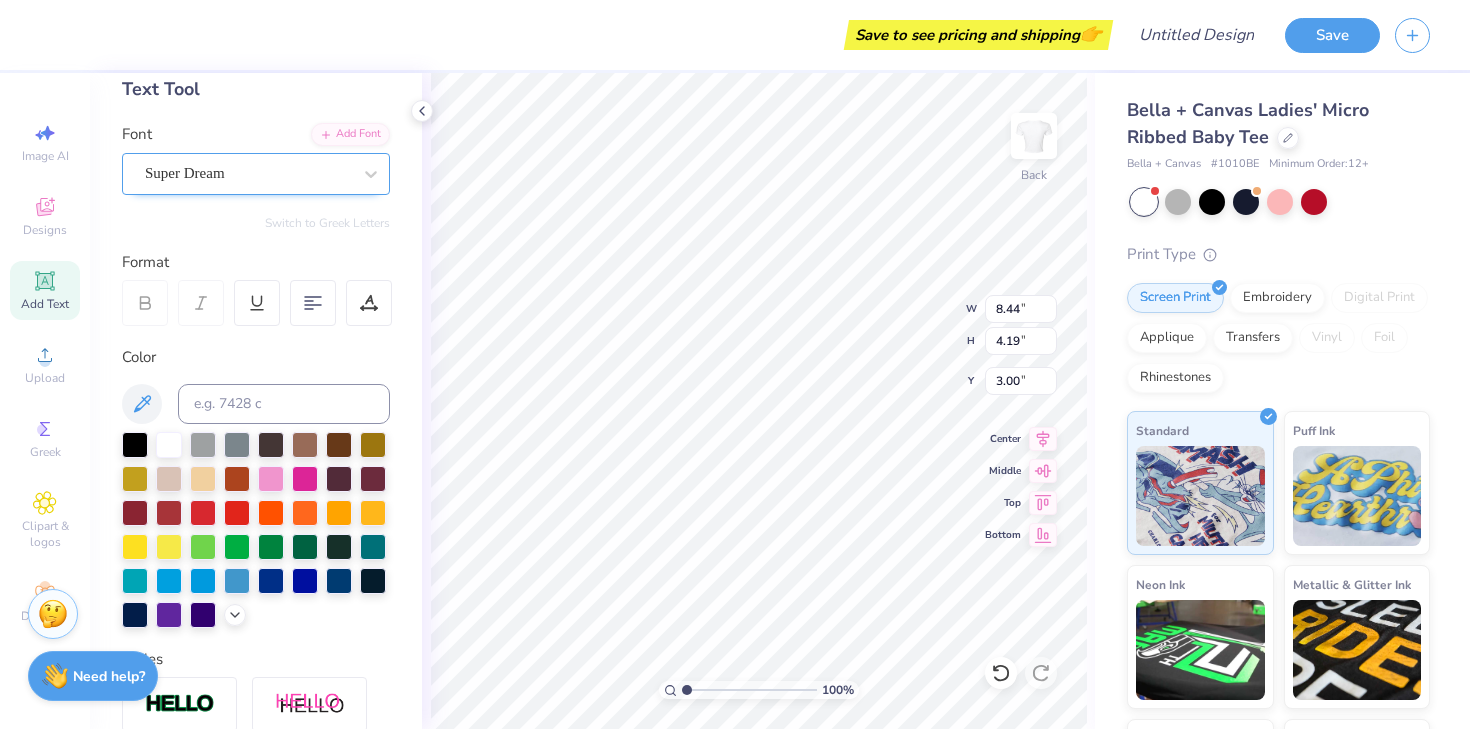 click on "Super Dream" at bounding box center (248, 173) 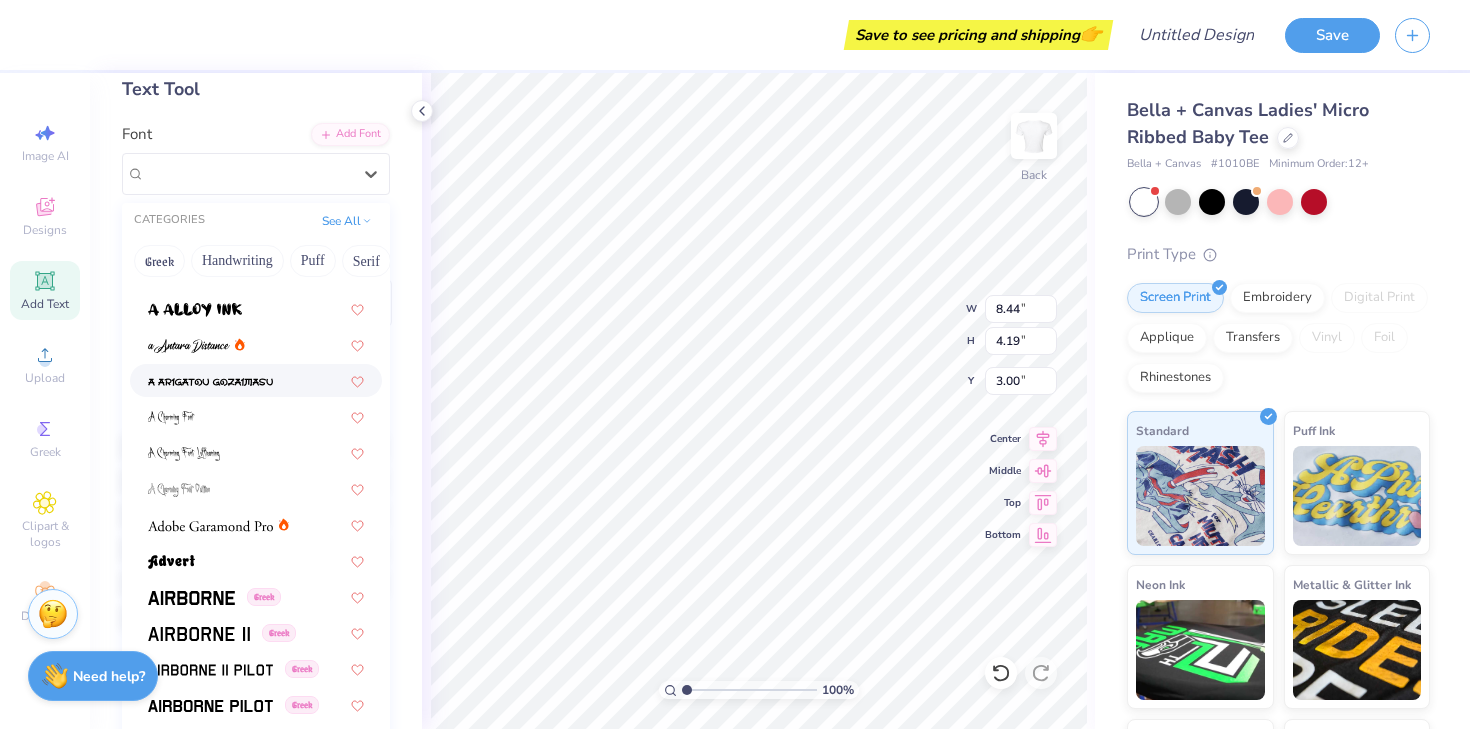 scroll, scrollTop: 60, scrollLeft: 0, axis: vertical 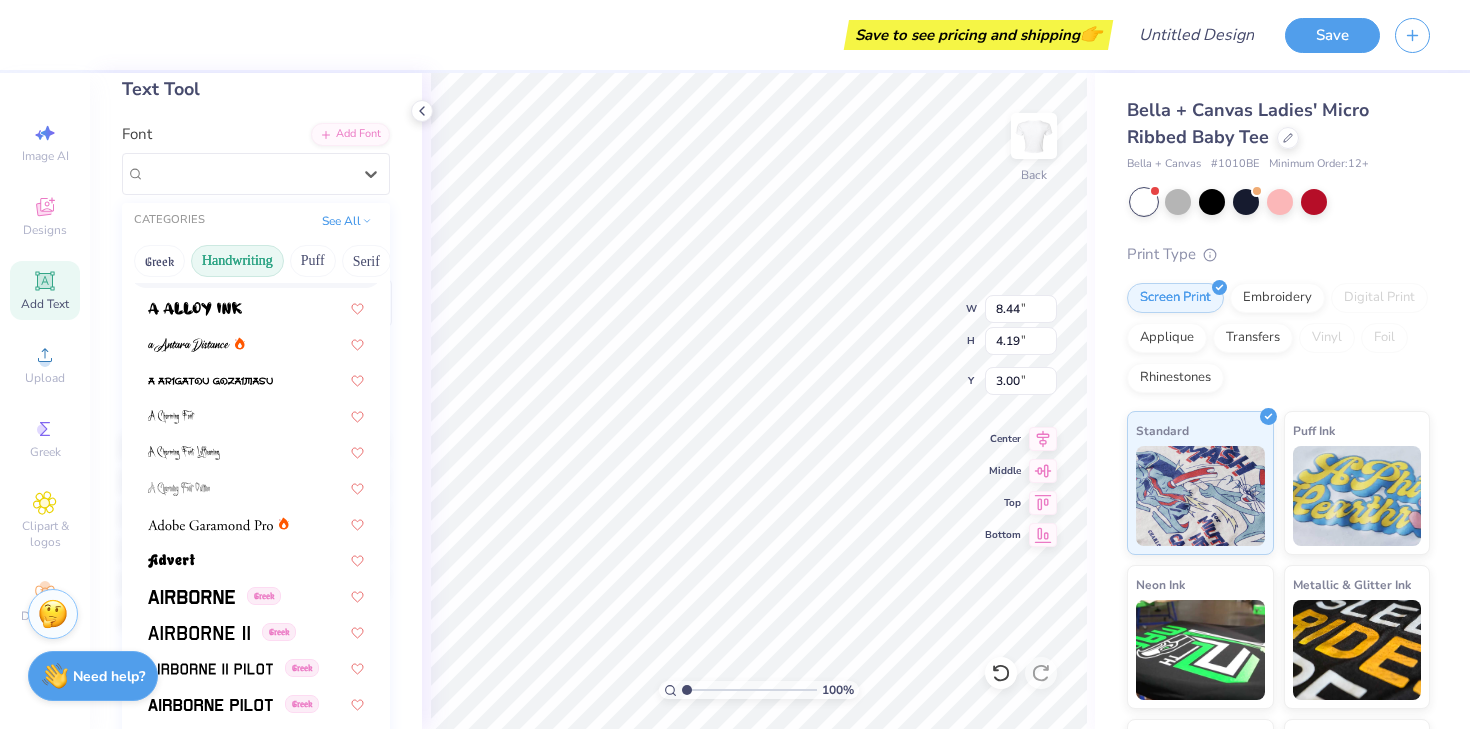 click on "Handwriting" at bounding box center (237, 261) 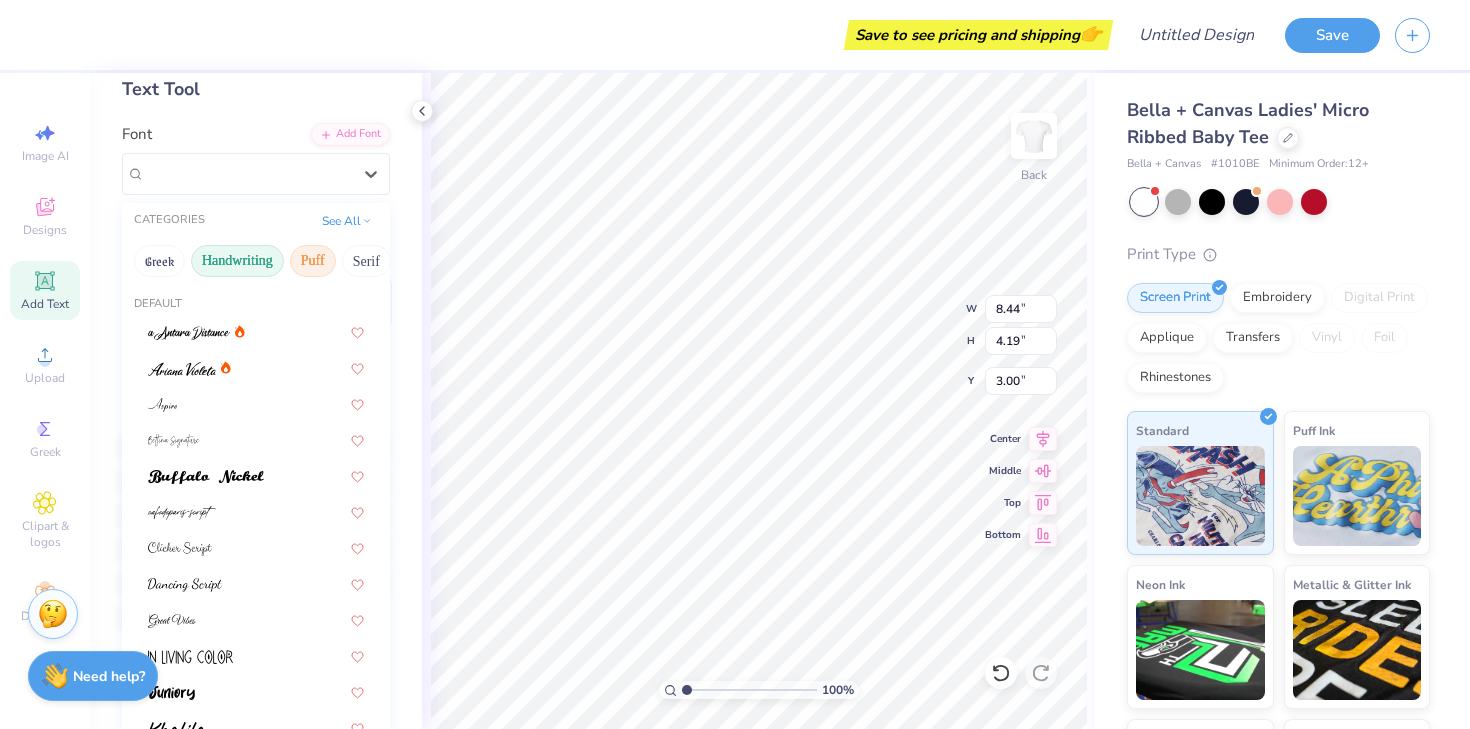 click on "Puff" at bounding box center (313, 261) 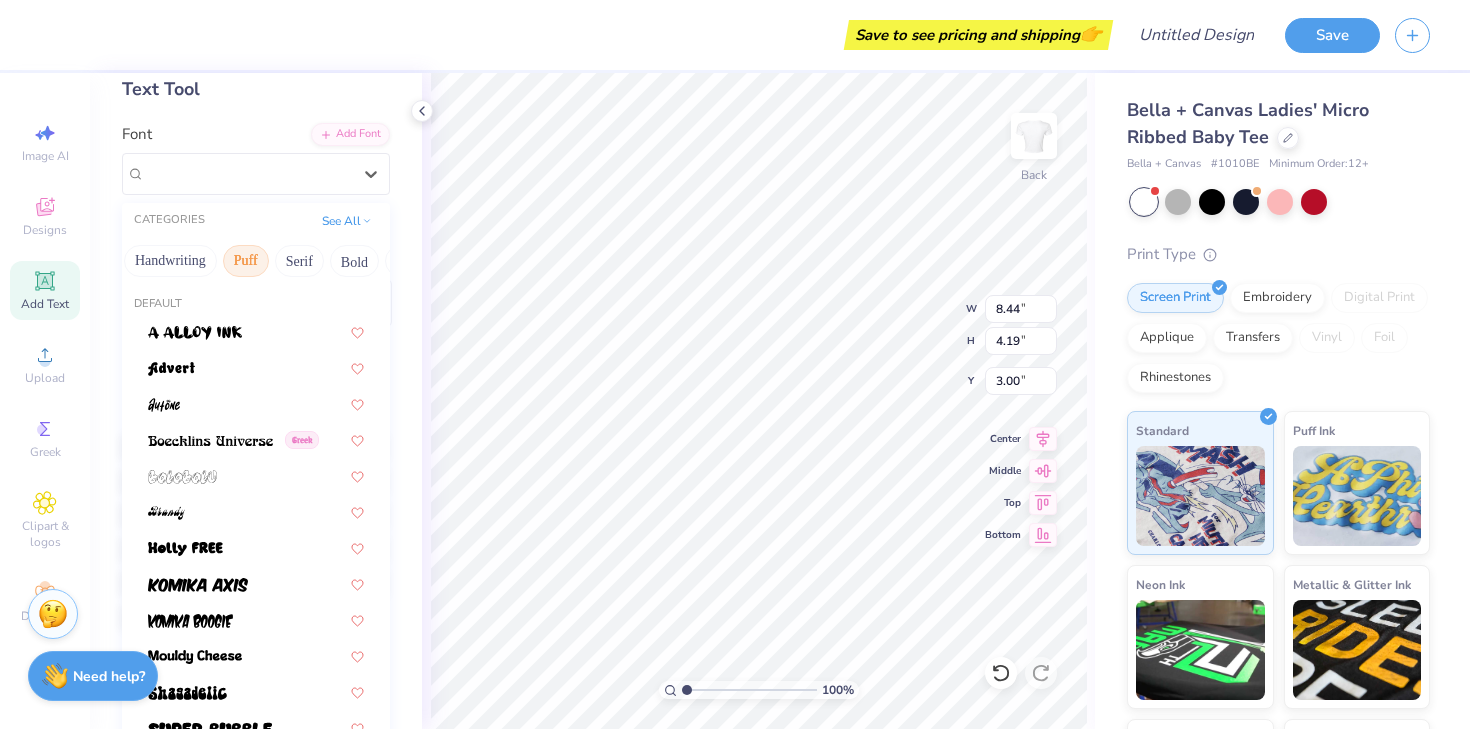 scroll, scrollTop: 0, scrollLeft: 91, axis: horizontal 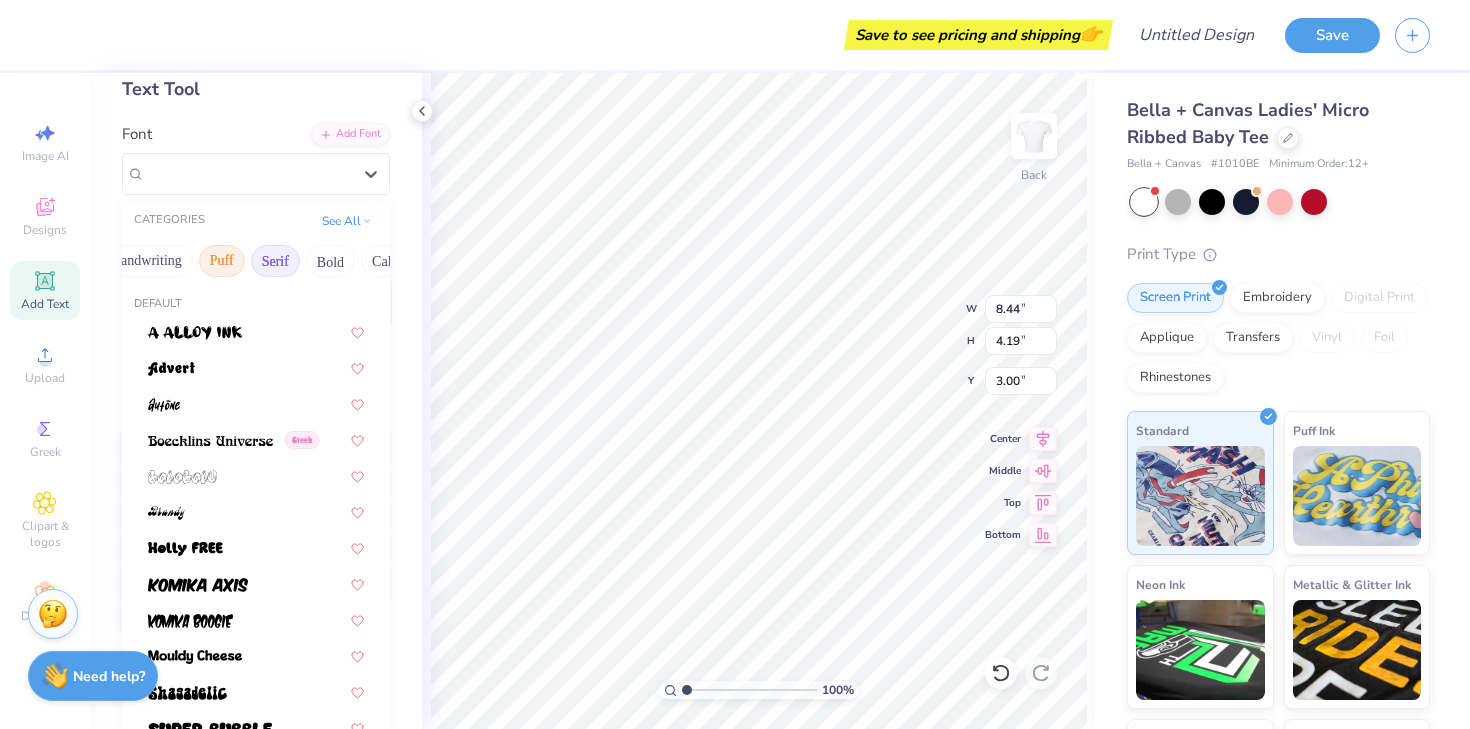 click on "Serif" at bounding box center (275, 261) 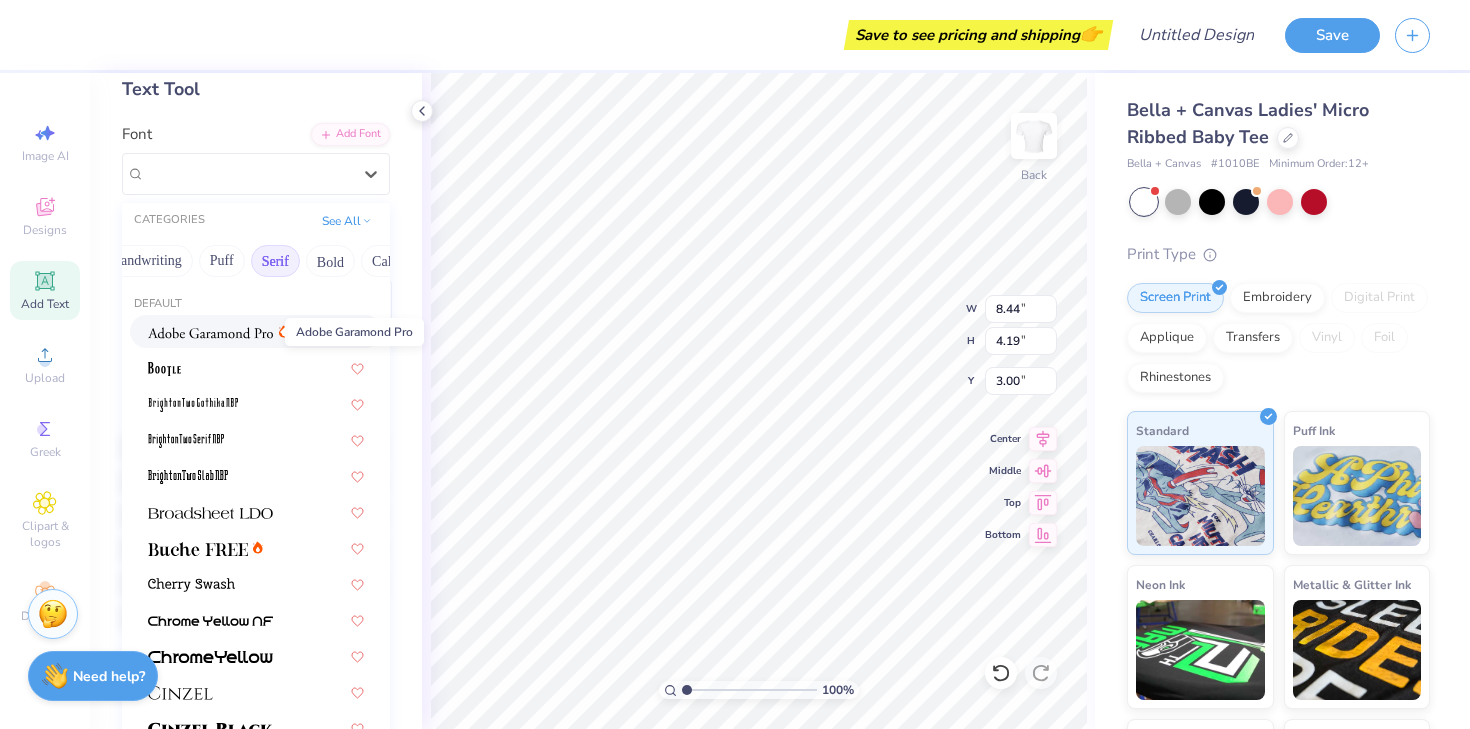 click at bounding box center [210, 333] 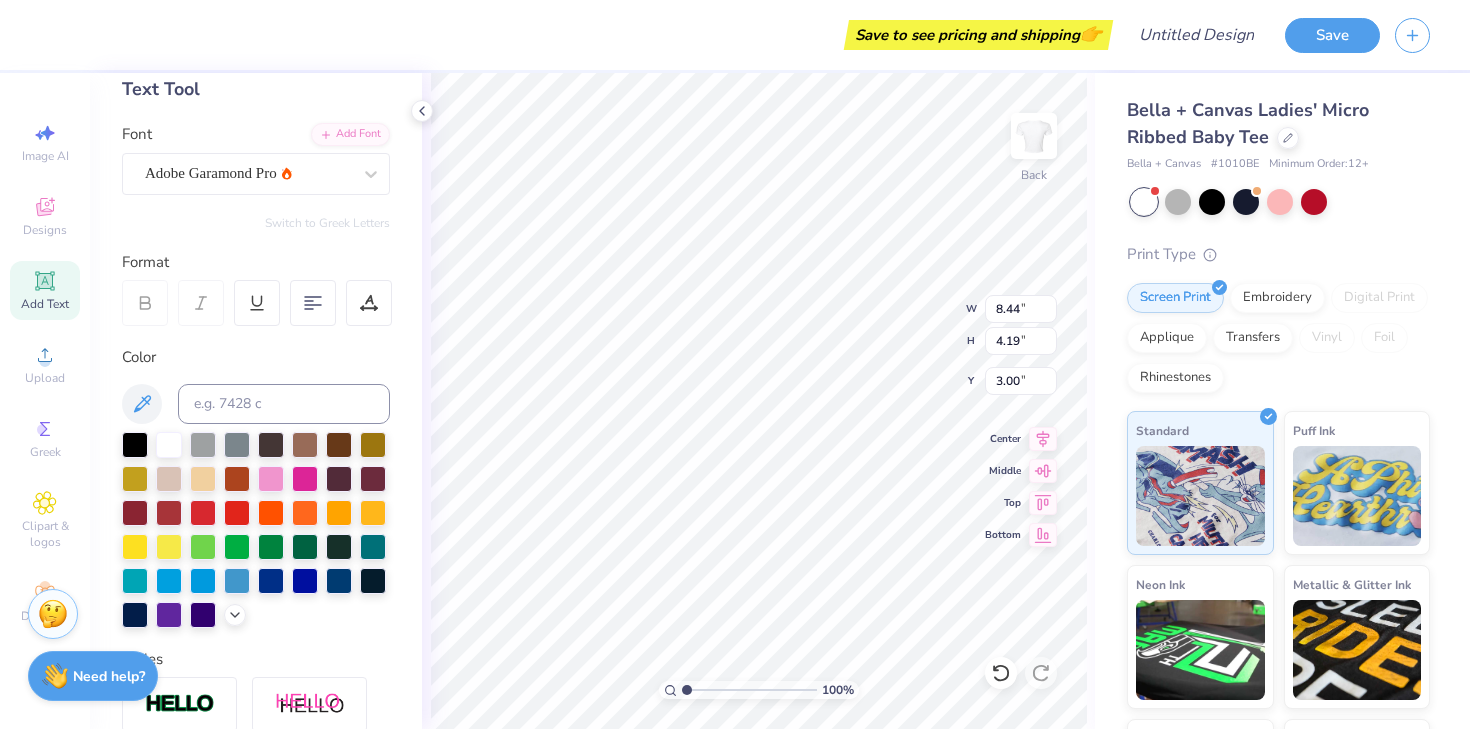 type on "6.76" 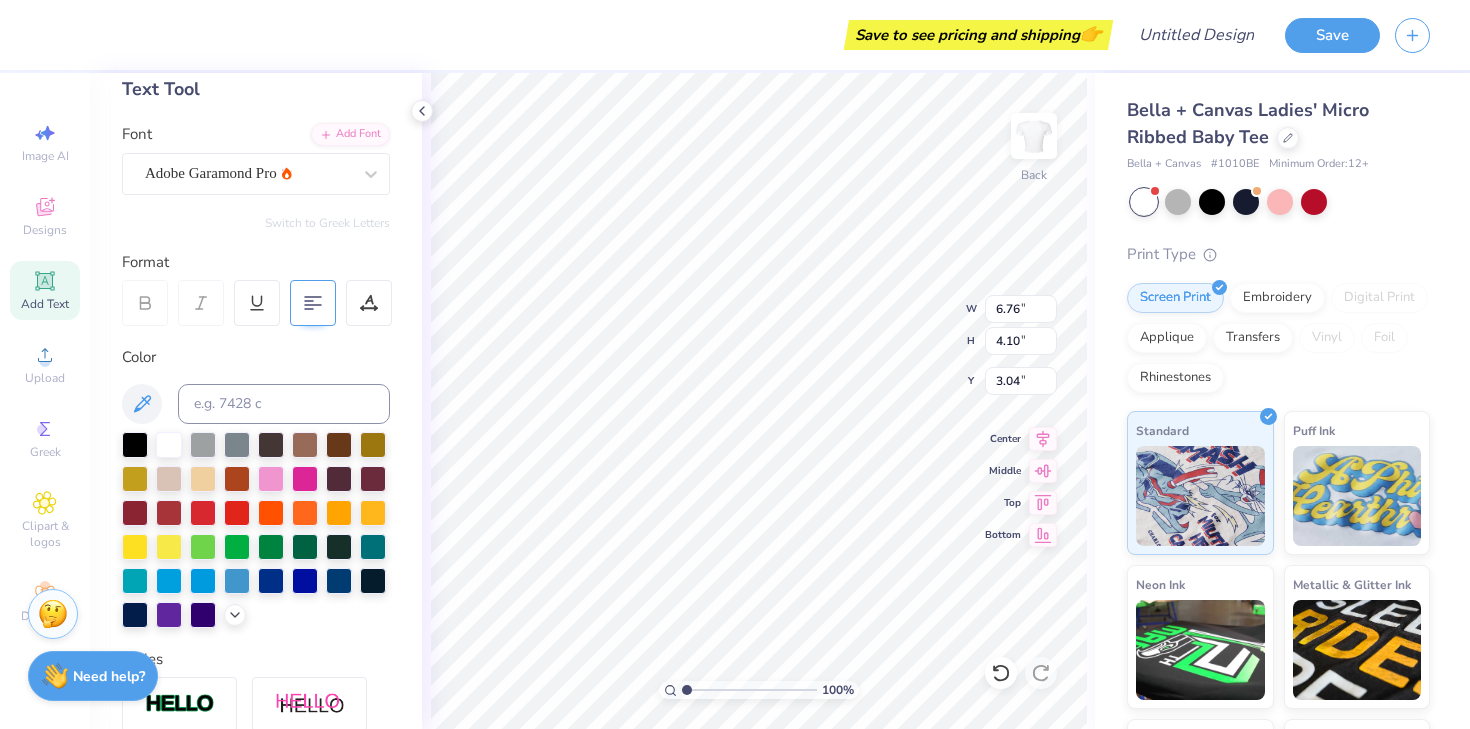 click at bounding box center [313, 303] 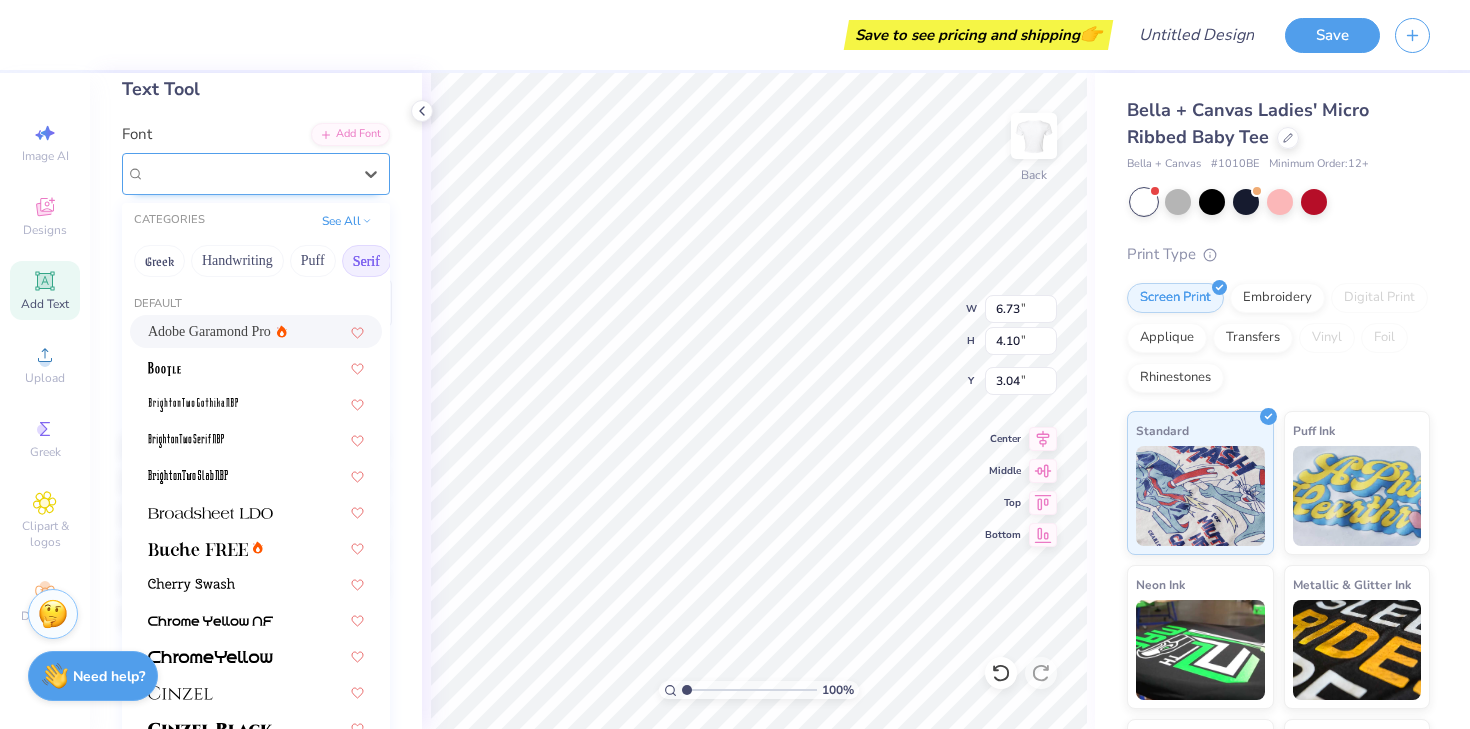 click on "Adobe Garamond Pro" at bounding box center [248, 173] 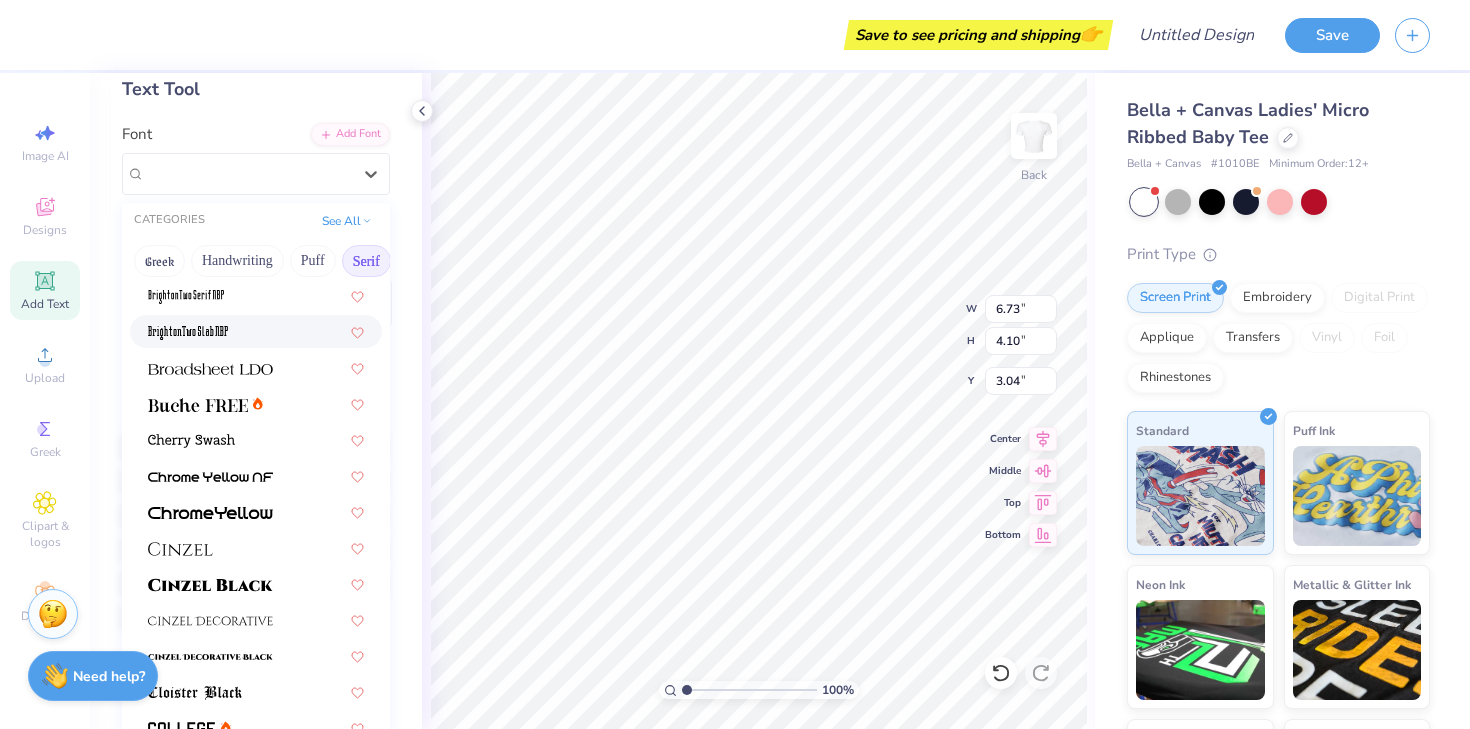 scroll, scrollTop: 141, scrollLeft: 0, axis: vertical 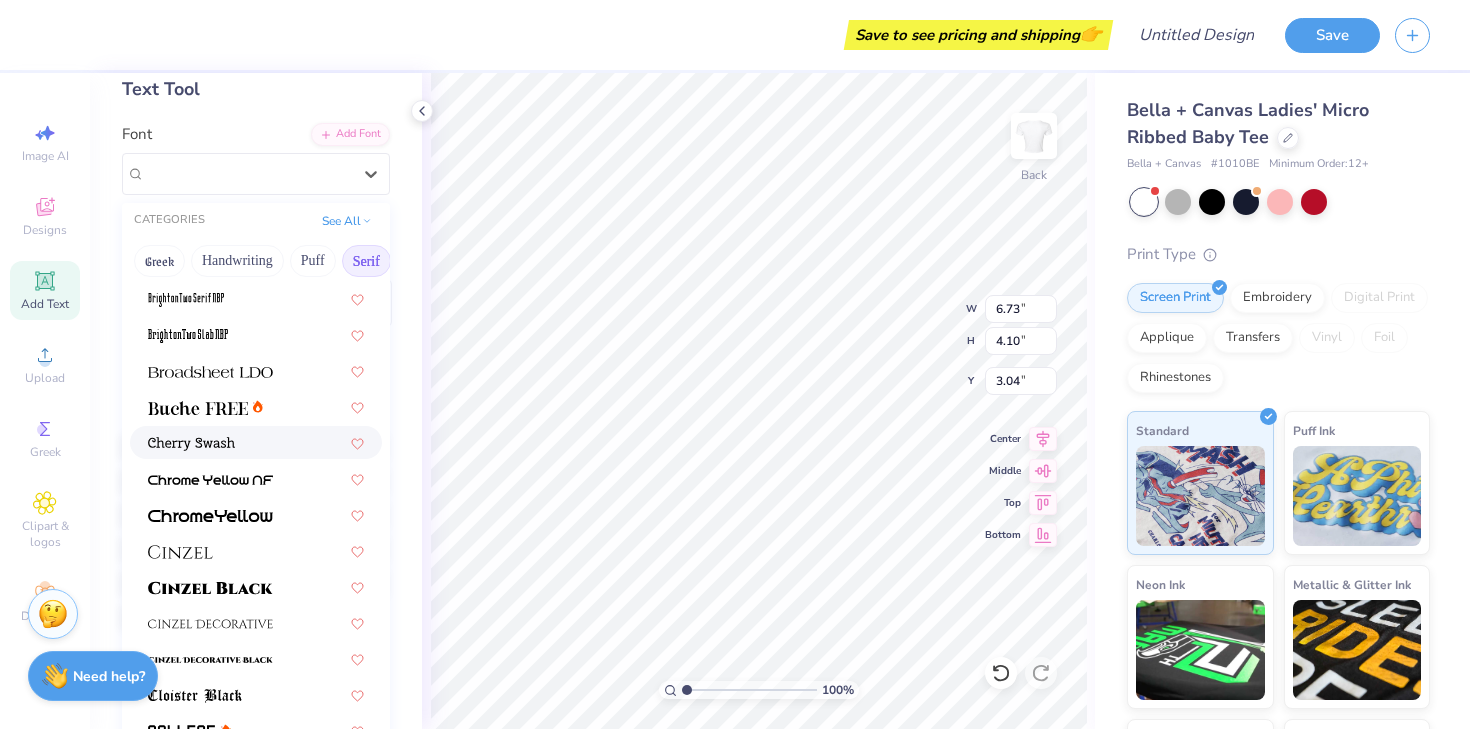 click at bounding box center (256, 442) 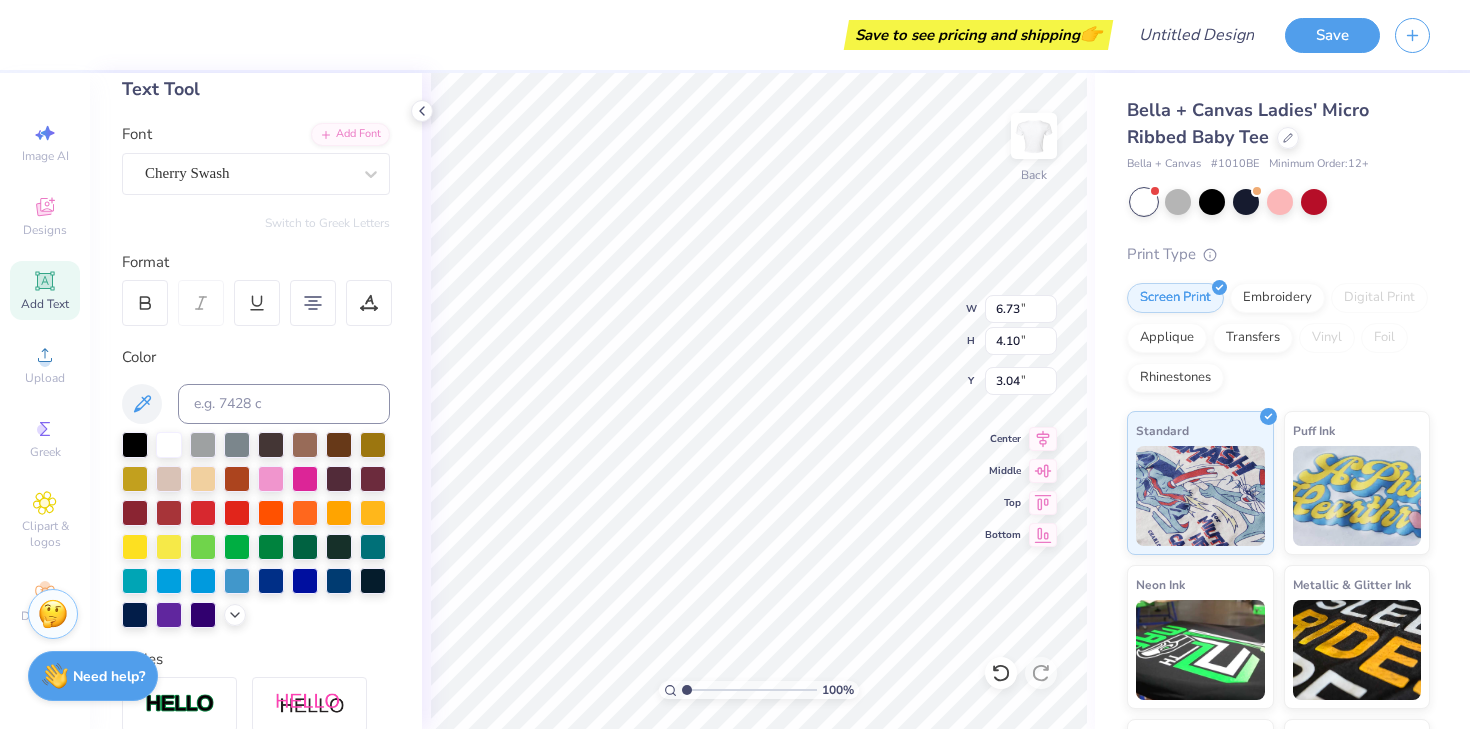 type on "8.12" 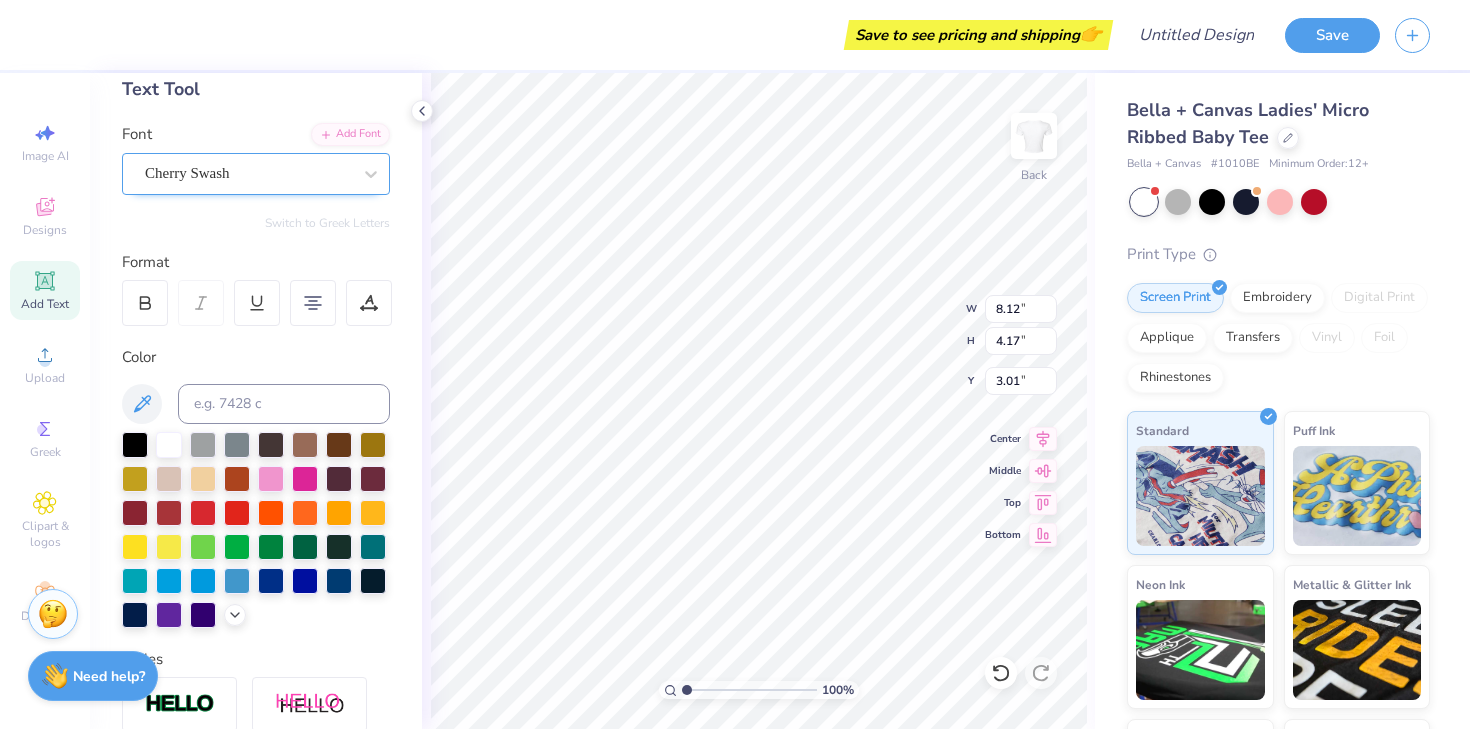 click on "Cherry Swash" at bounding box center [248, 173] 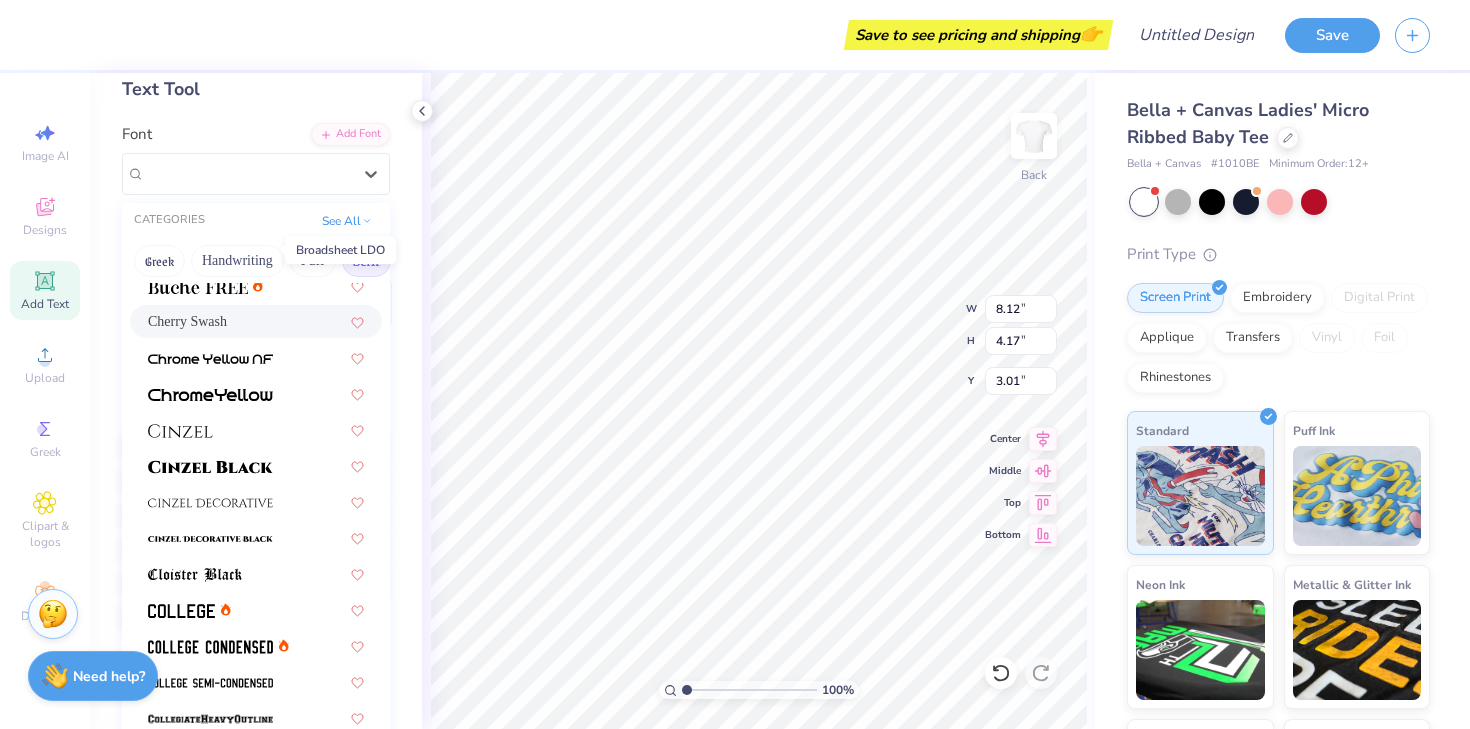 scroll, scrollTop: 261, scrollLeft: 0, axis: vertical 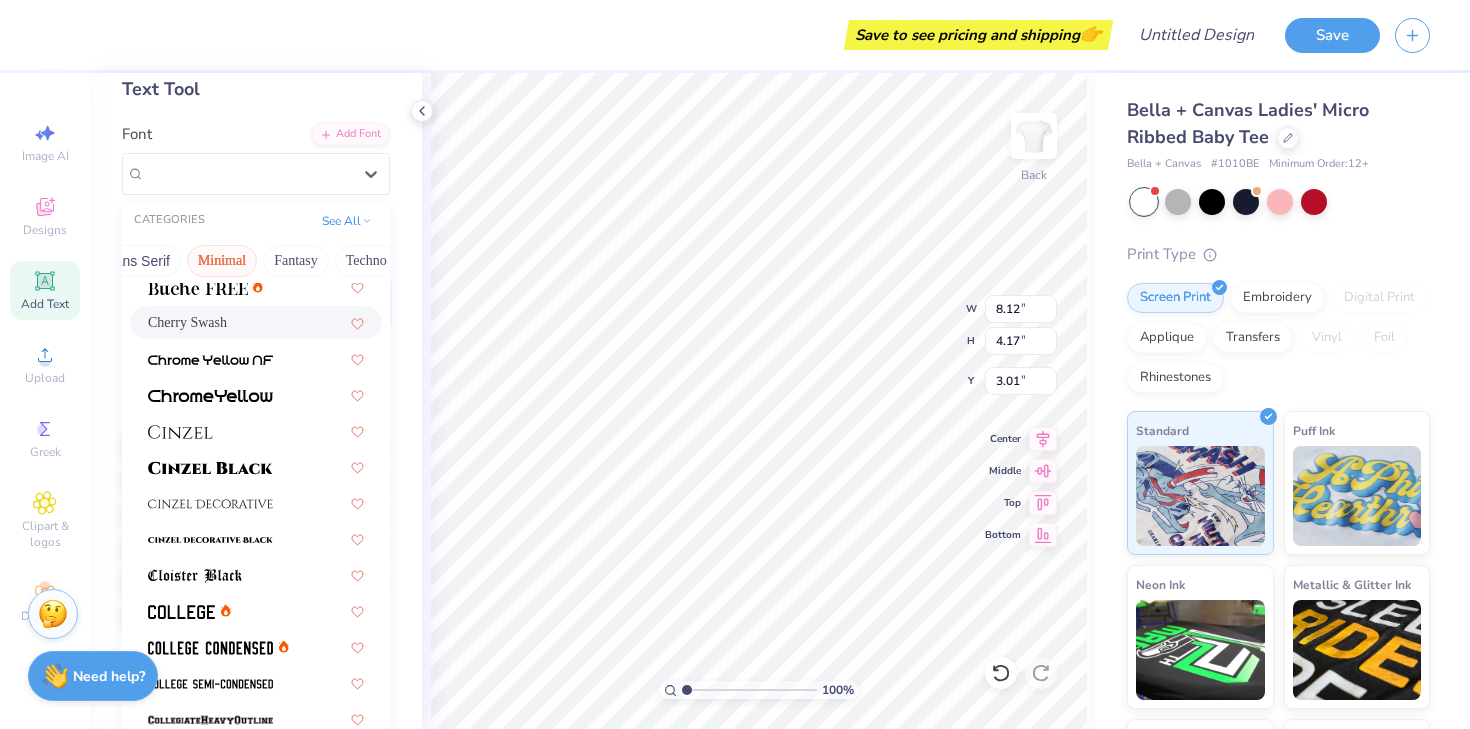 click on "Minimal" at bounding box center [222, 261] 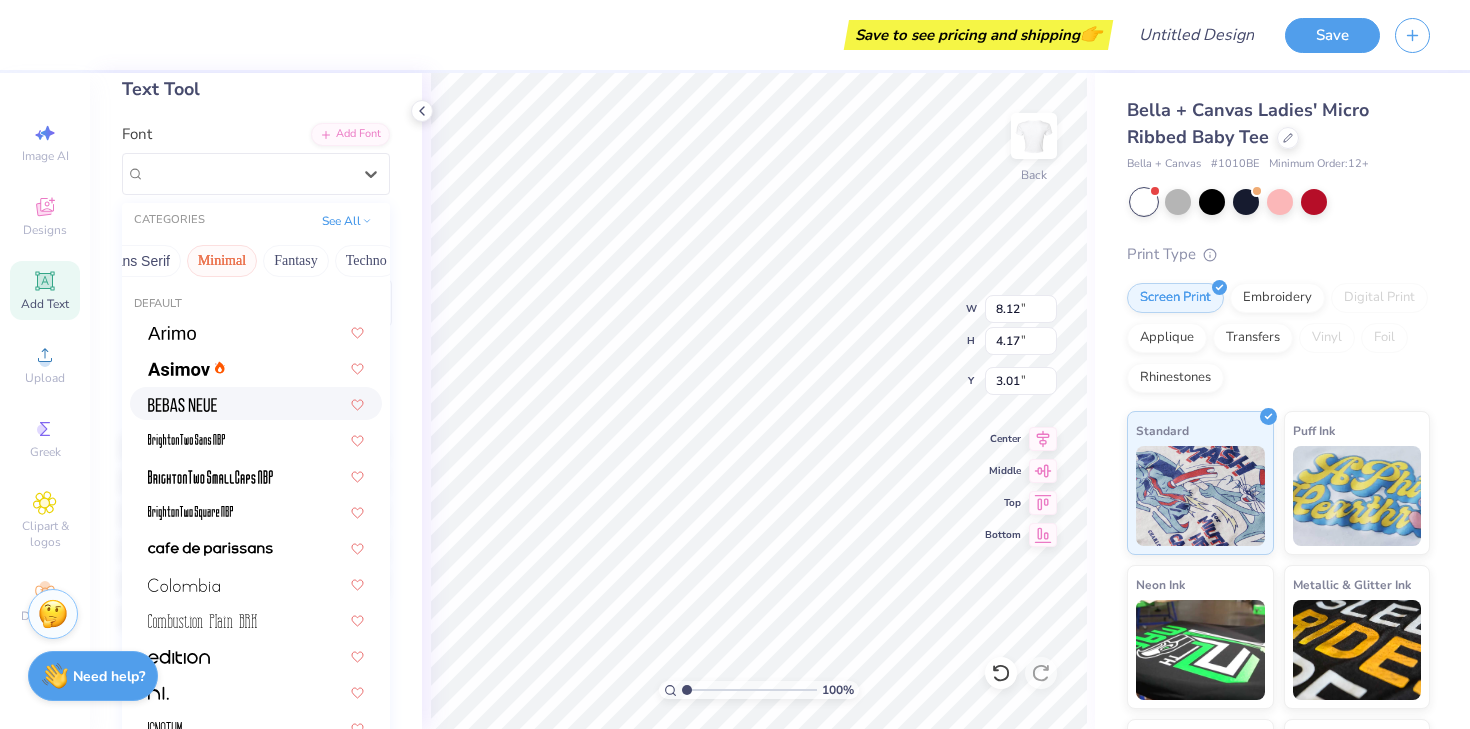 click at bounding box center (256, 403) 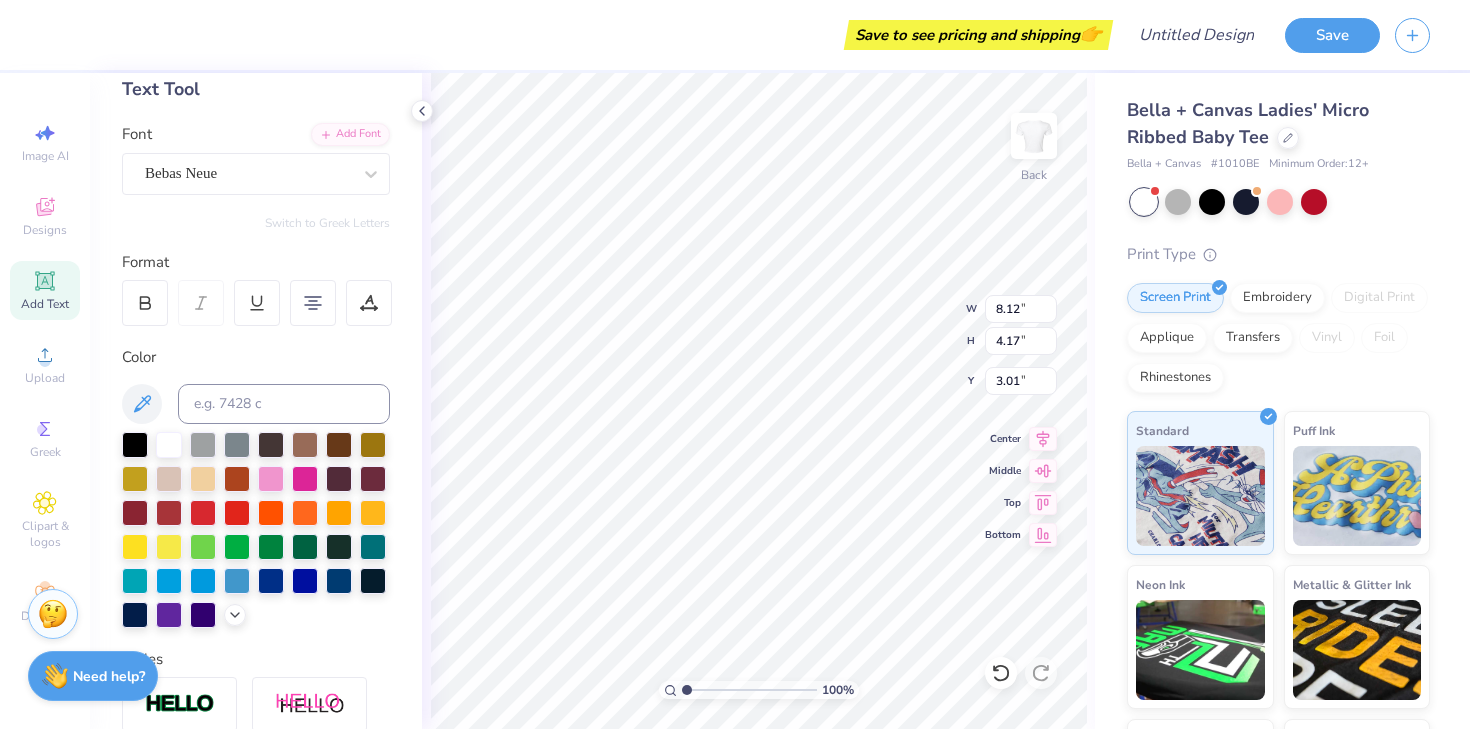 type on "5.72" 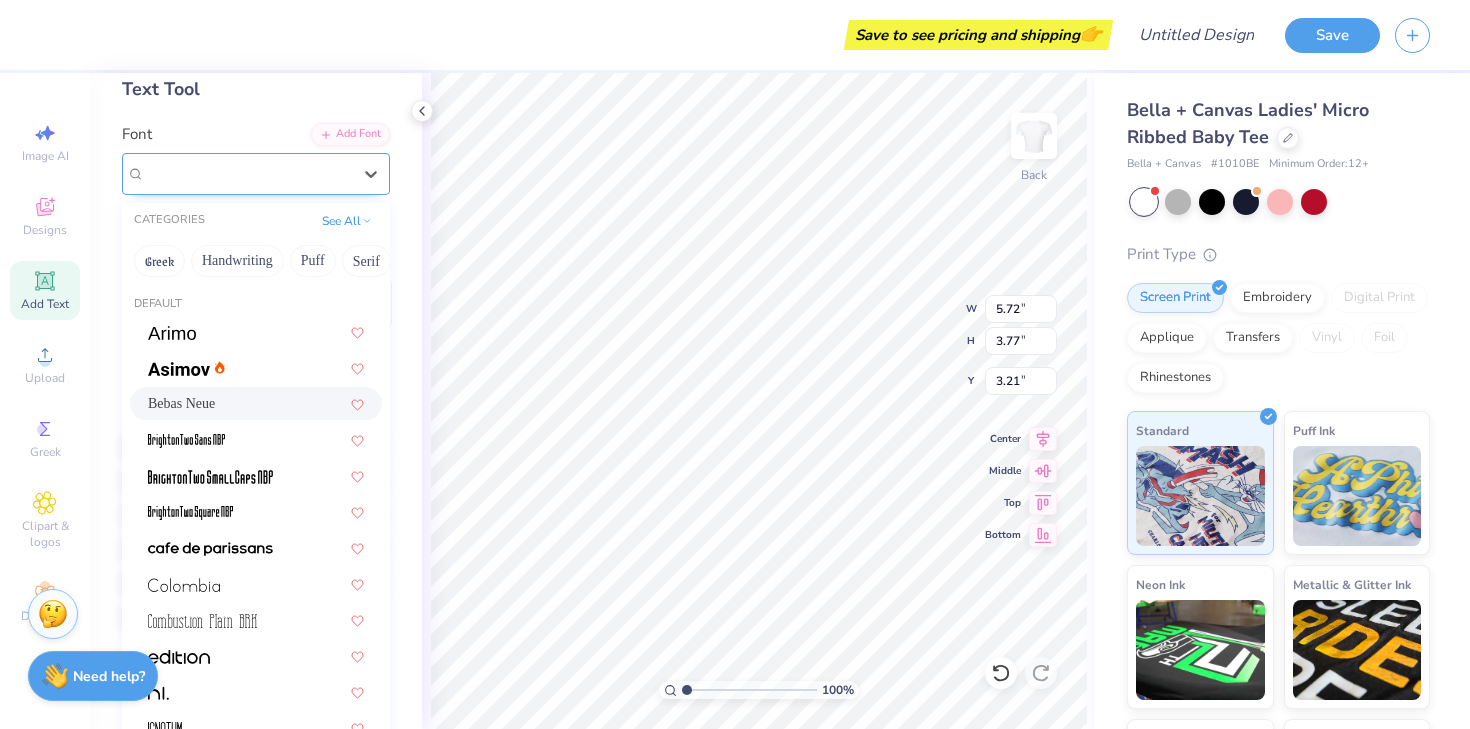 click on "Bebas Neue" at bounding box center [248, 173] 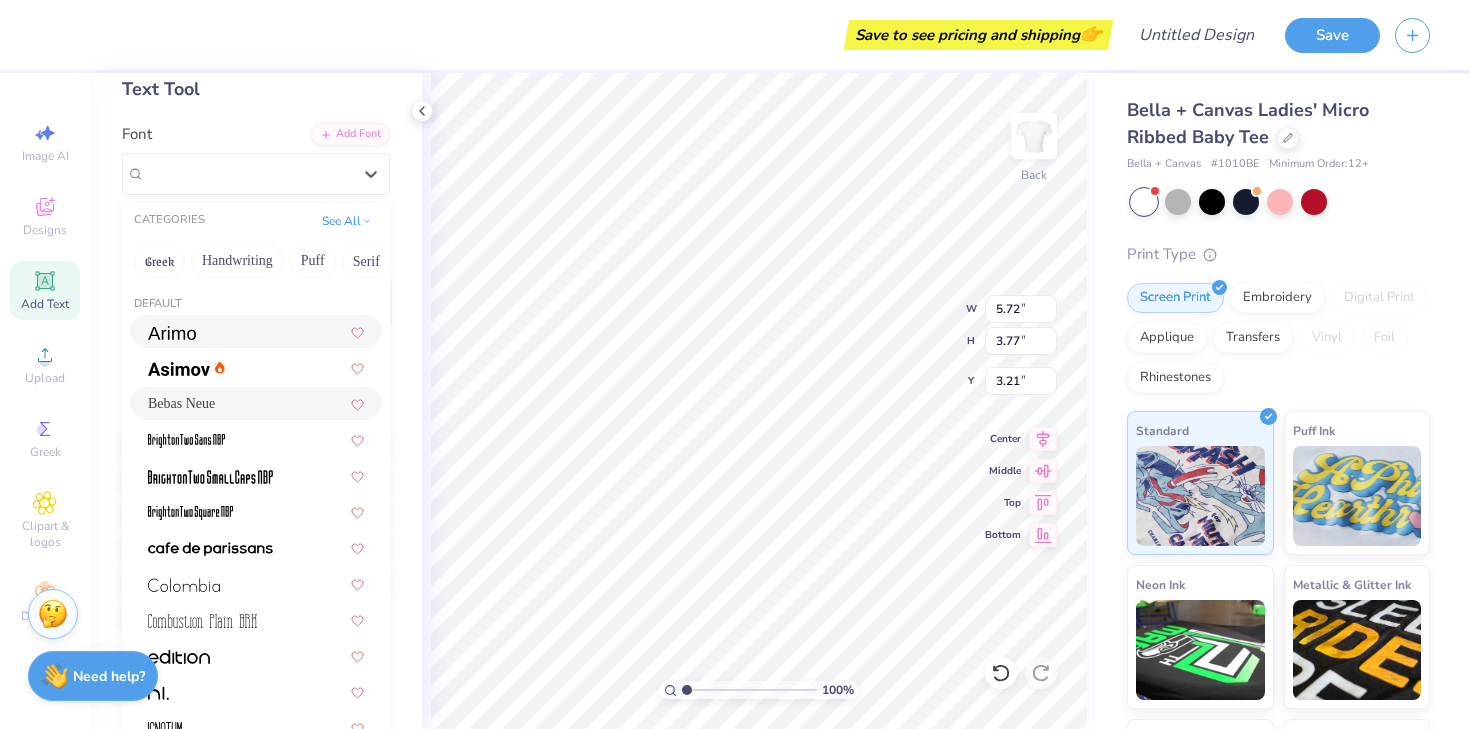 click at bounding box center (256, 331) 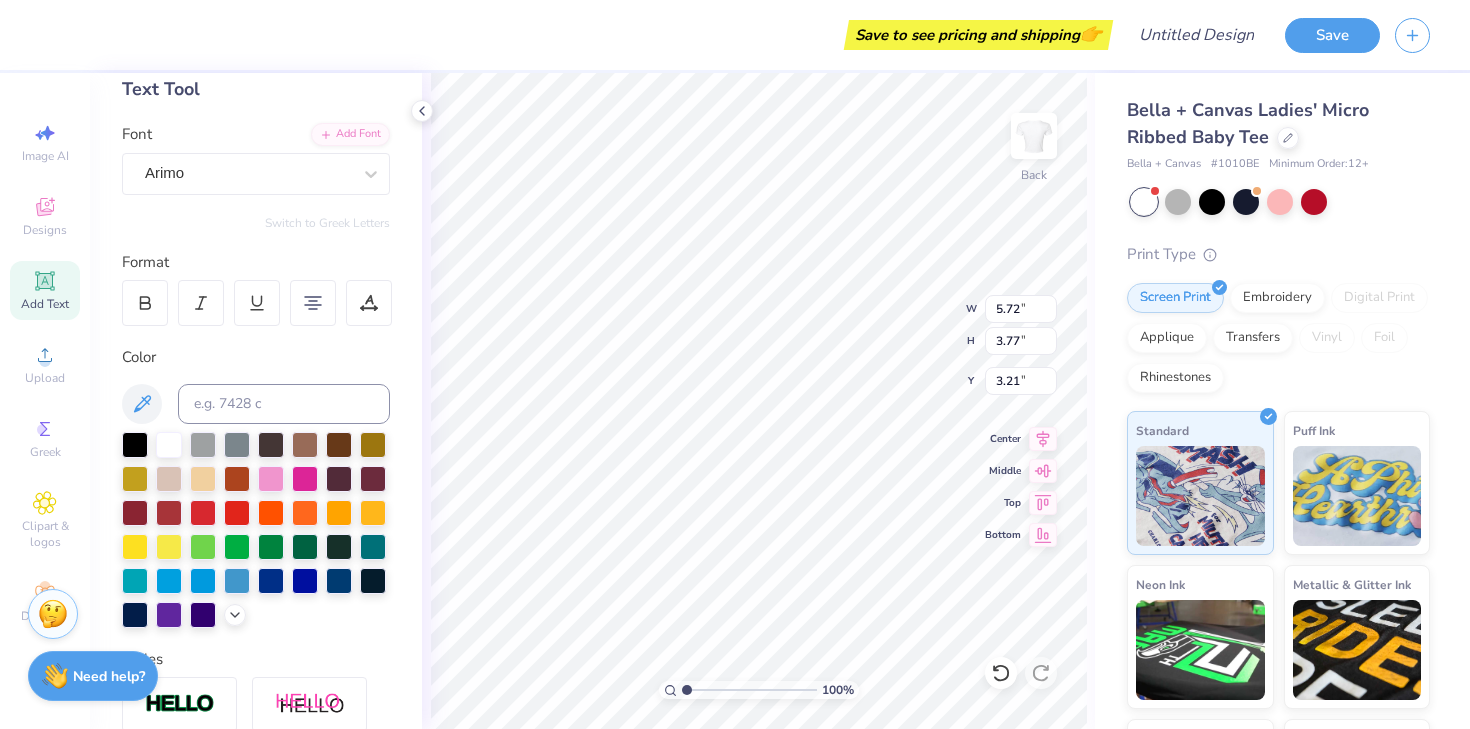 type on "7.93" 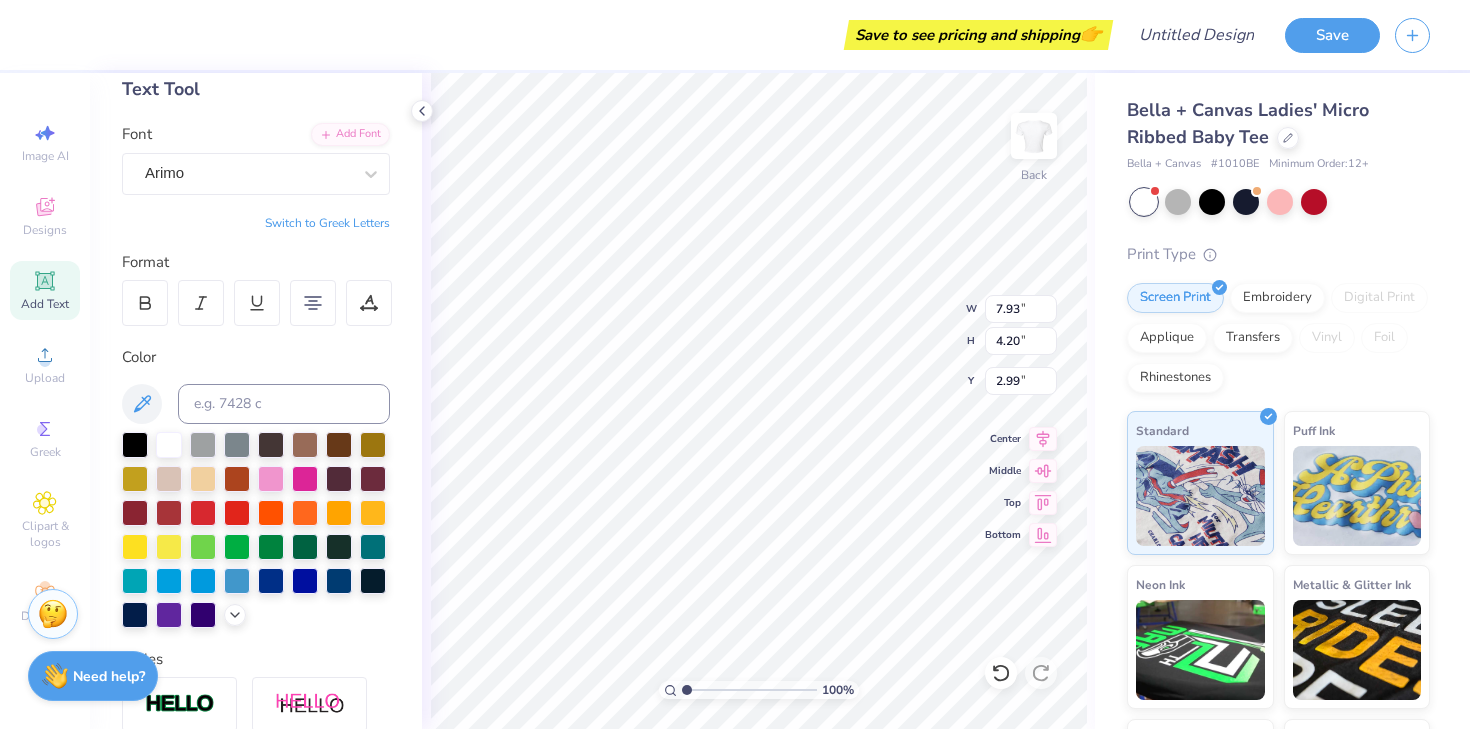 scroll, scrollTop: 108, scrollLeft: 0, axis: vertical 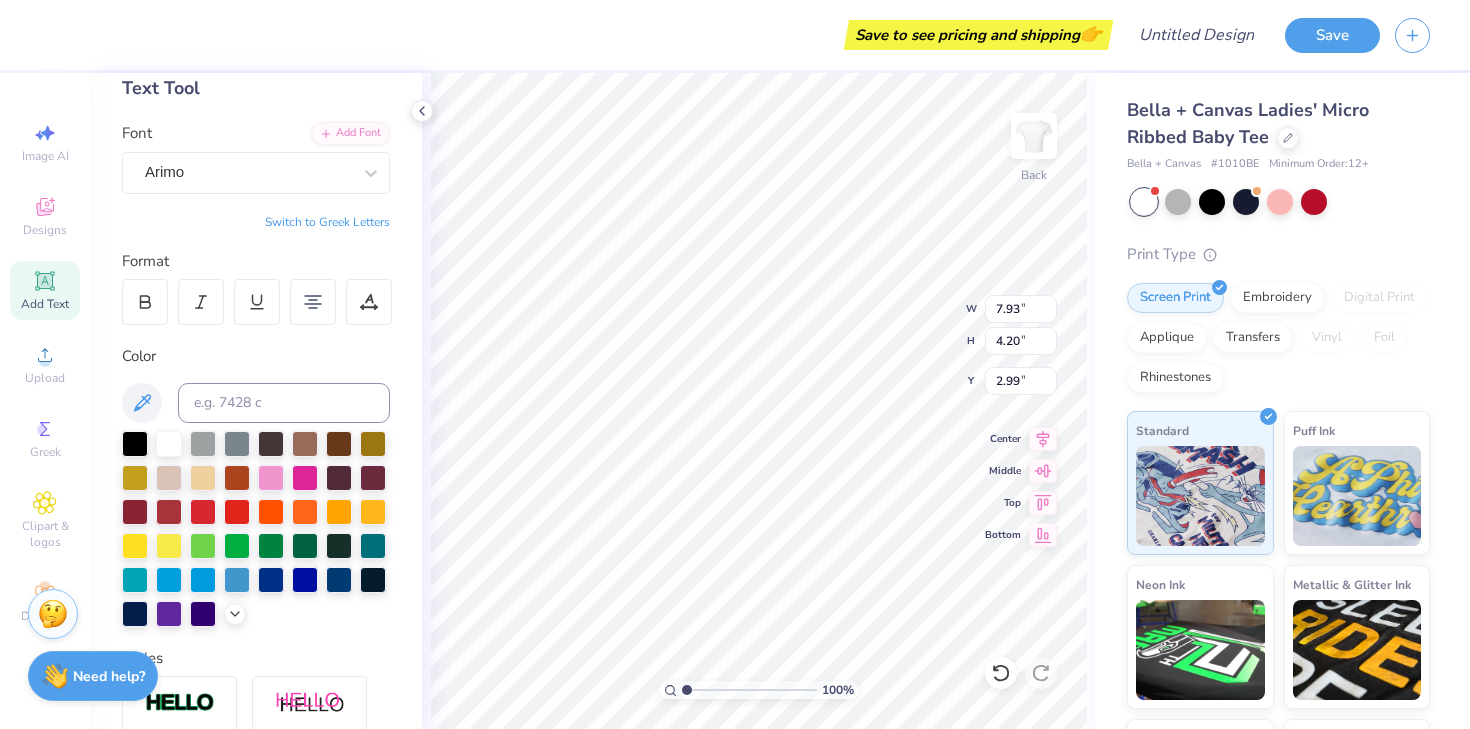 click on "Switch to Greek Letters" at bounding box center [327, 222] 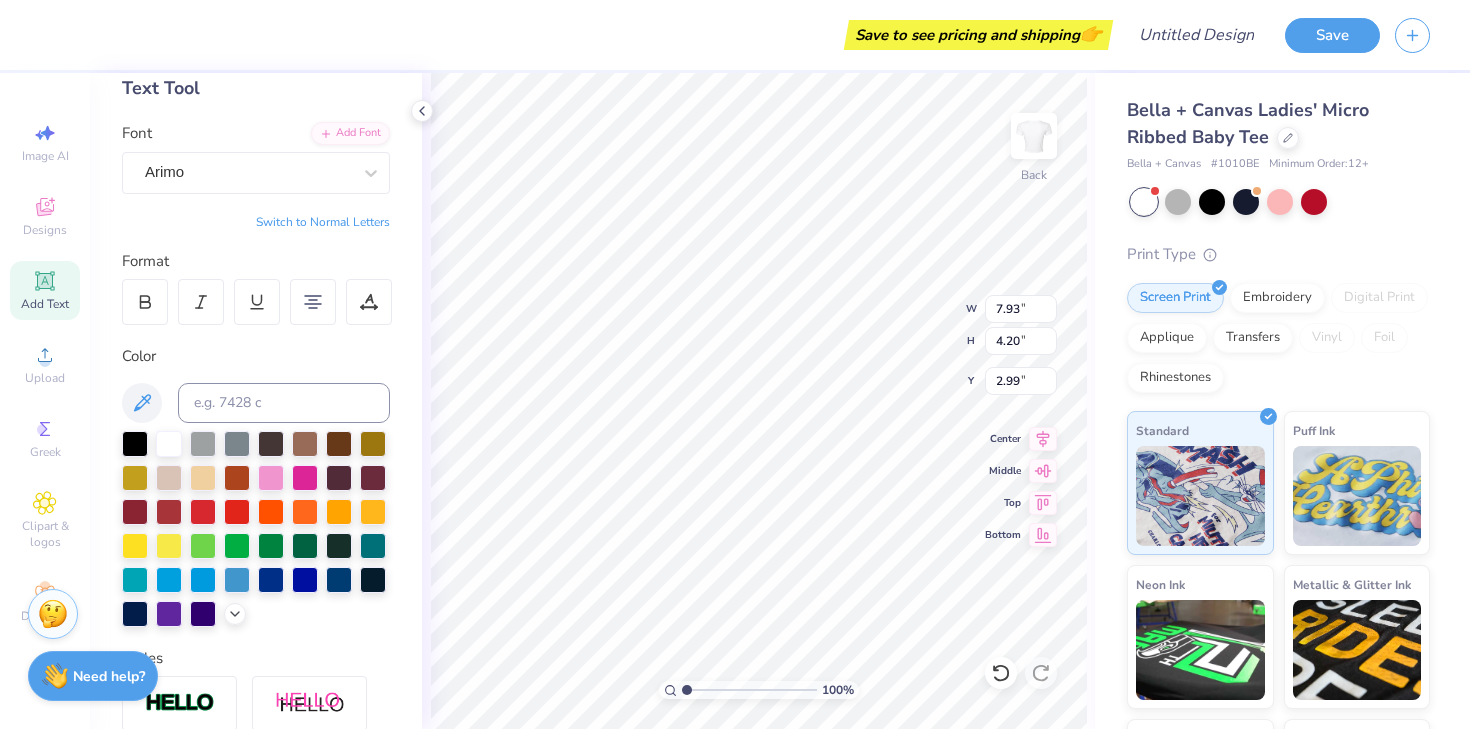 type on "8.14" 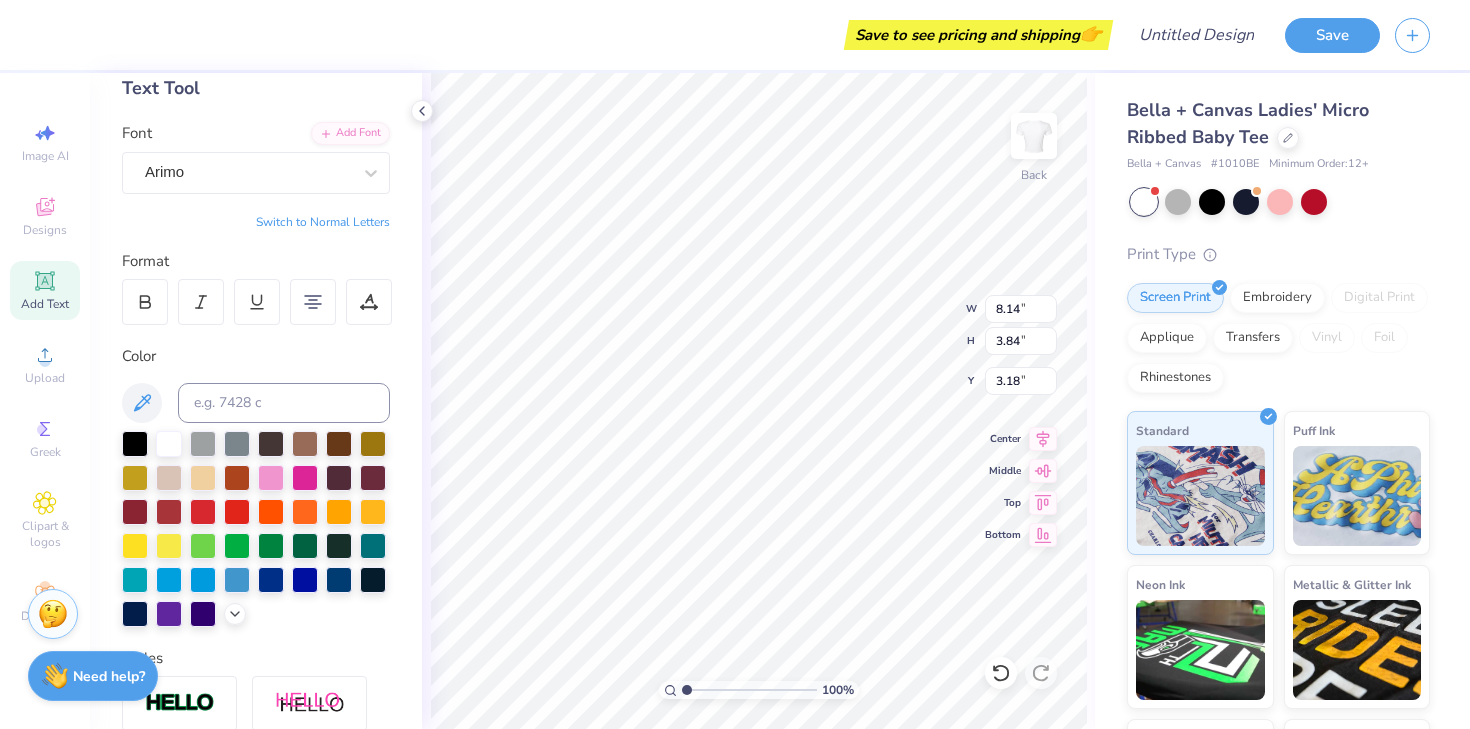 click on "Switch to Normal Letters" at bounding box center (323, 222) 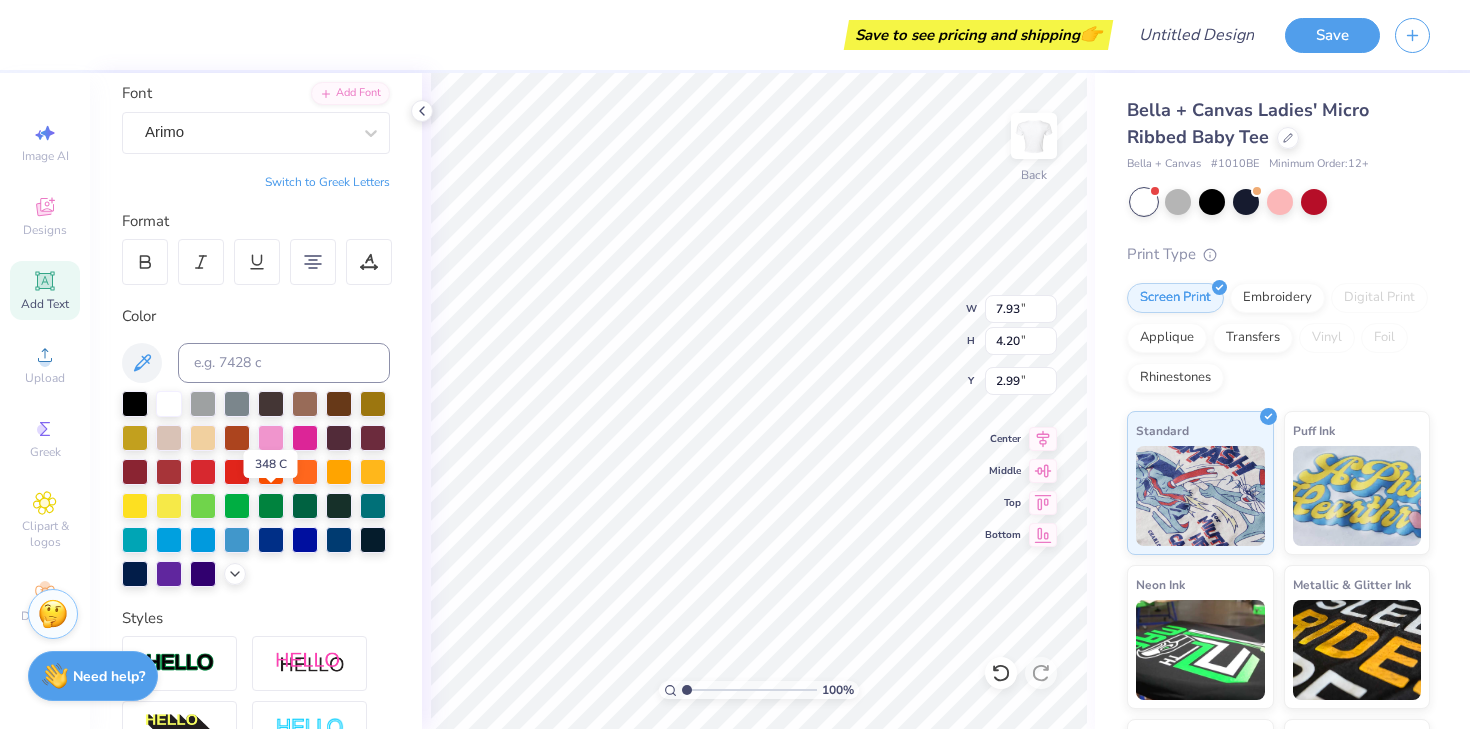 scroll, scrollTop: 0, scrollLeft: 0, axis: both 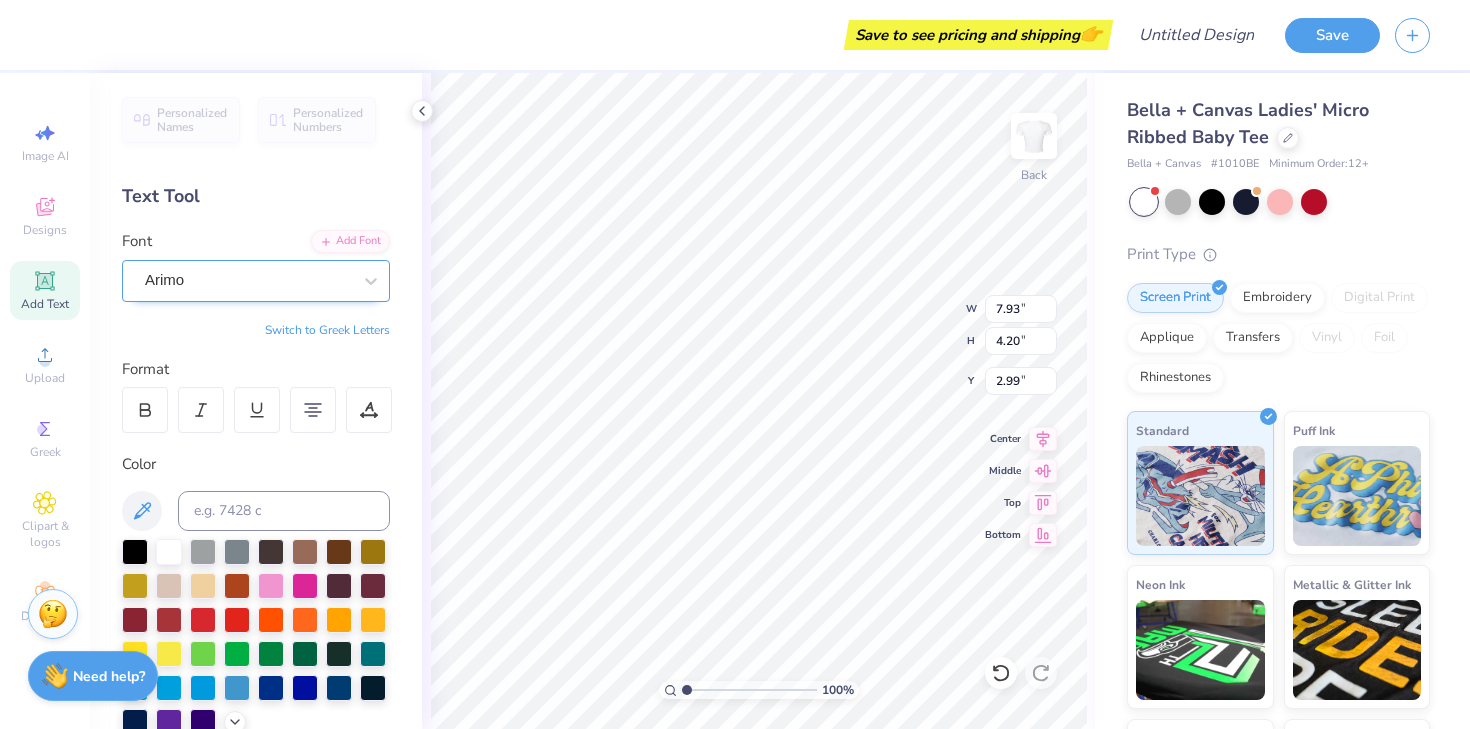 click on "Arimo" at bounding box center [248, 280] 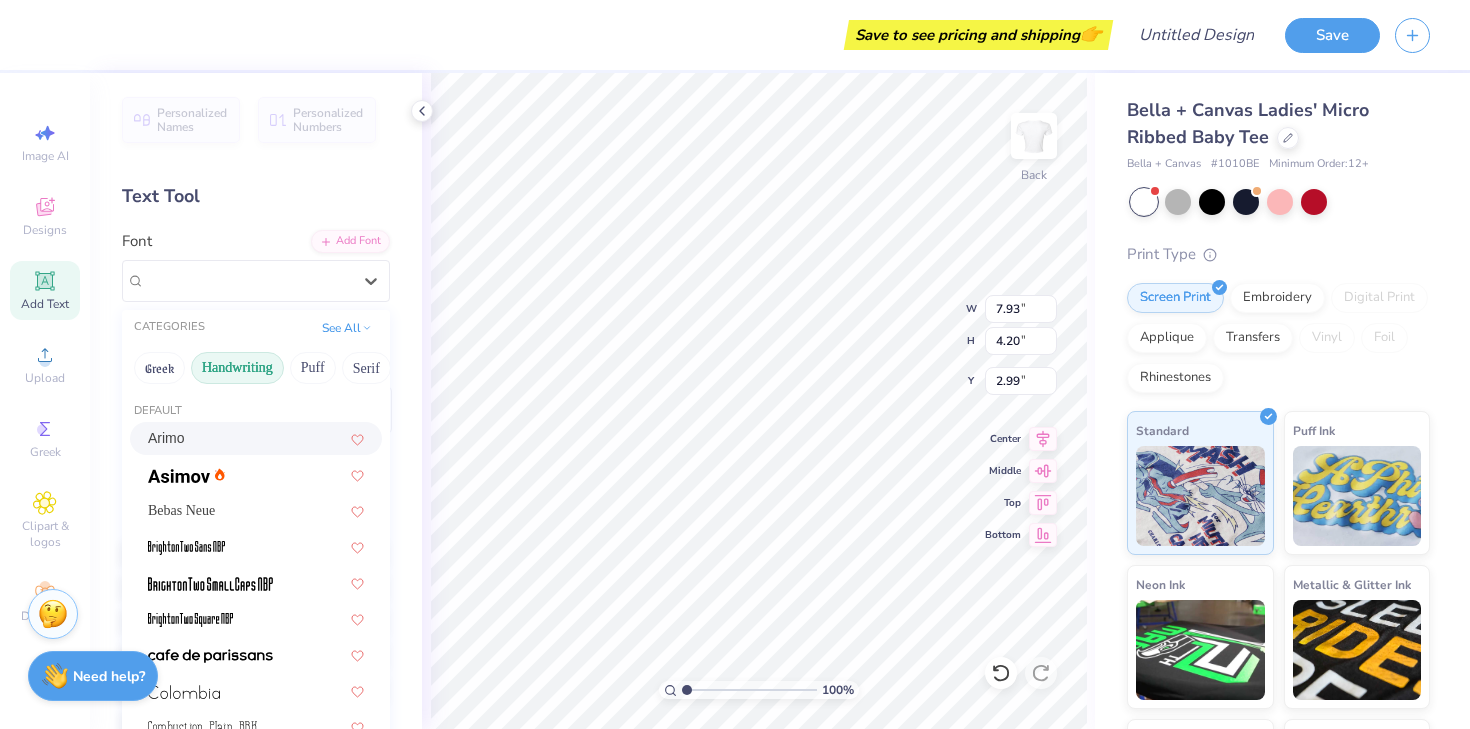 click on "Handwriting" at bounding box center [237, 368] 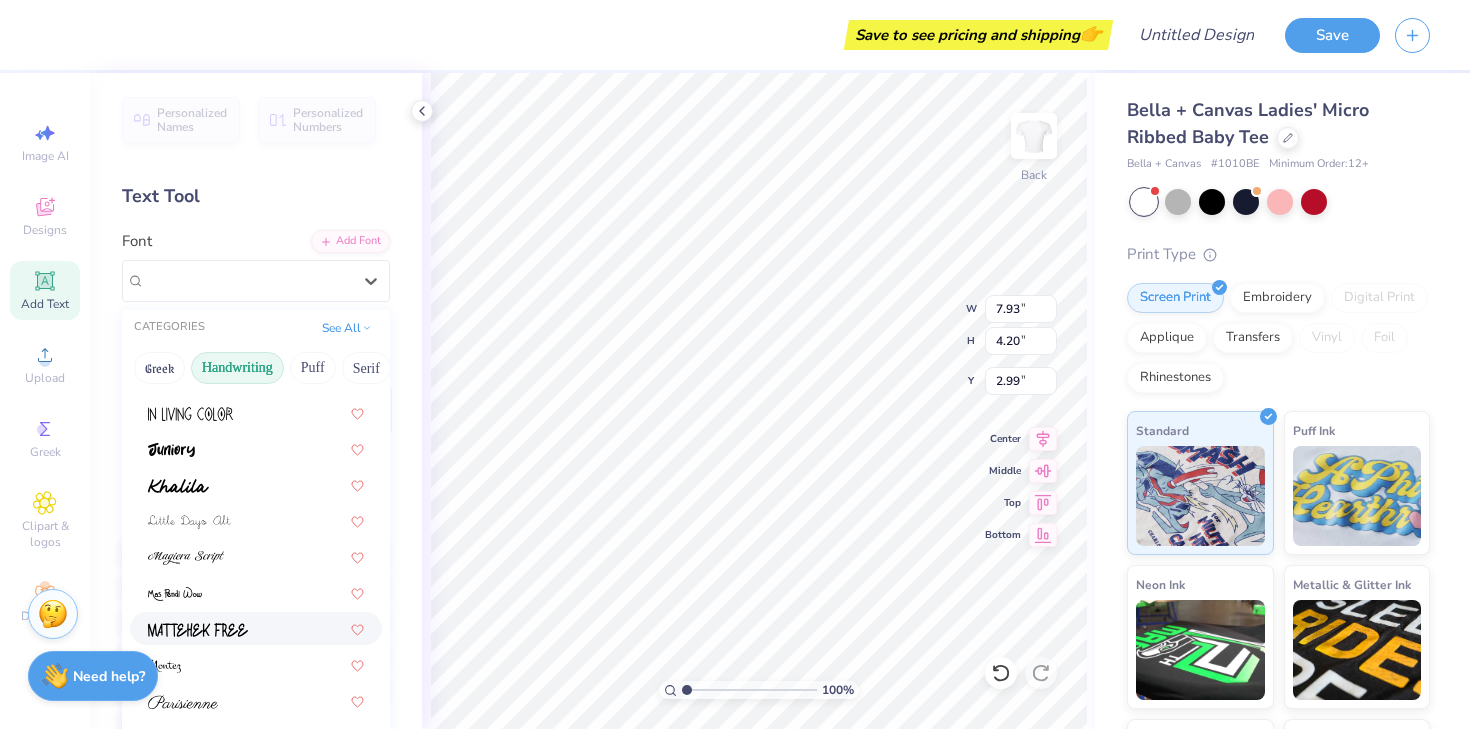 scroll, scrollTop: 317, scrollLeft: 0, axis: vertical 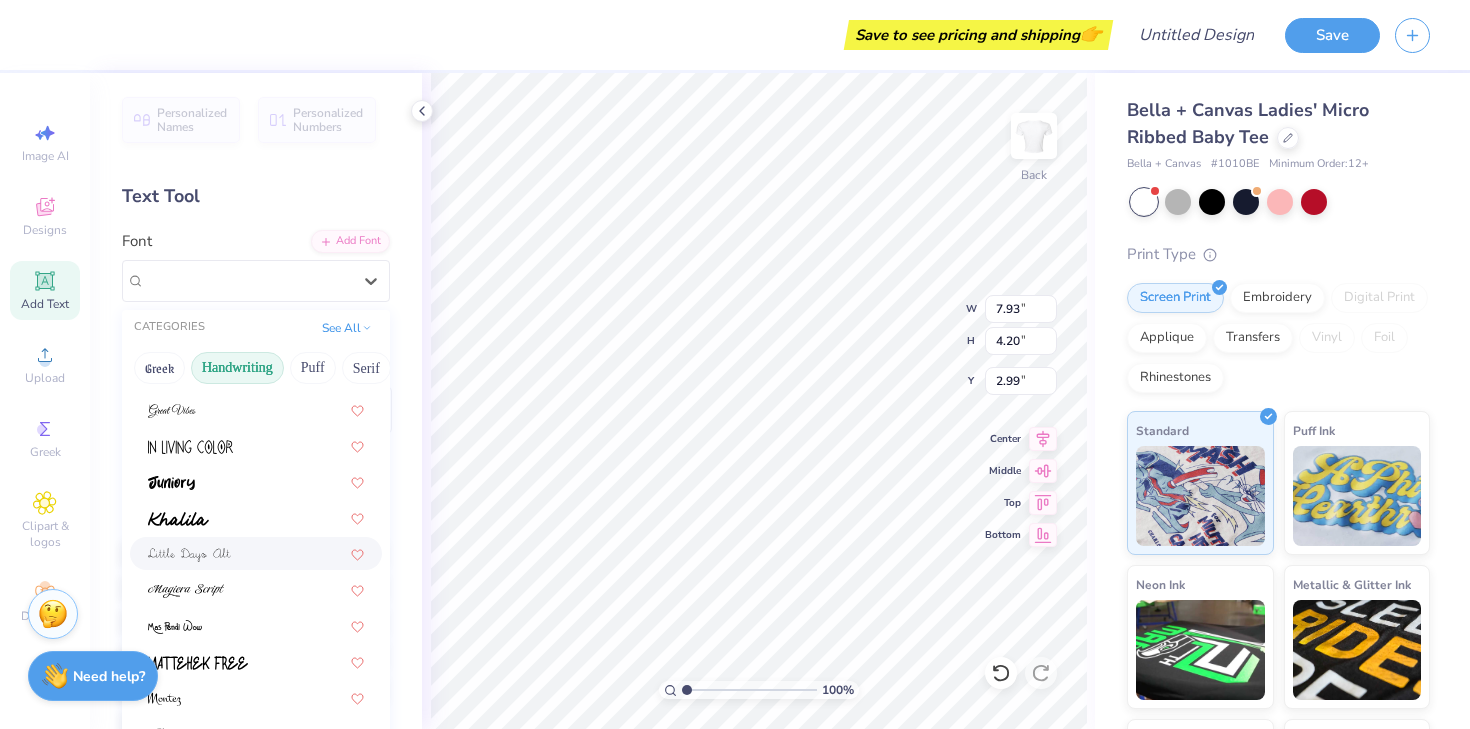 click at bounding box center (256, 553) 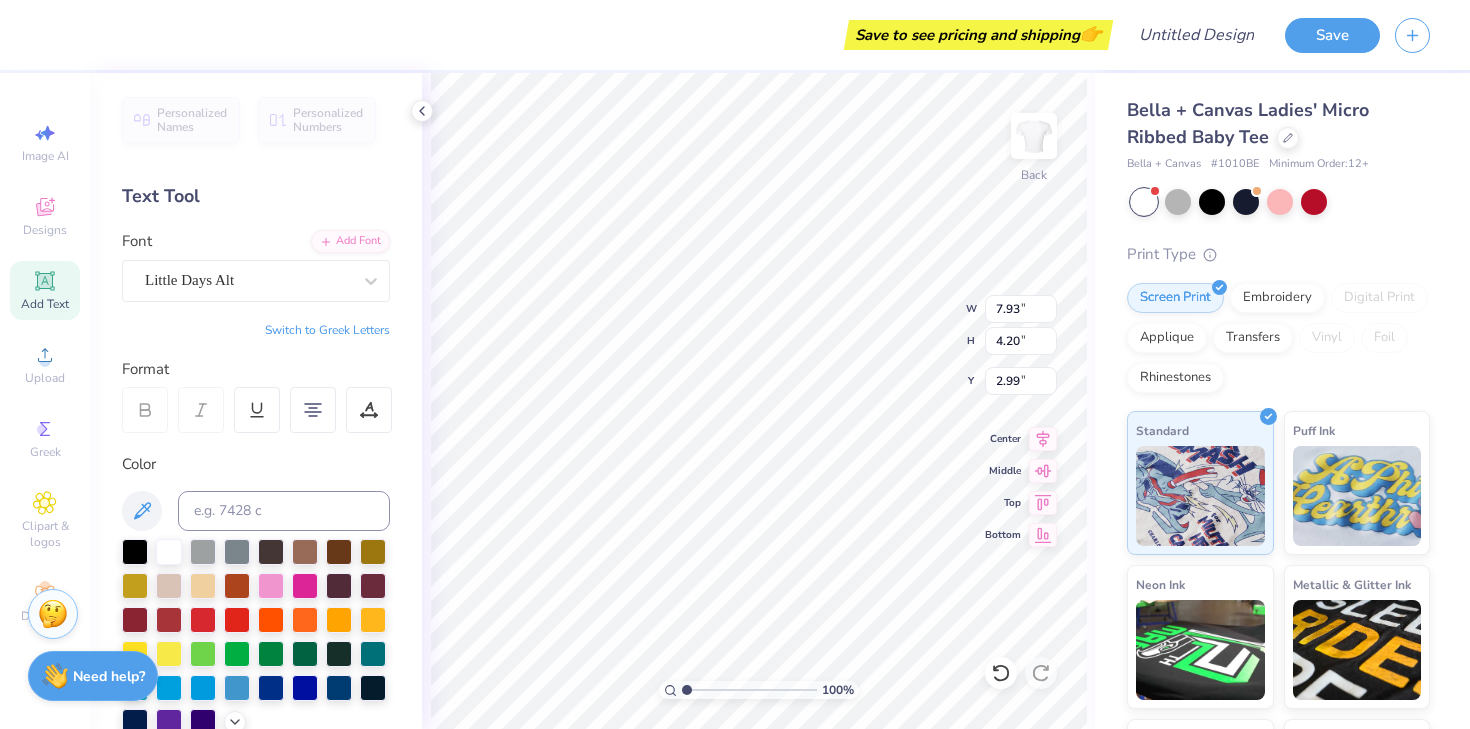 type on "6.36" 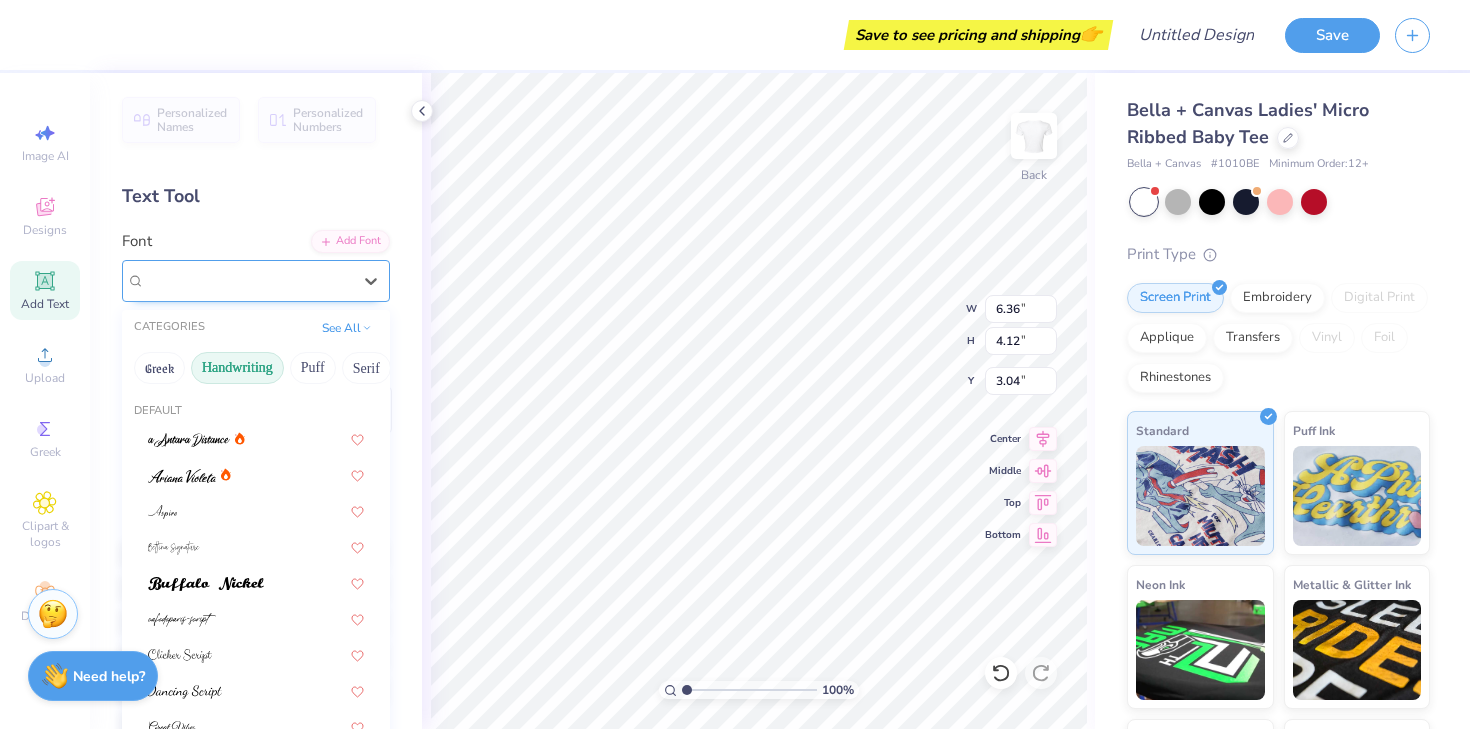 click on "Little Days Alt" at bounding box center (248, 280) 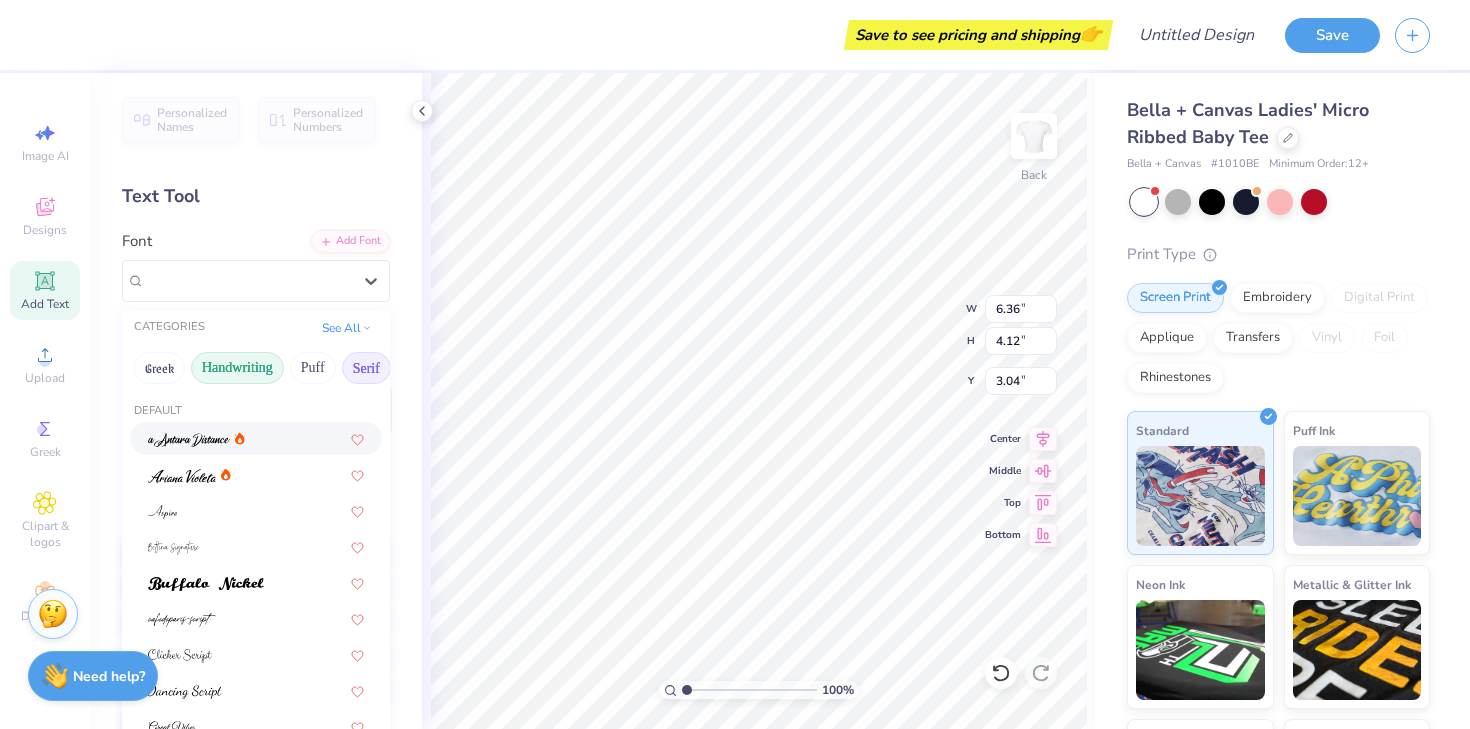 click on "Serif" at bounding box center (366, 368) 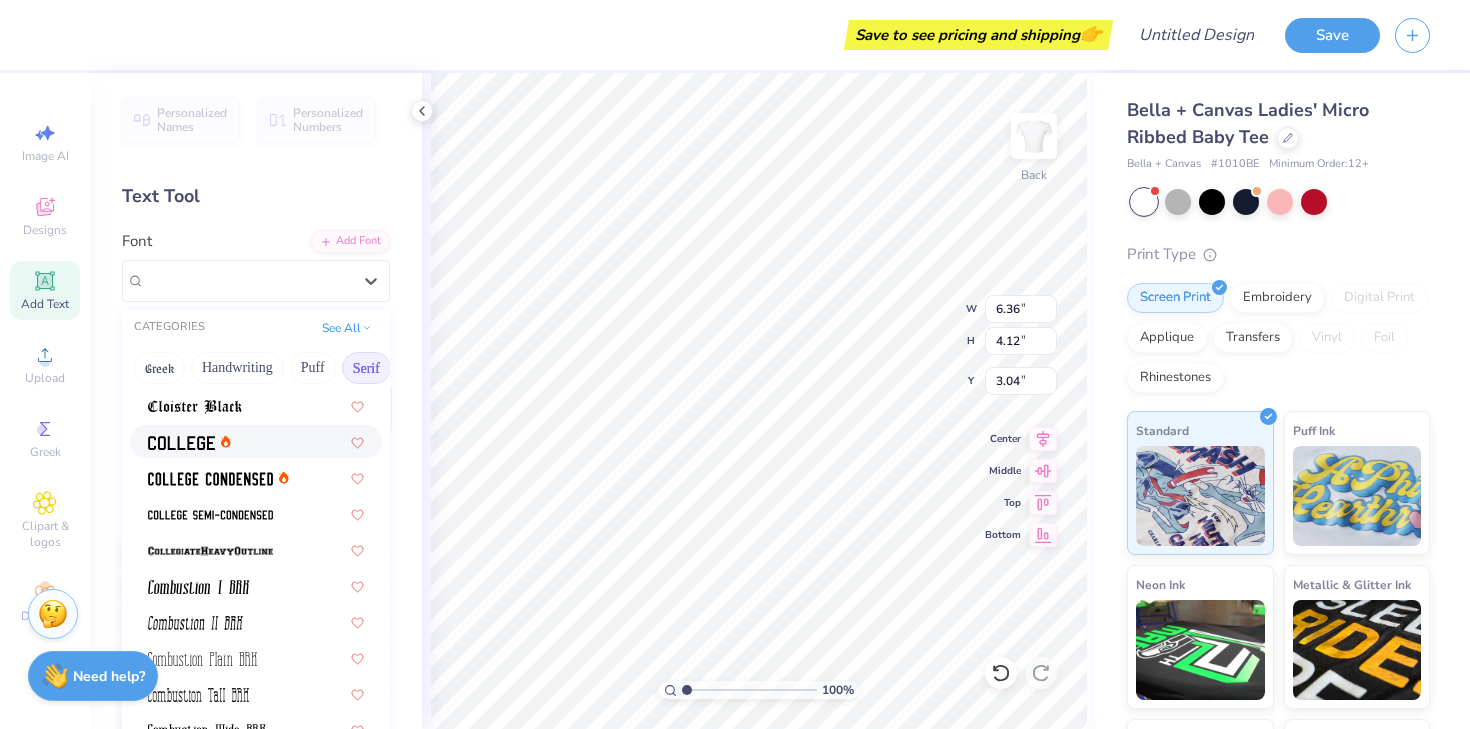 scroll, scrollTop: 526, scrollLeft: 0, axis: vertical 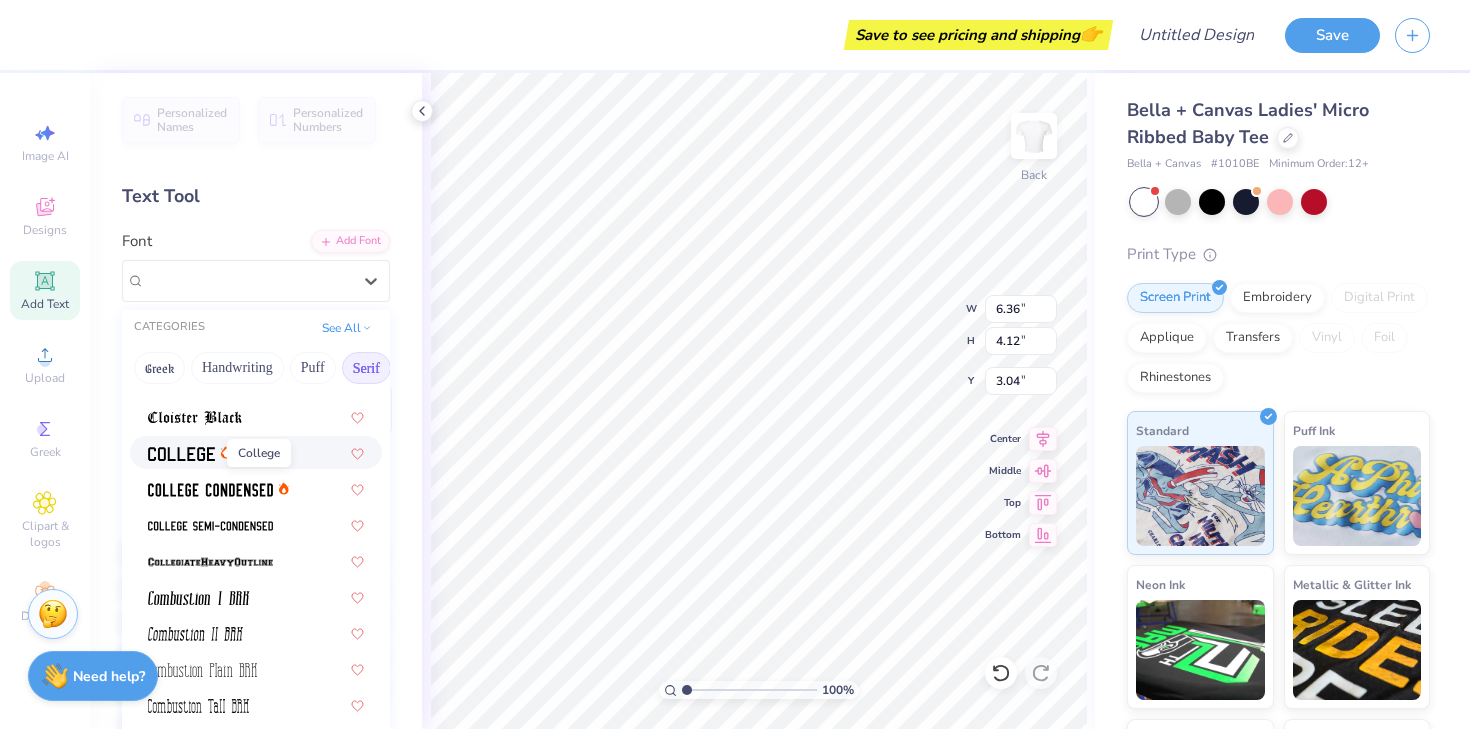 click at bounding box center (181, 454) 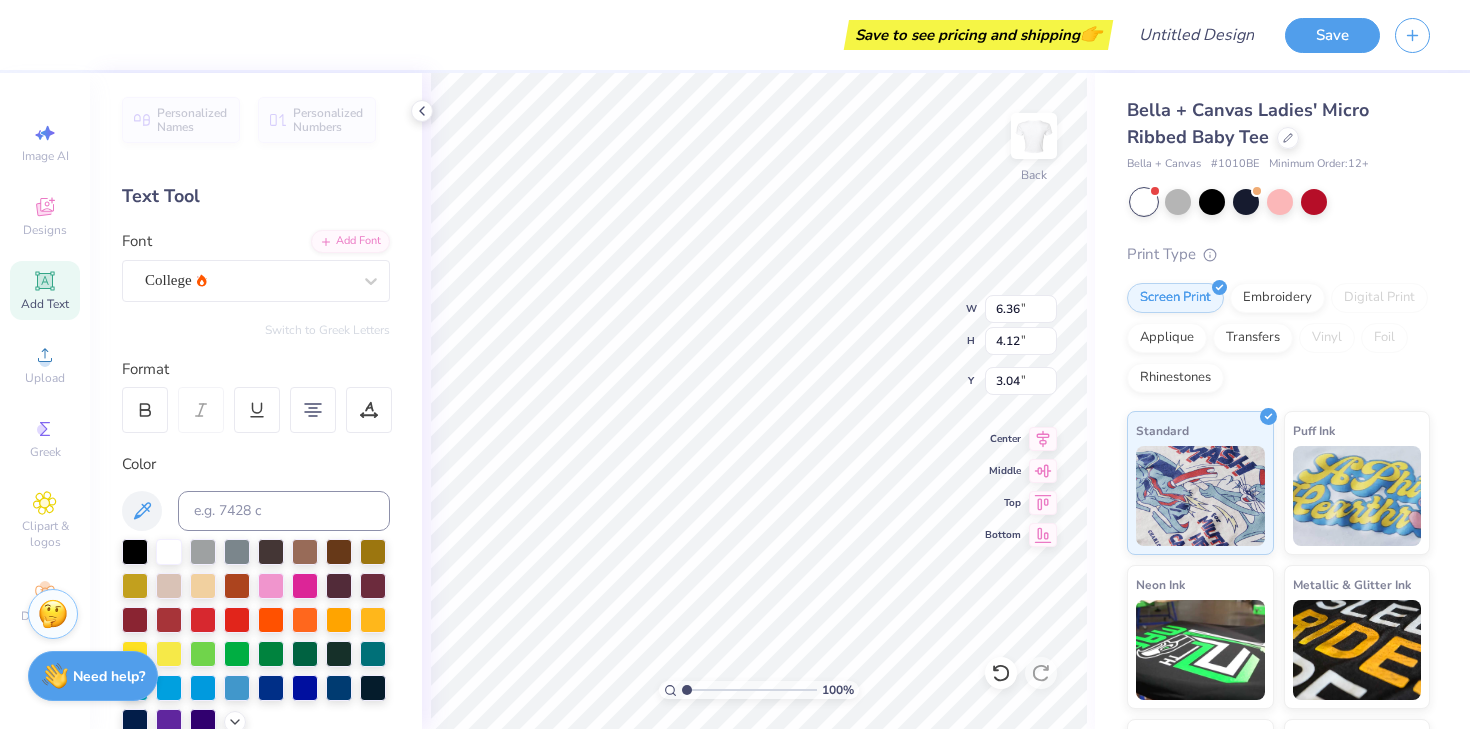 type on "7.31" 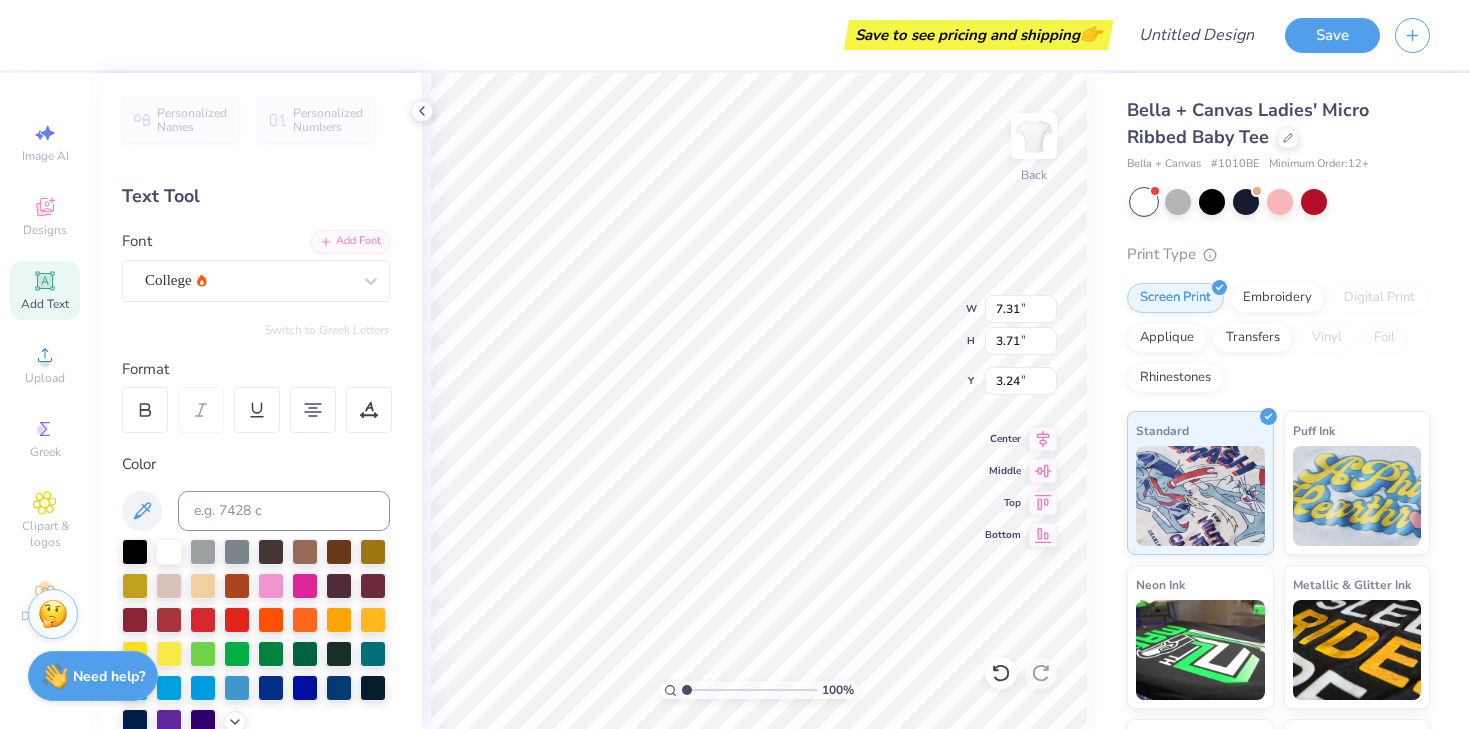 click on "Personalized Names Personalized Numbers Text Tool  Add Font Font College Switch to Greek Letters Format Color Styles Text Shape" at bounding box center [256, 401] 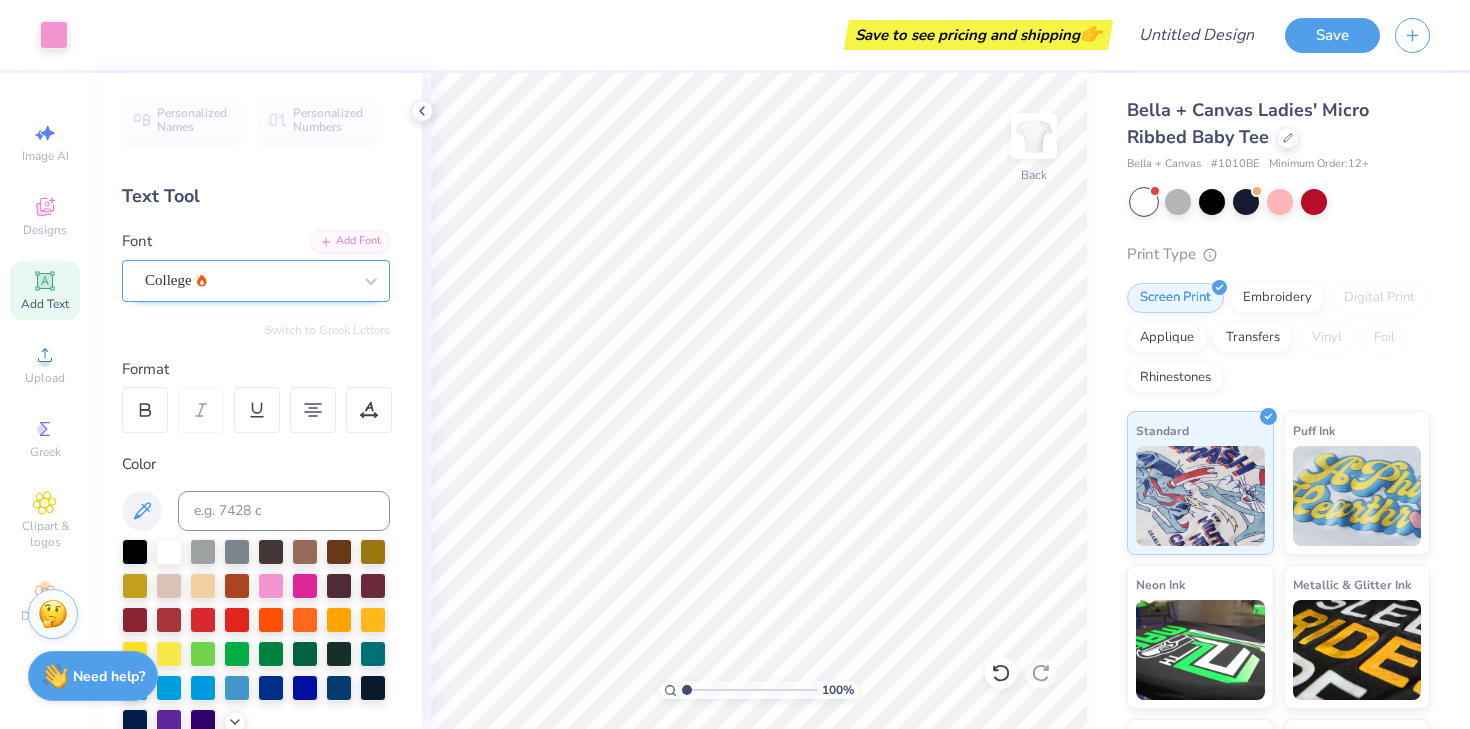 click on "College" at bounding box center (248, 280) 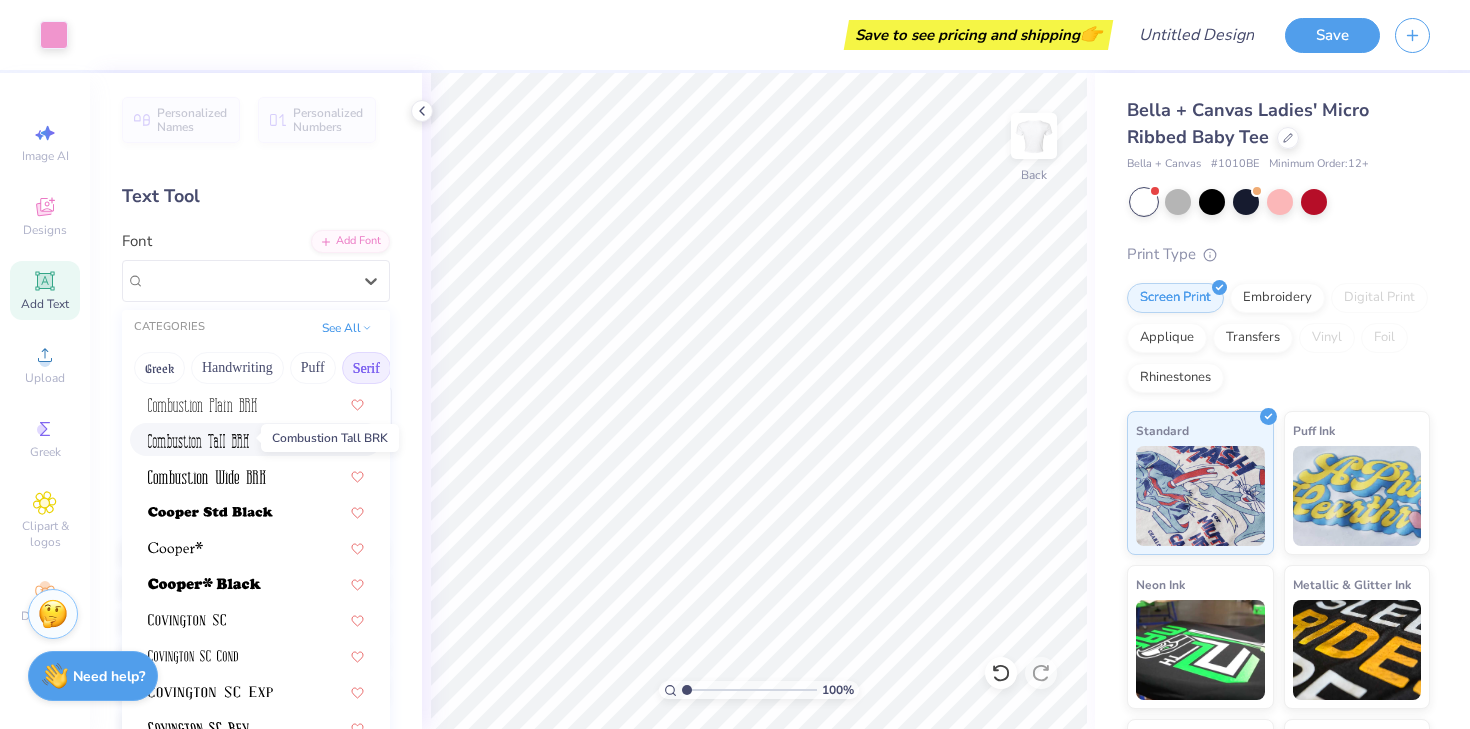 scroll, scrollTop: 793, scrollLeft: 0, axis: vertical 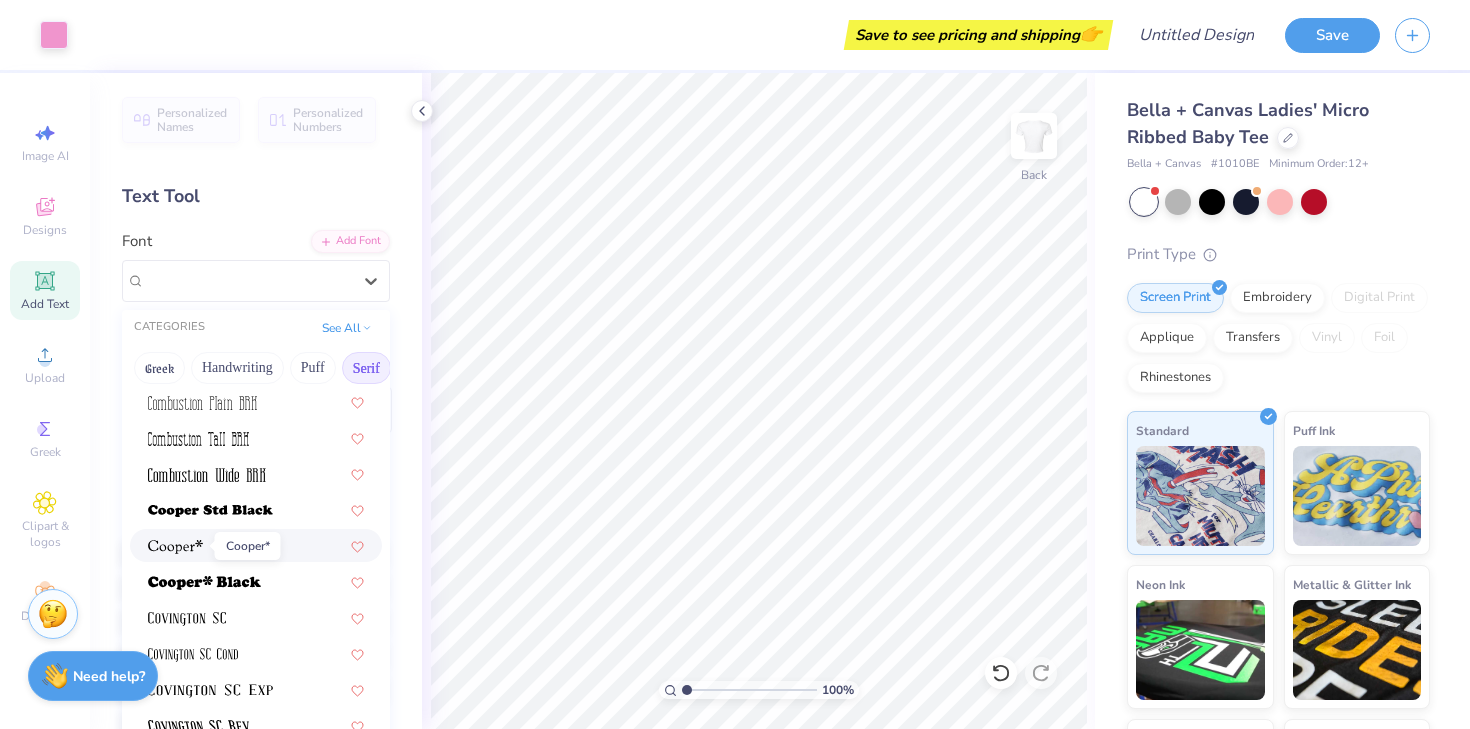 click at bounding box center (175, 547) 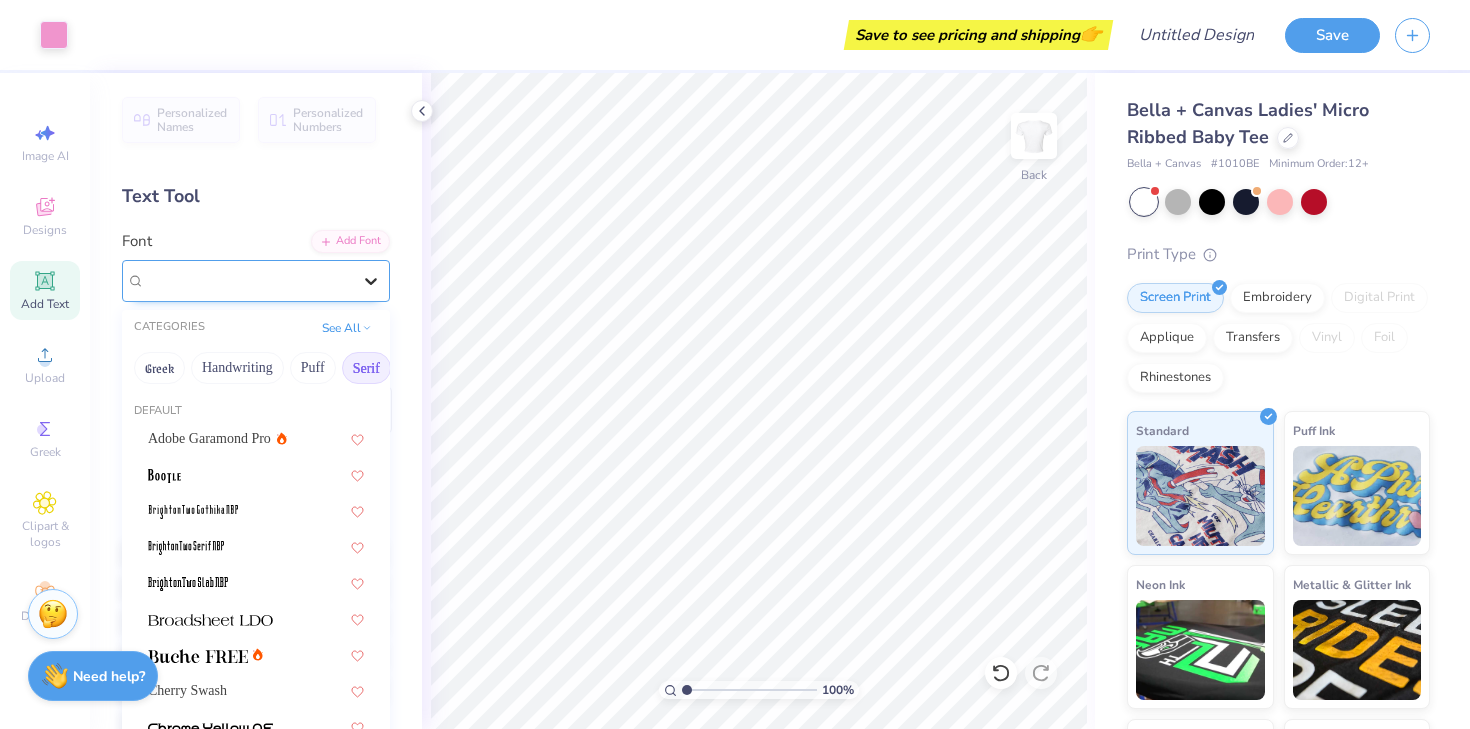 click 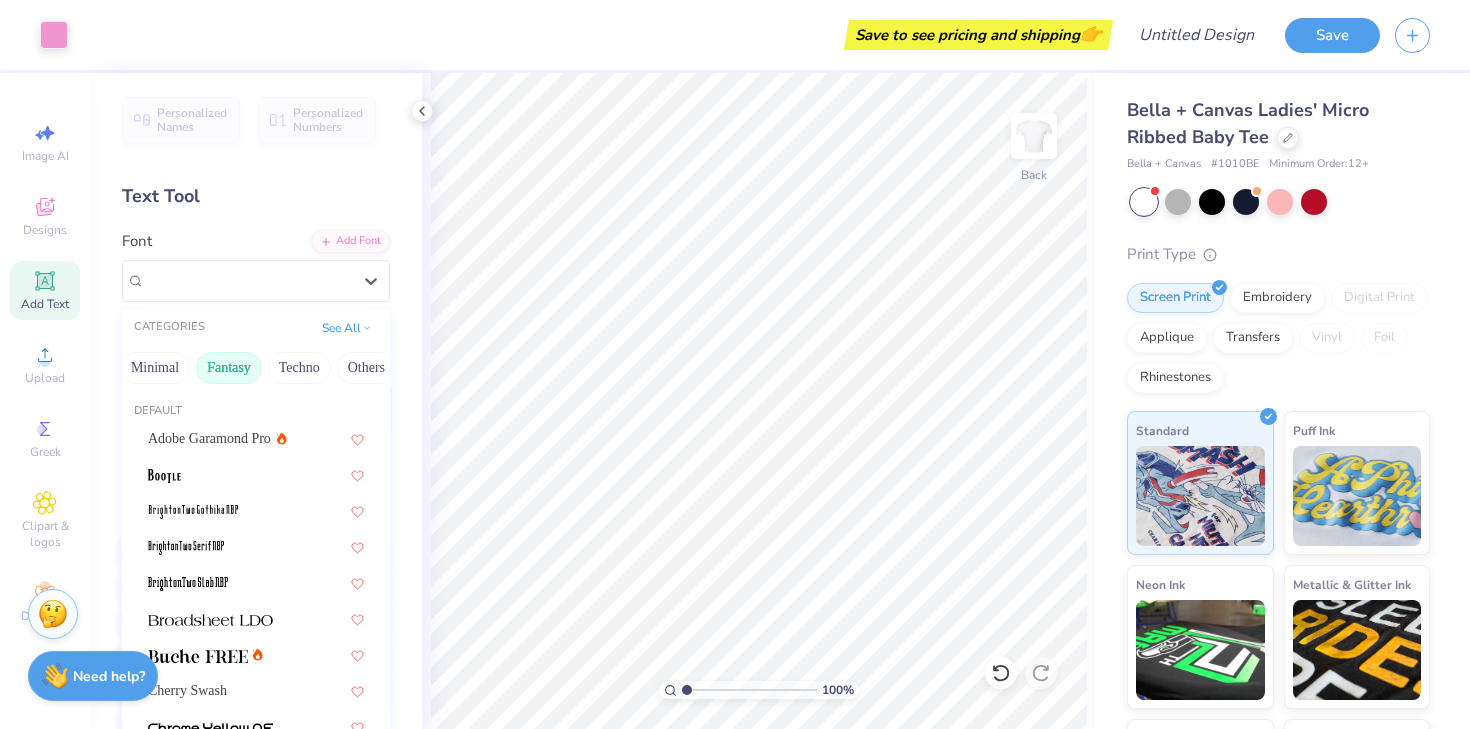 scroll, scrollTop: 0, scrollLeft: 576, axis: horizontal 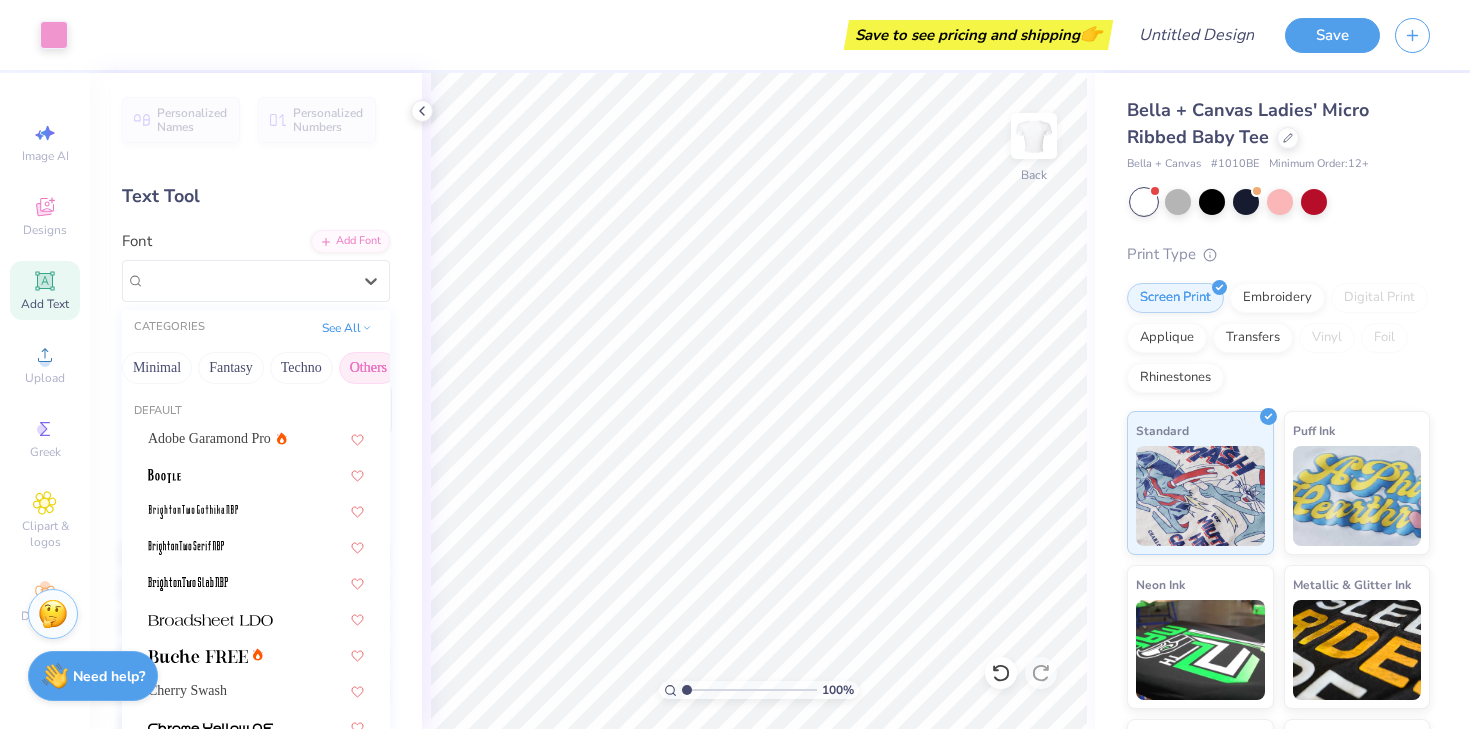 click on "Others" at bounding box center (368, 368) 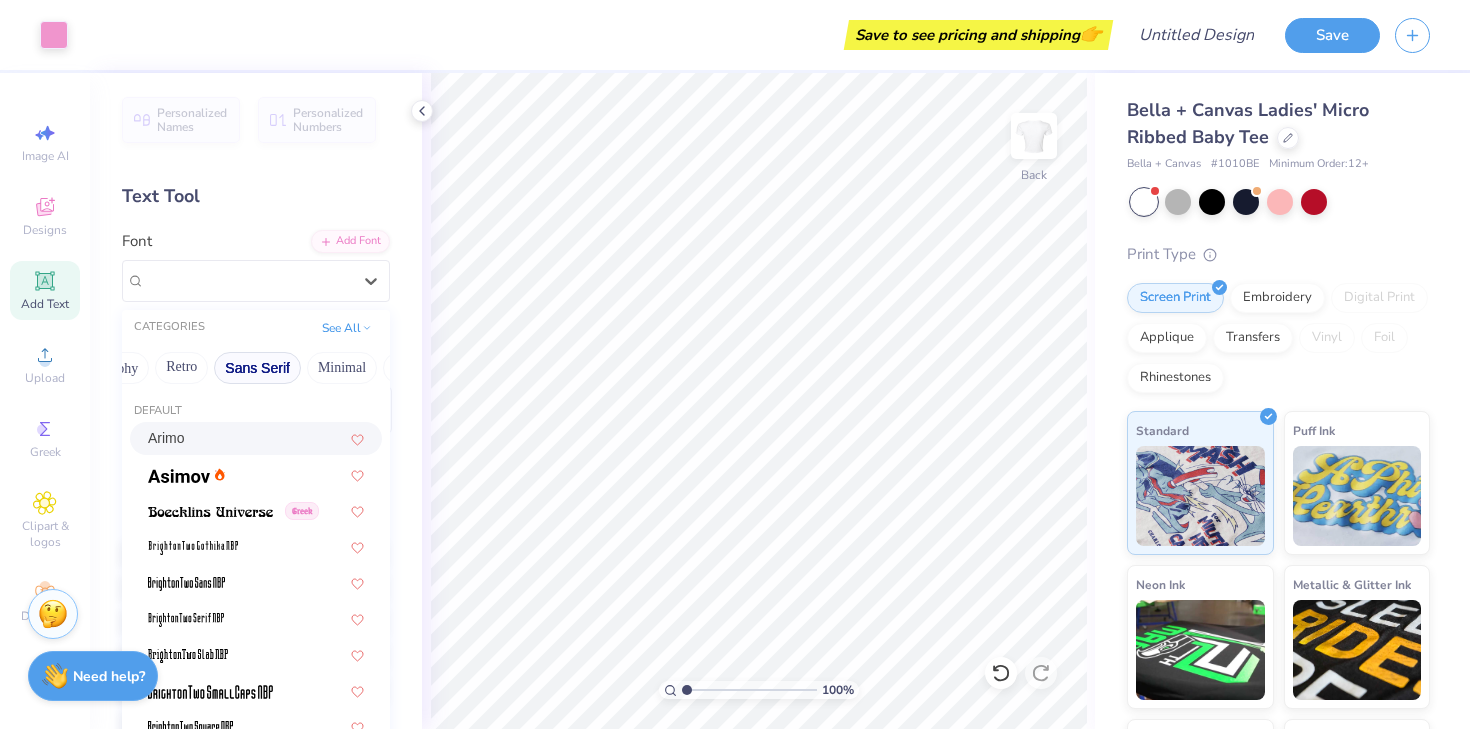 scroll, scrollTop: 0, scrollLeft: 368, axis: horizontal 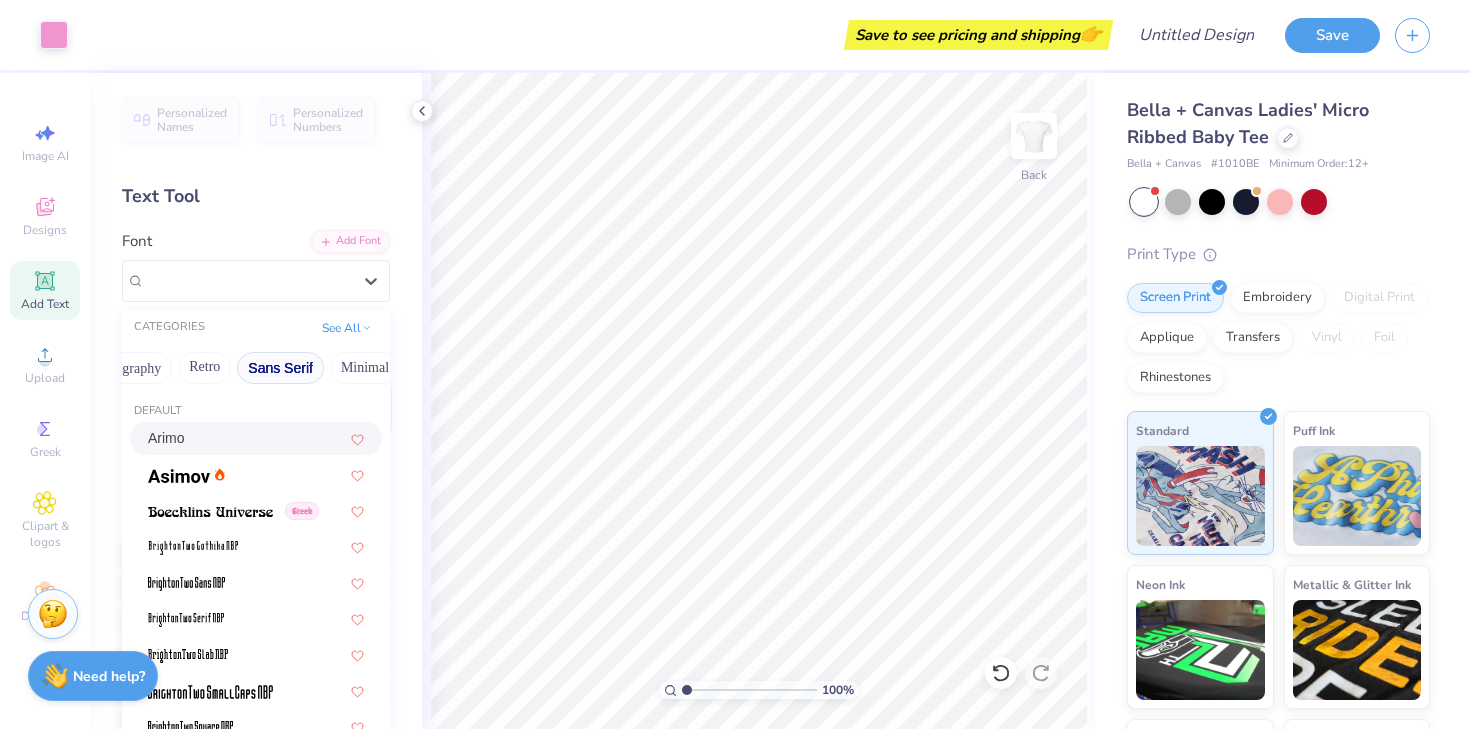 click on "Sans Serif" at bounding box center [280, 368] 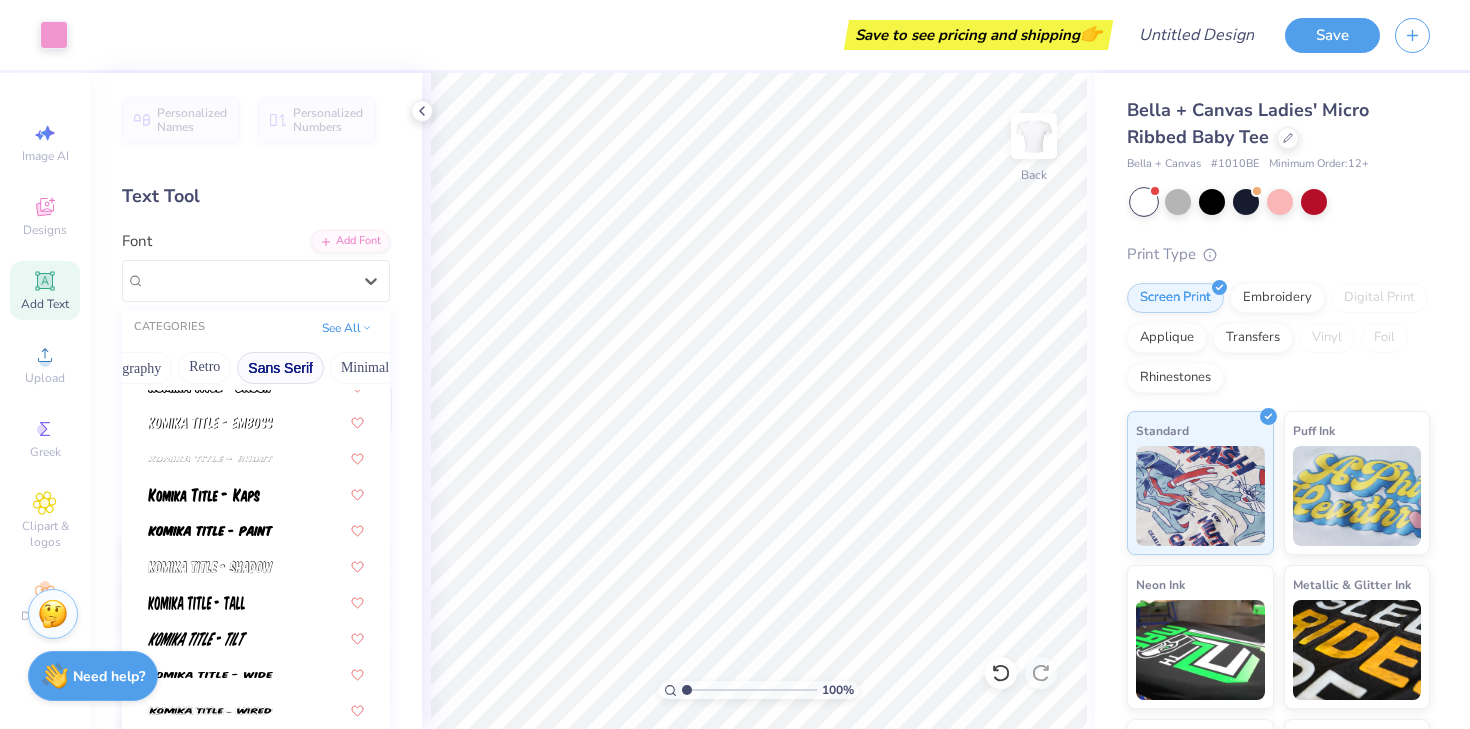 scroll, scrollTop: 1238, scrollLeft: 0, axis: vertical 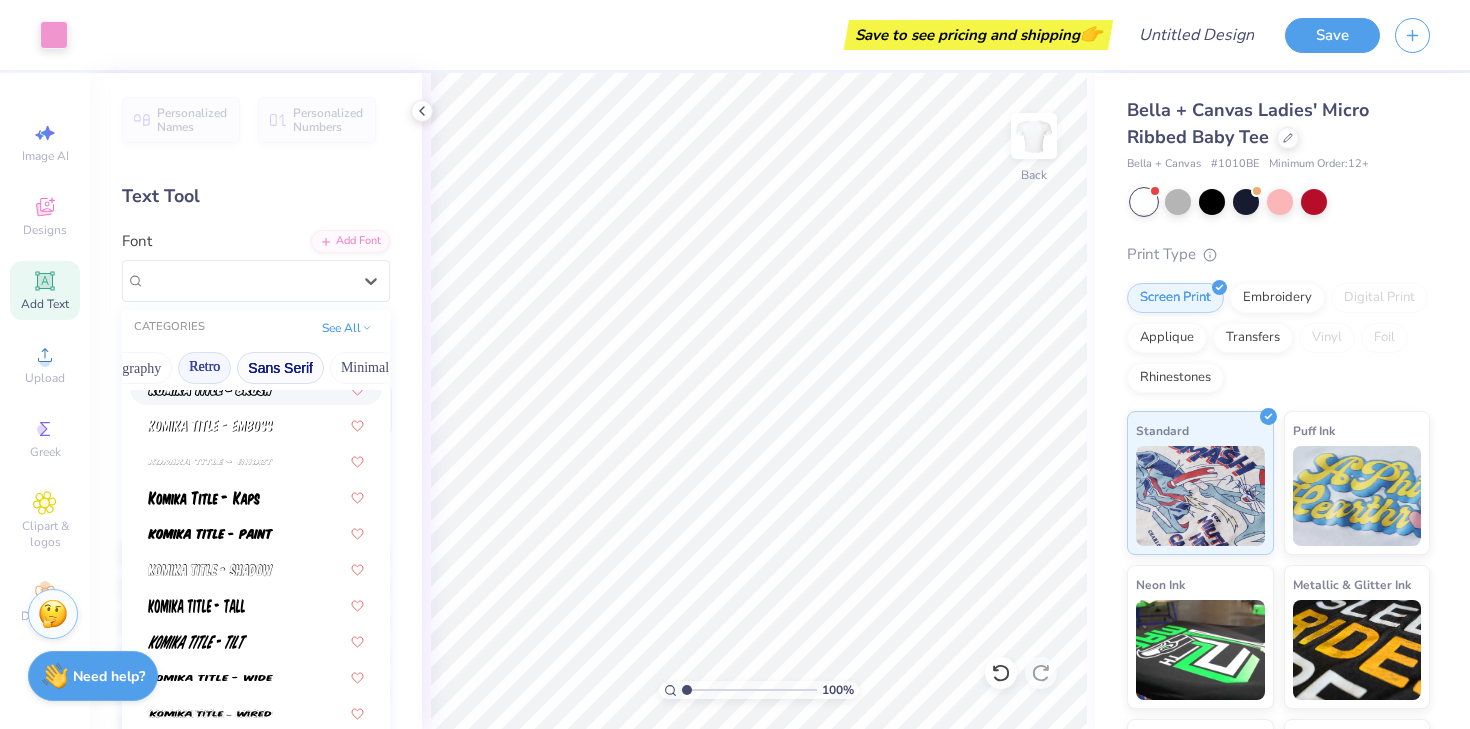 click on "Retro" at bounding box center [204, 368] 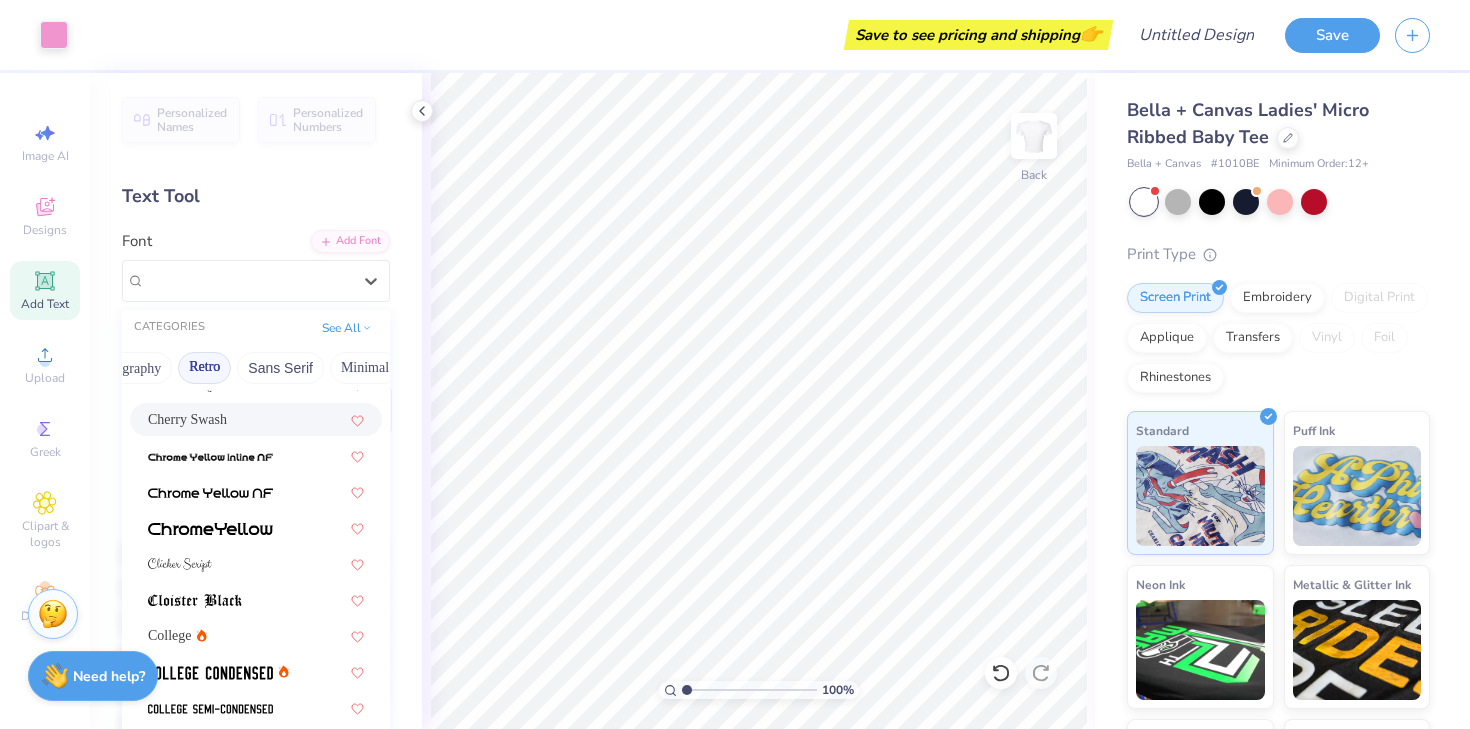 scroll, scrollTop: 591, scrollLeft: 0, axis: vertical 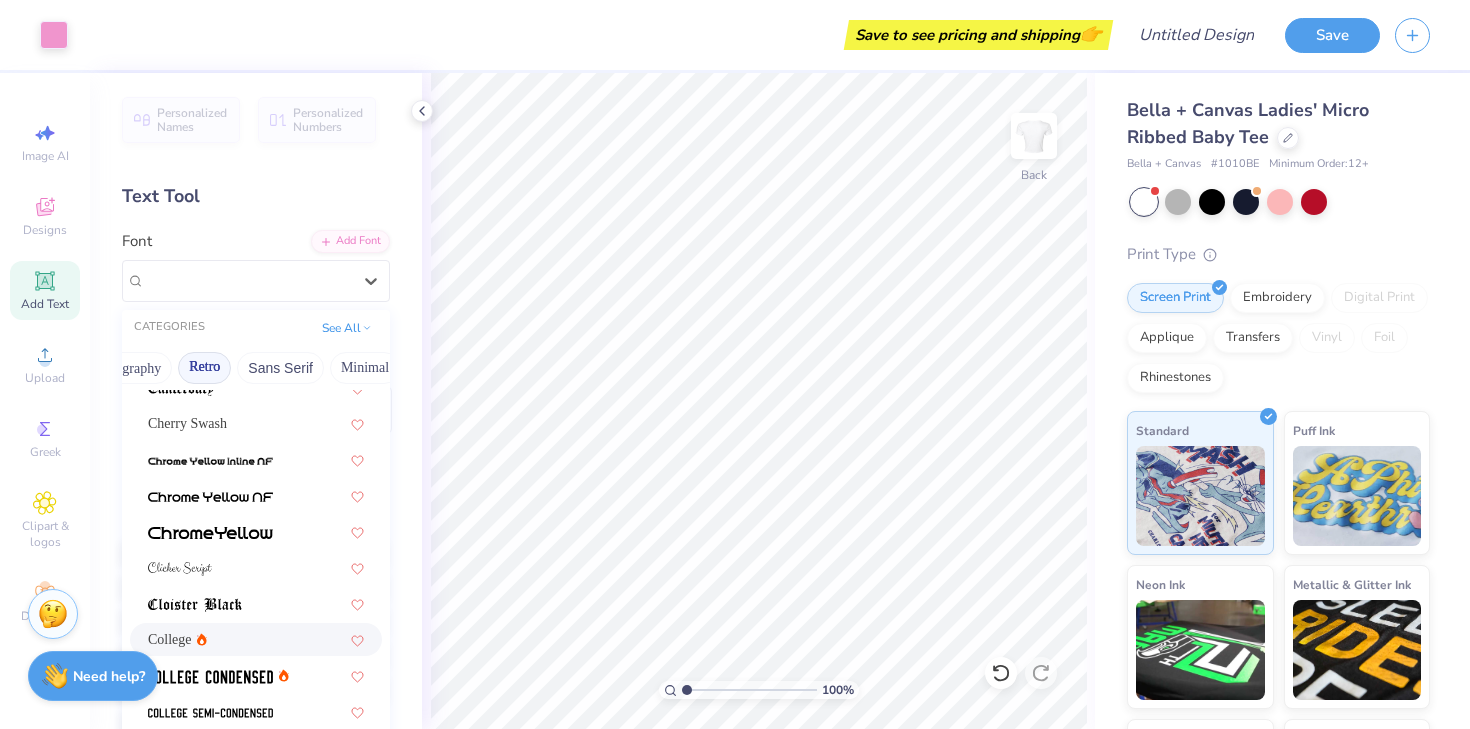 click on "College" at bounding box center [170, 639] 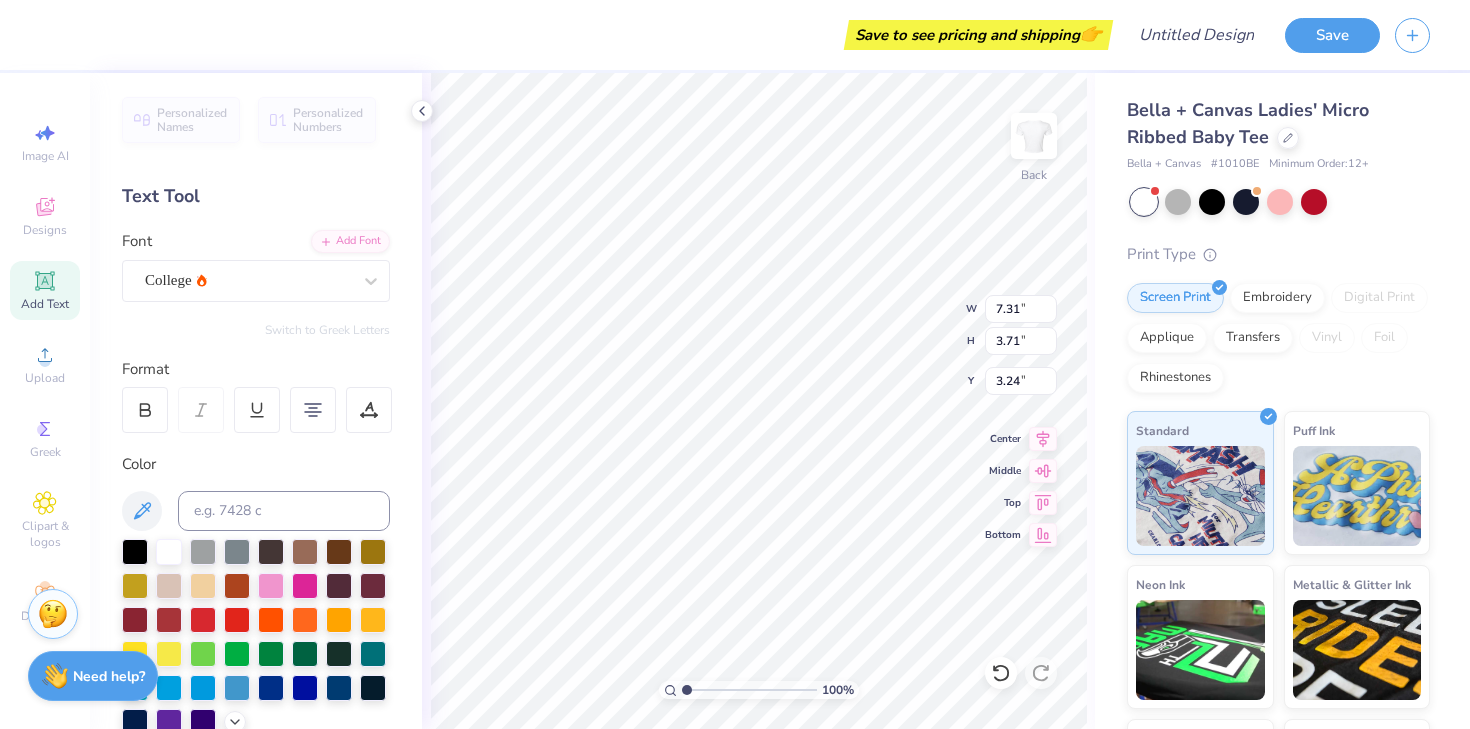 scroll, scrollTop: 0, scrollLeft: 1, axis: horizontal 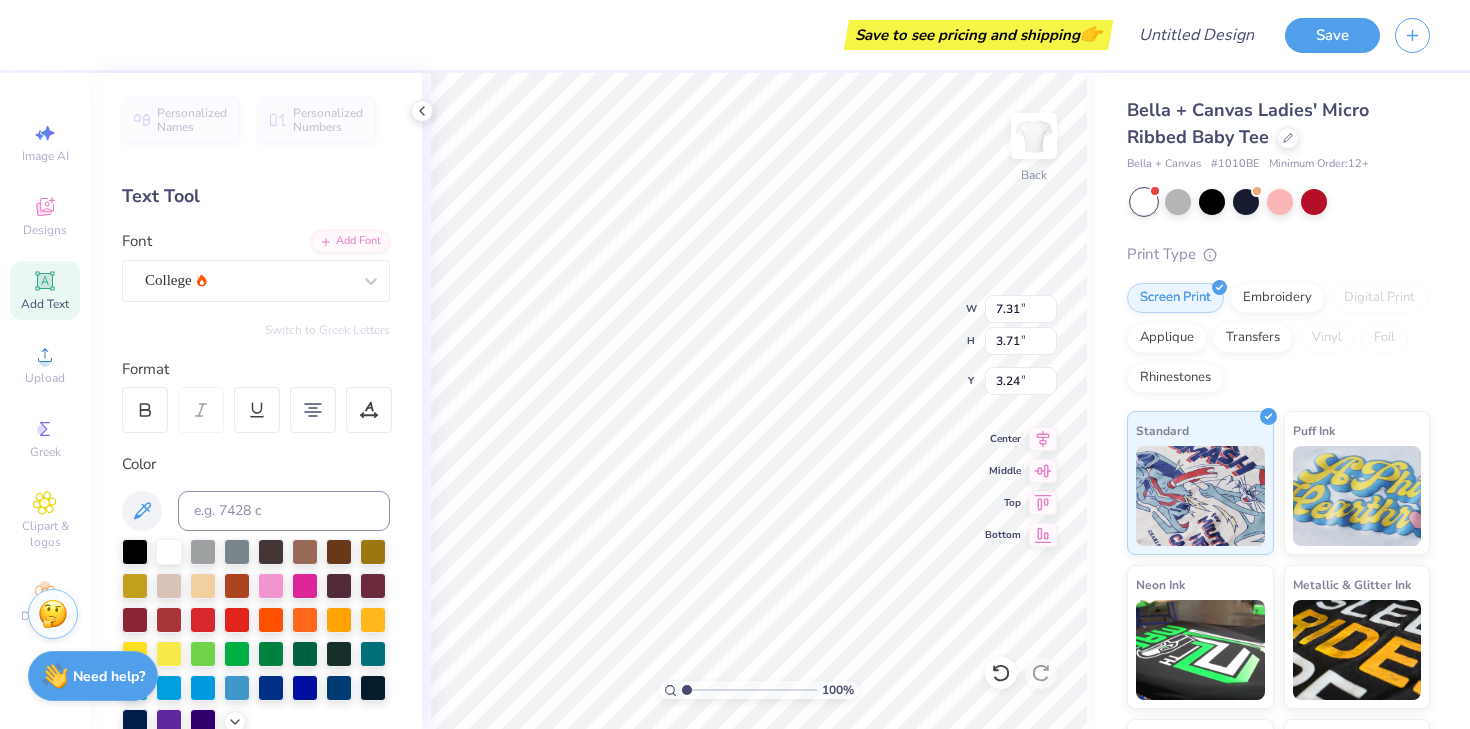 type on "cream pie
princess" 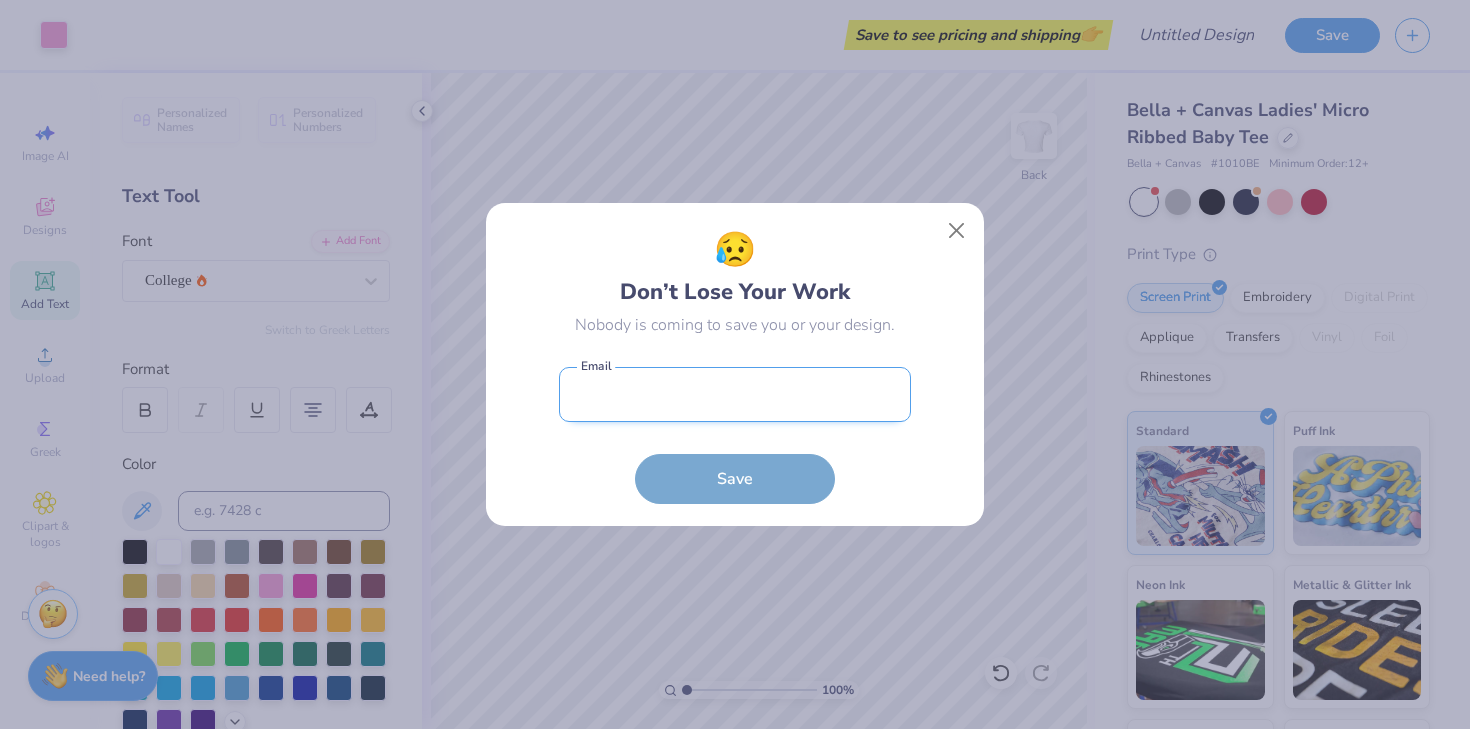 click at bounding box center (735, 394) 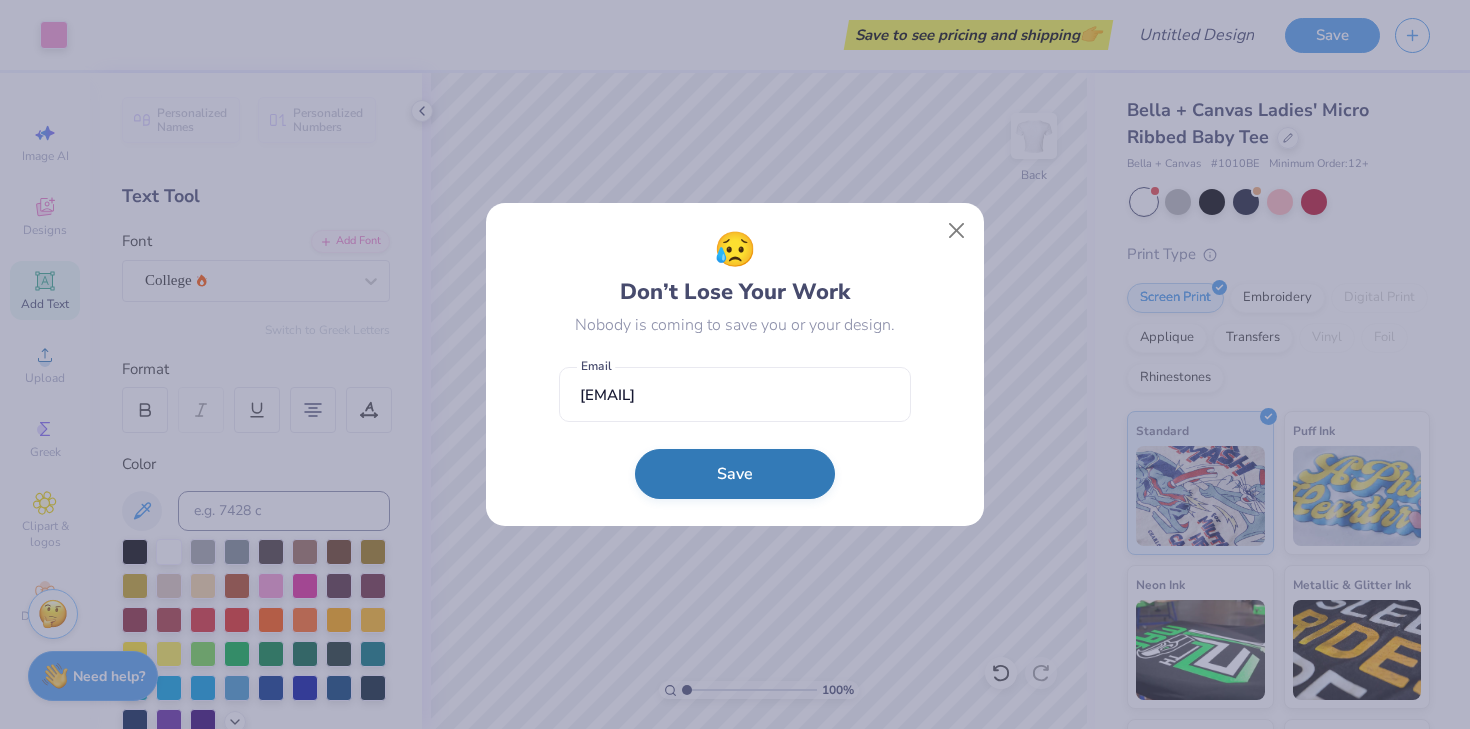 click on "Save" at bounding box center [735, 474] 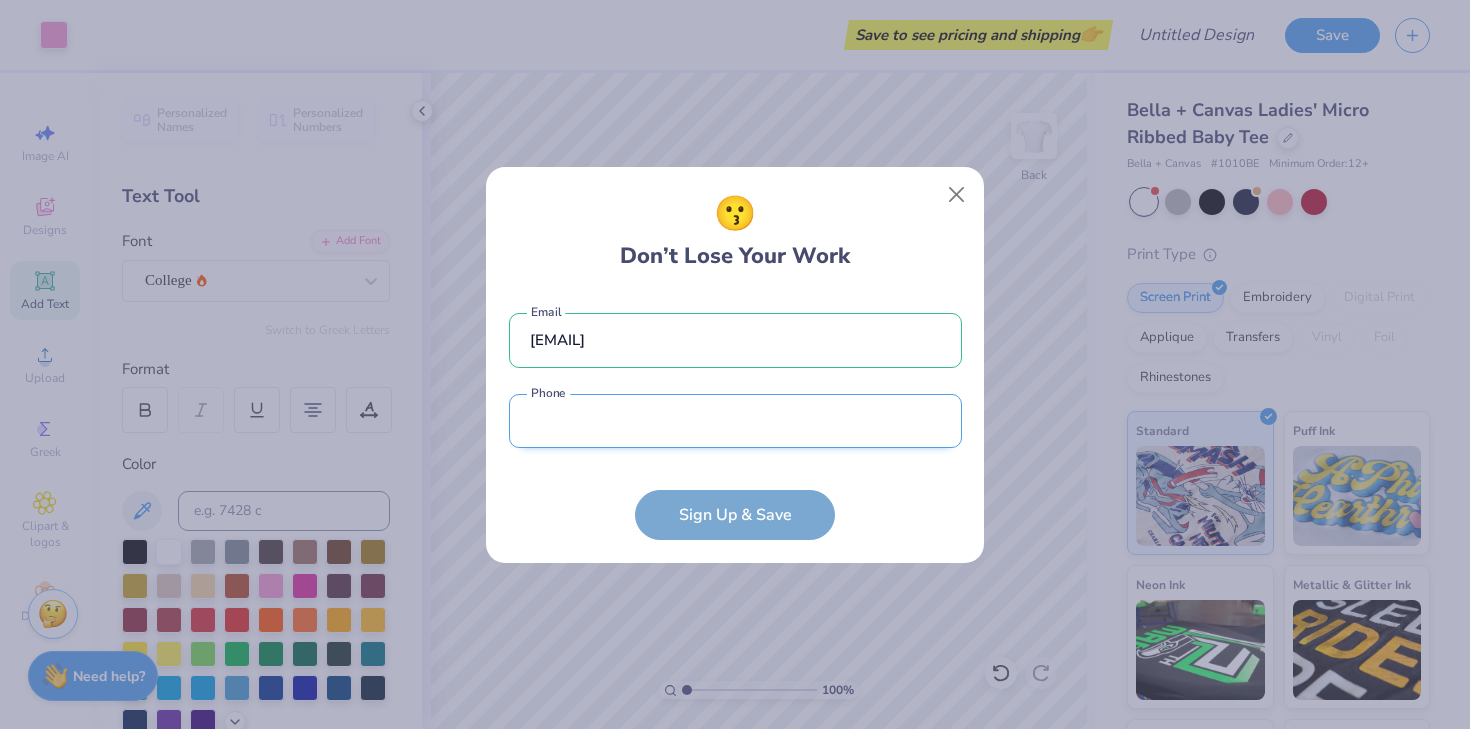 click at bounding box center [735, 421] 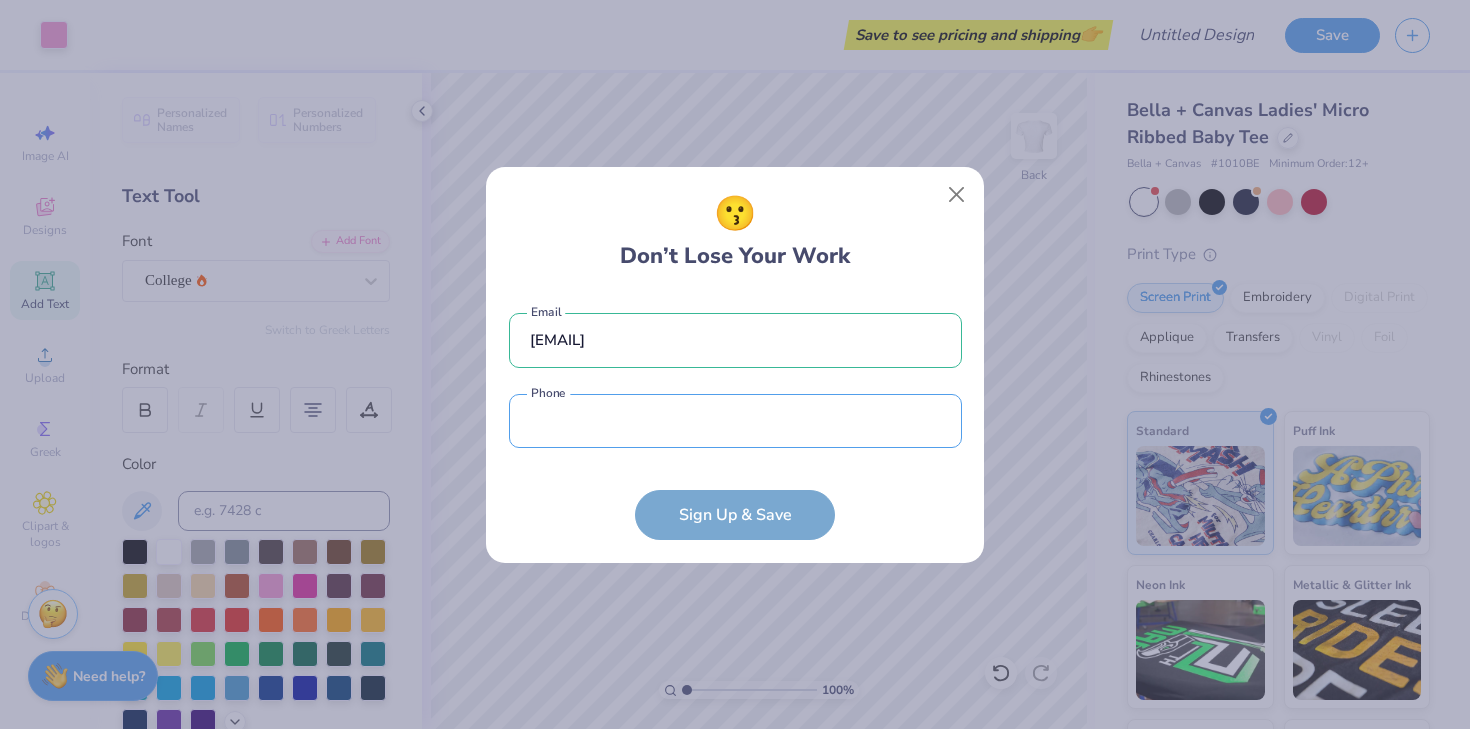 type on "([PHONE])" 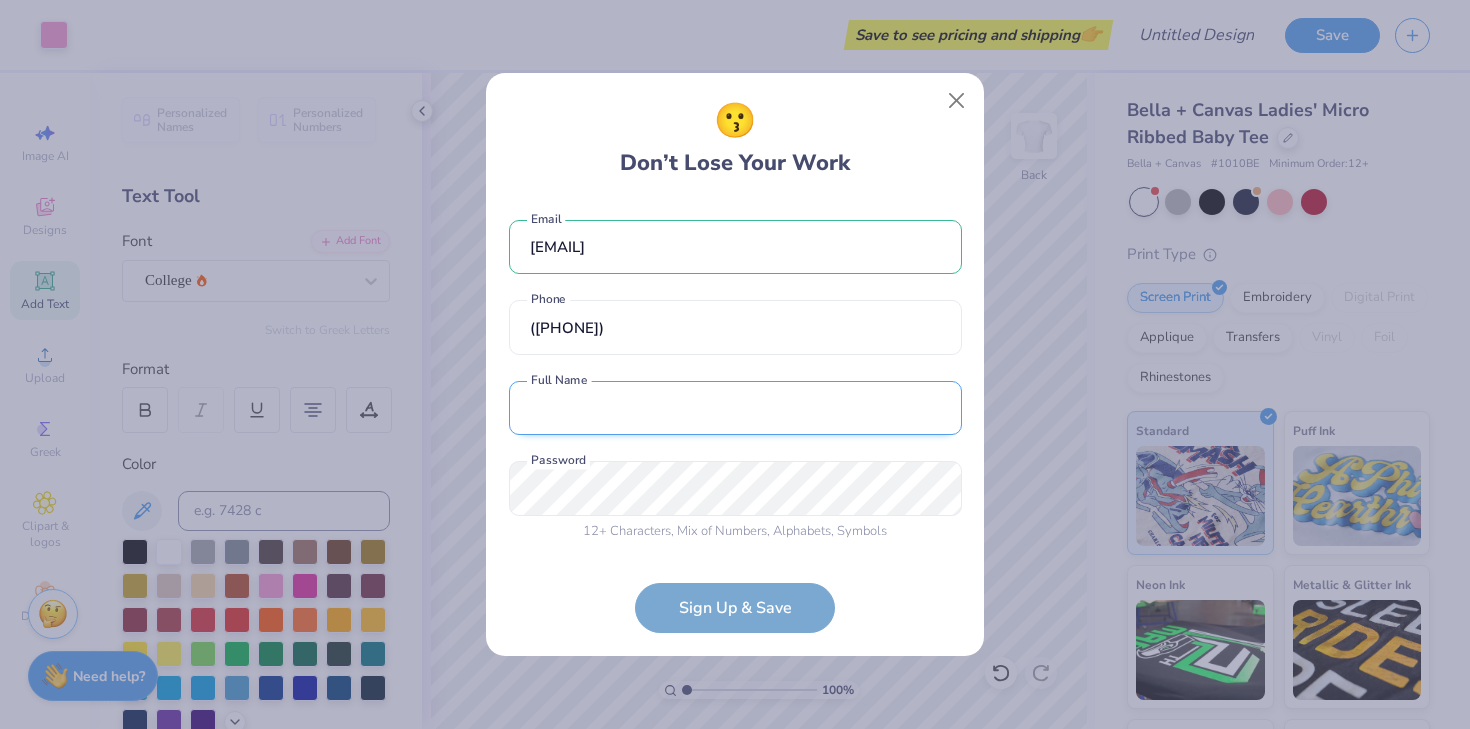 click at bounding box center [735, 408] 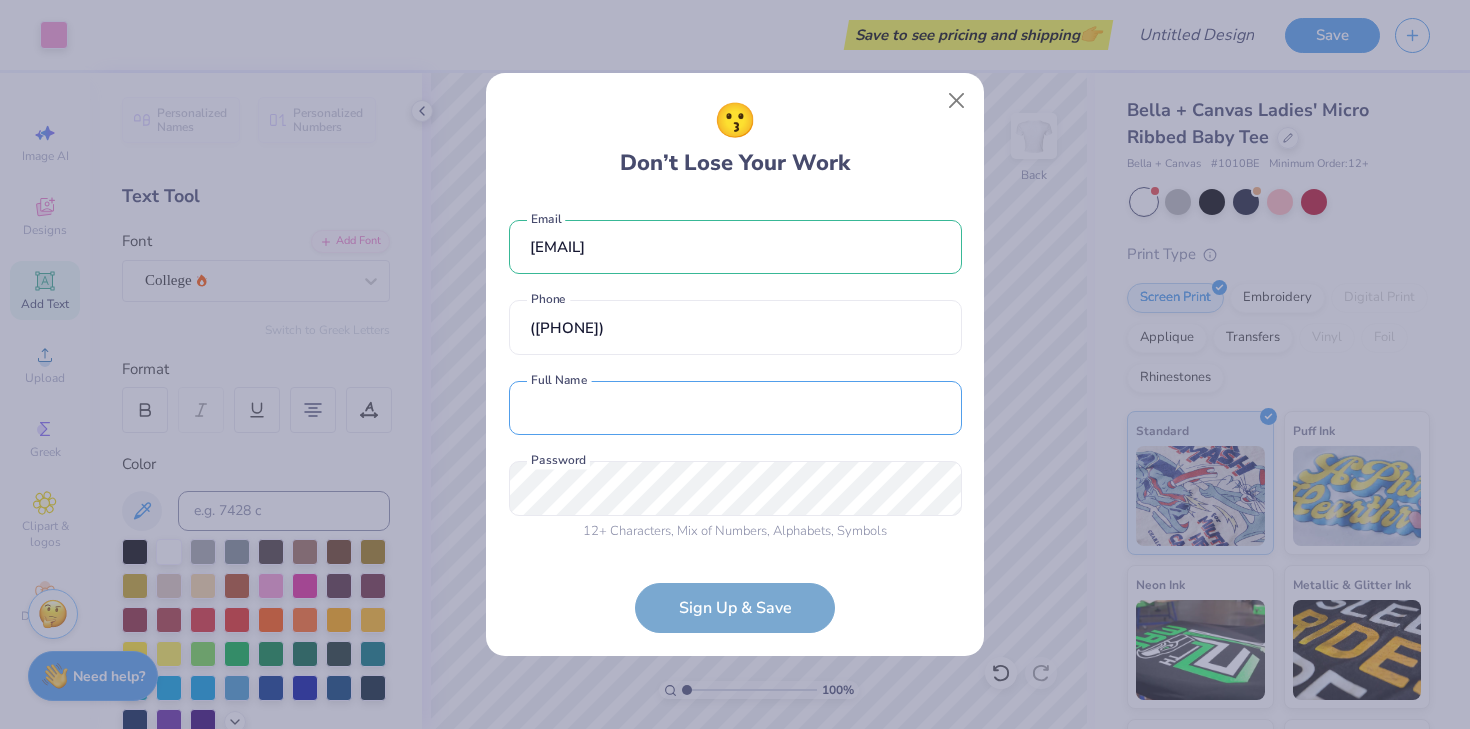 type on "[FIRST] [LAST]" 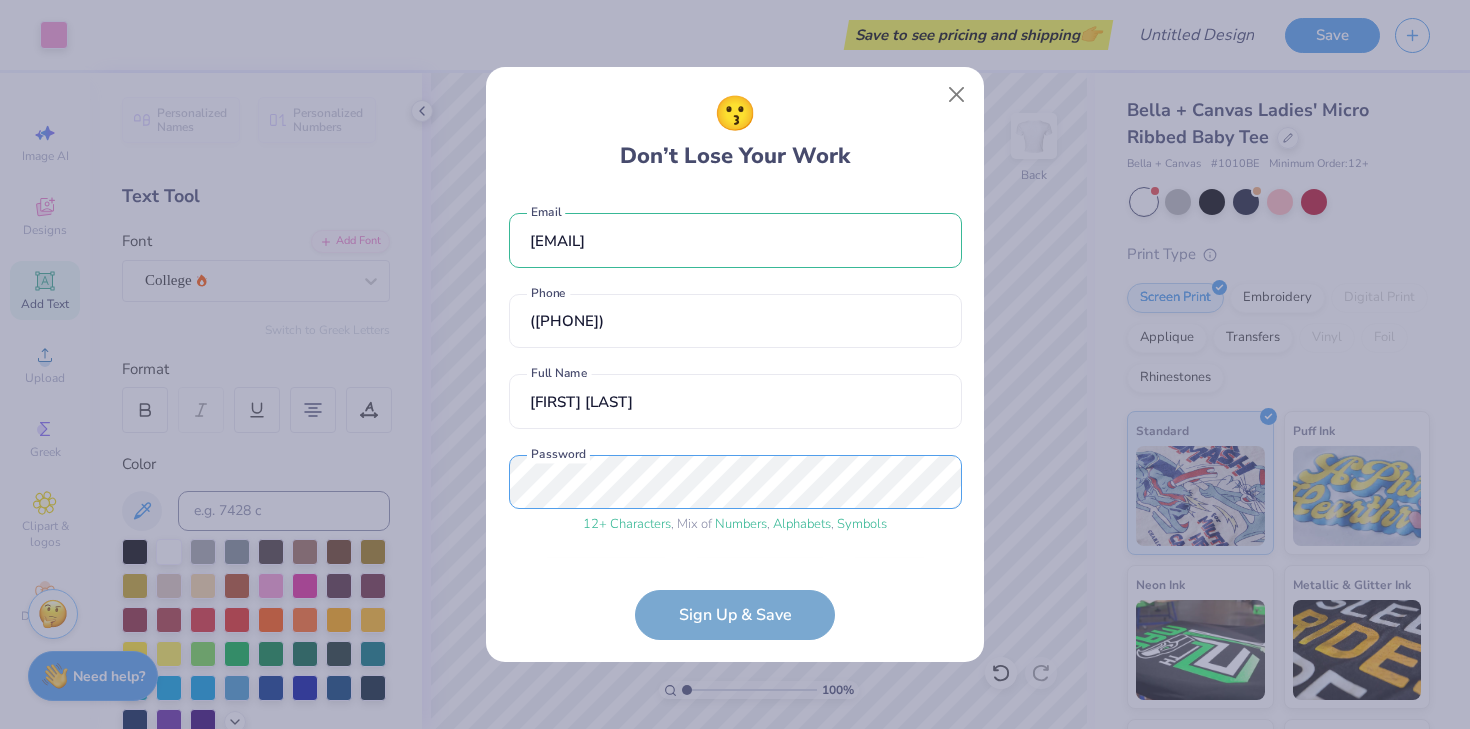 scroll, scrollTop: 63, scrollLeft: 0, axis: vertical 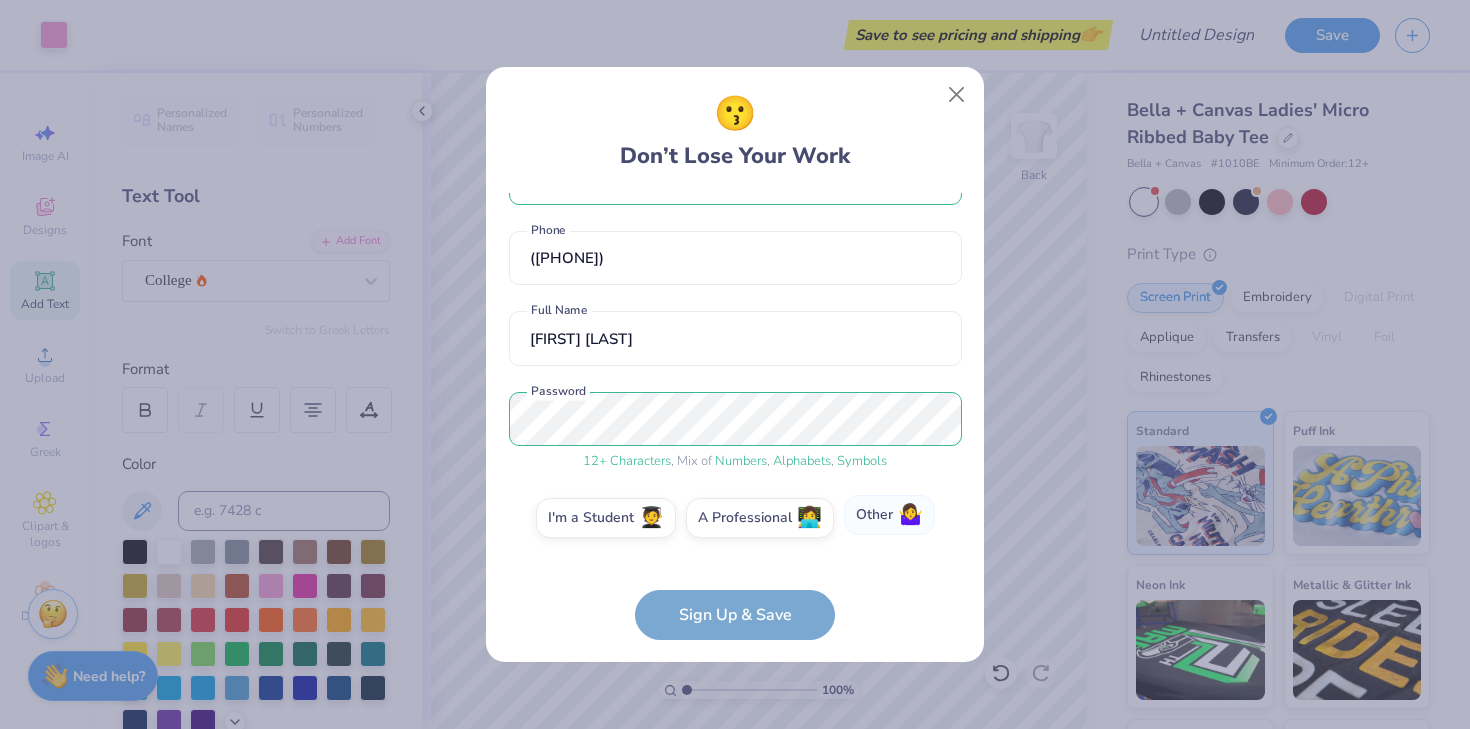 click on "Other 🤷‍♀️" at bounding box center (889, 515) 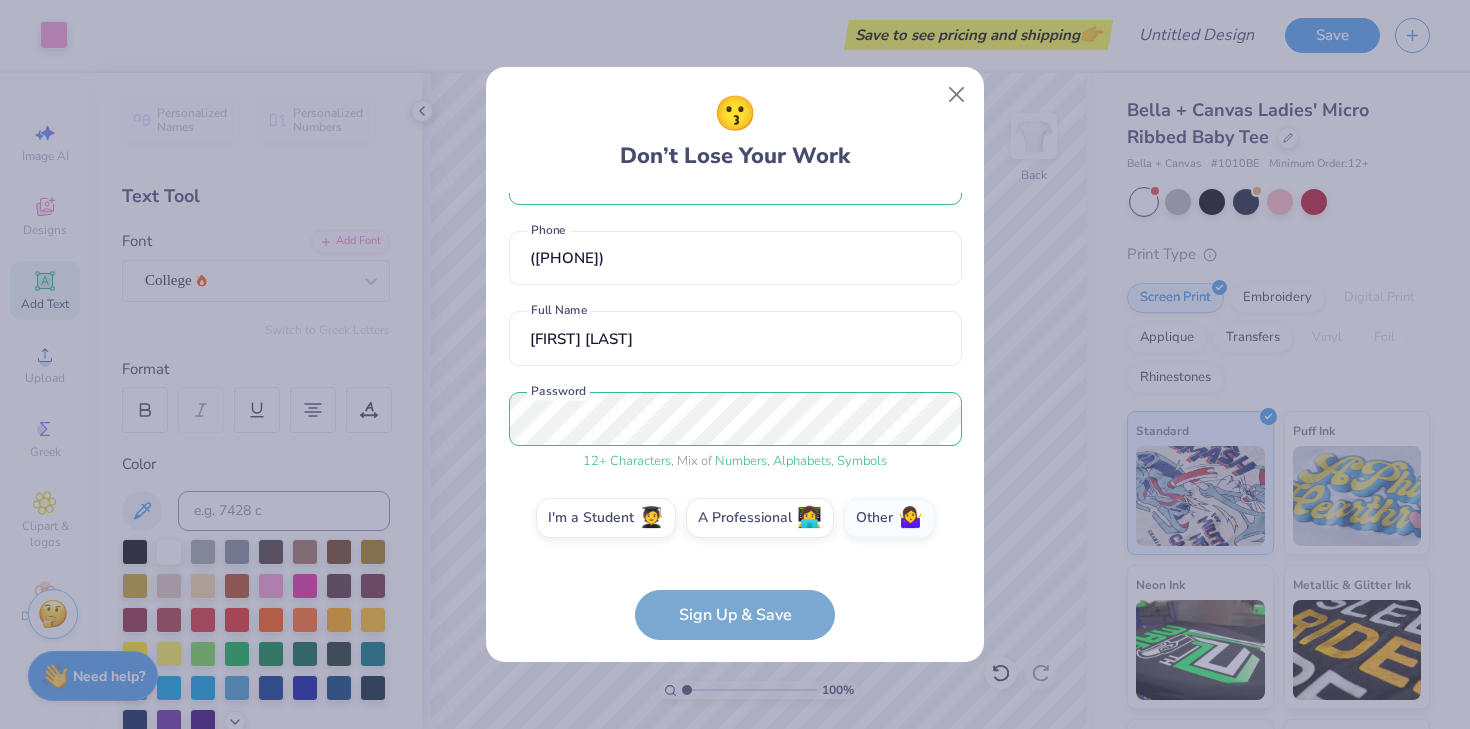 scroll, scrollTop: 143, scrollLeft: 0, axis: vertical 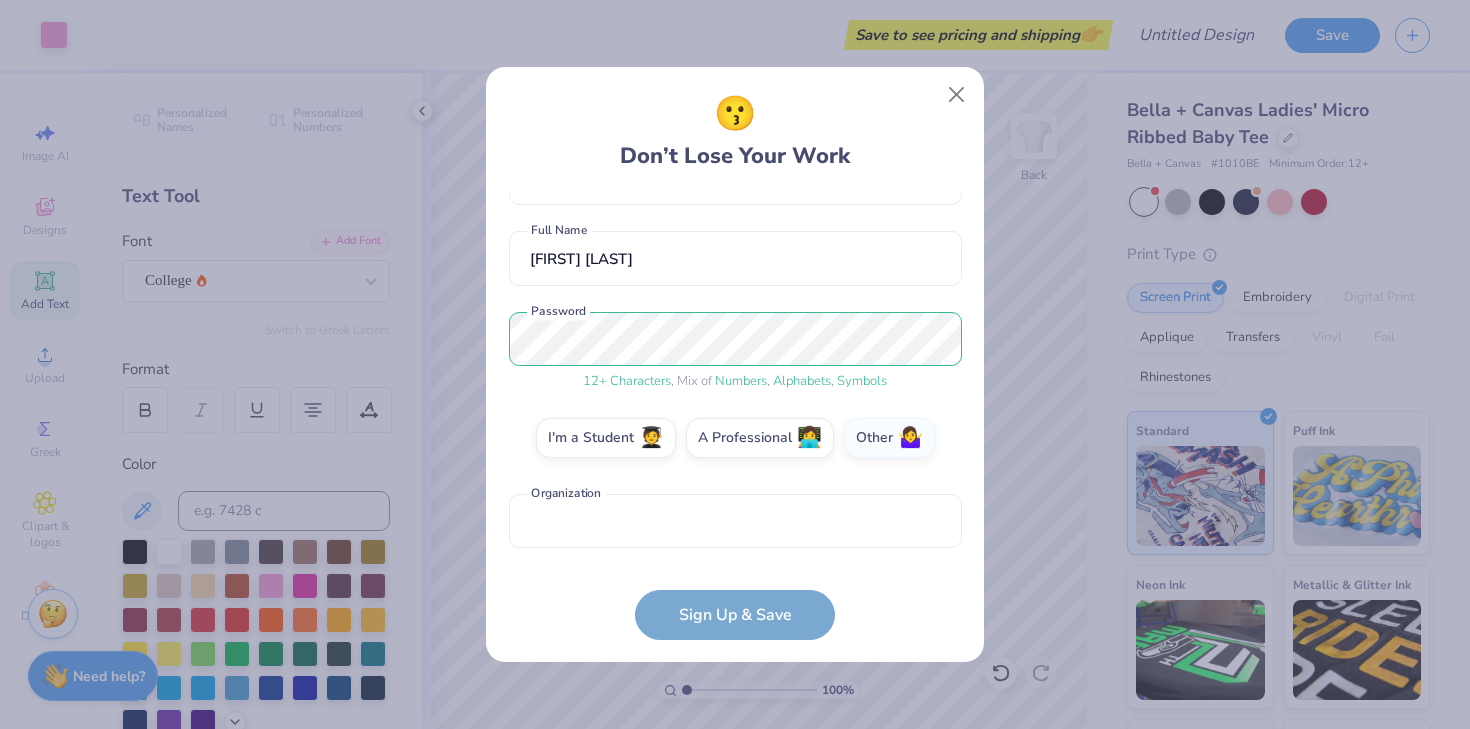 click on "[EMAIL] Email ([PHONE]) Phone [FIRST] [LAST] Full Name 12 + Characters , Mix of   Numbers ,   Alphabets ,   Symbols Password I'm a Student 🧑‍🎓 A Professional 👩‍💻 Other 🤷‍♀️ Organization is a required field Organization Sign Up & Save" at bounding box center (735, 416) 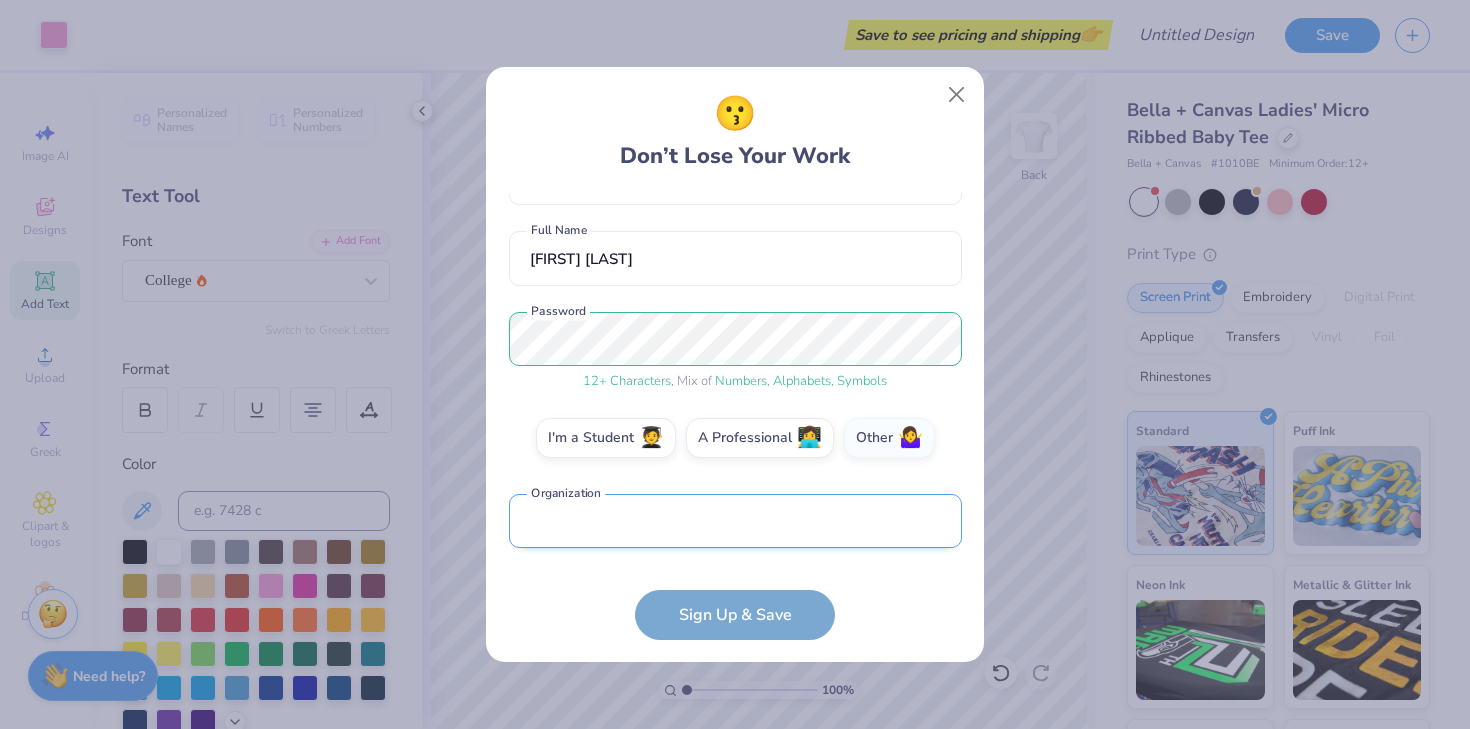 click at bounding box center [735, 521] 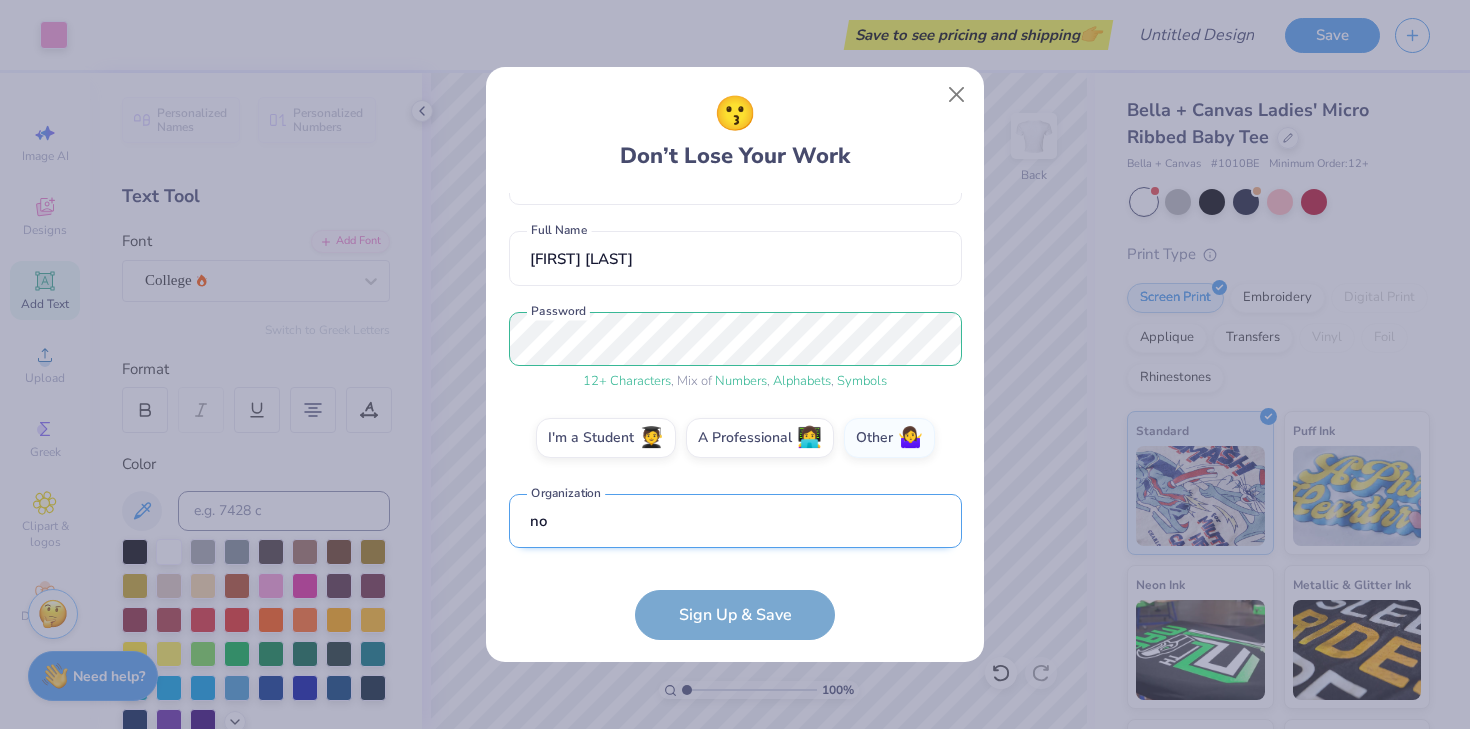 scroll, scrollTop: 263, scrollLeft: 0, axis: vertical 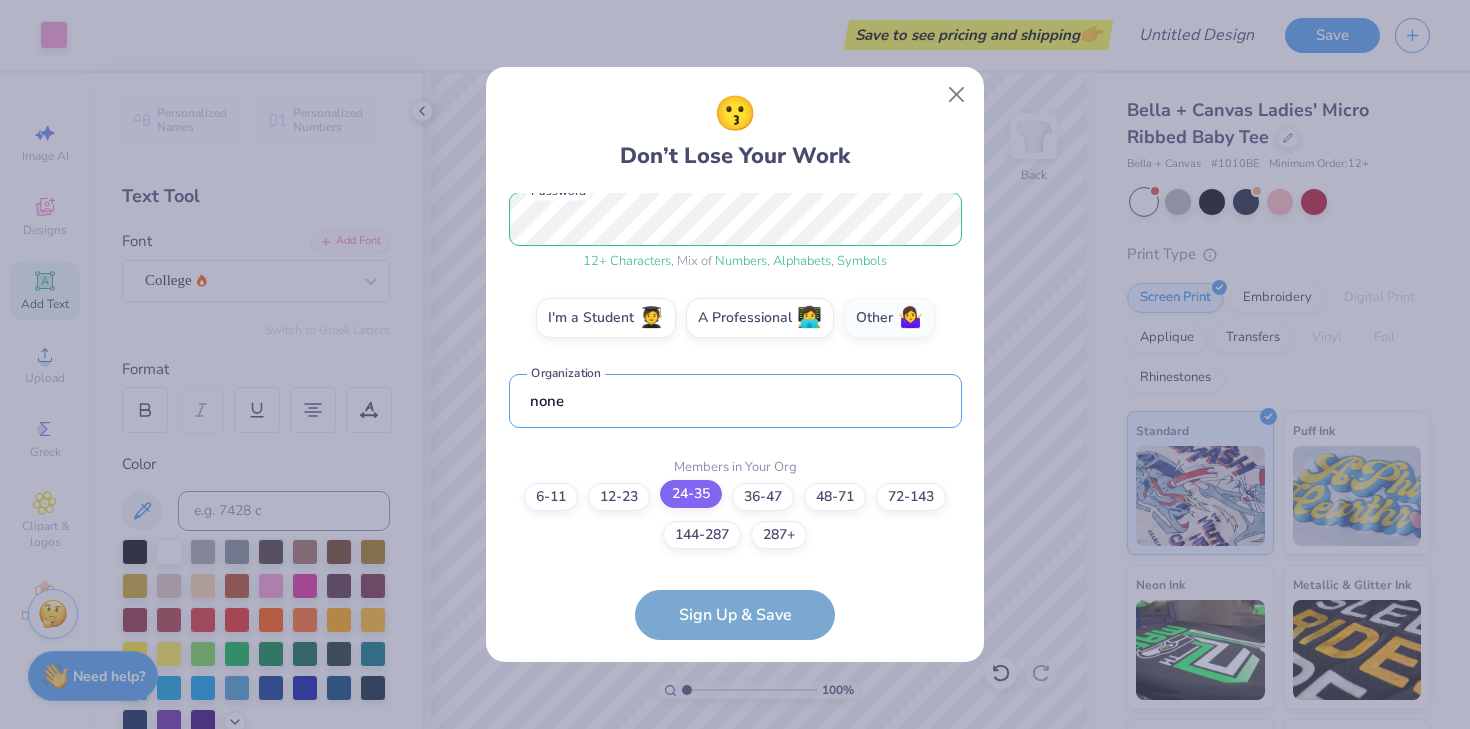 type on "none" 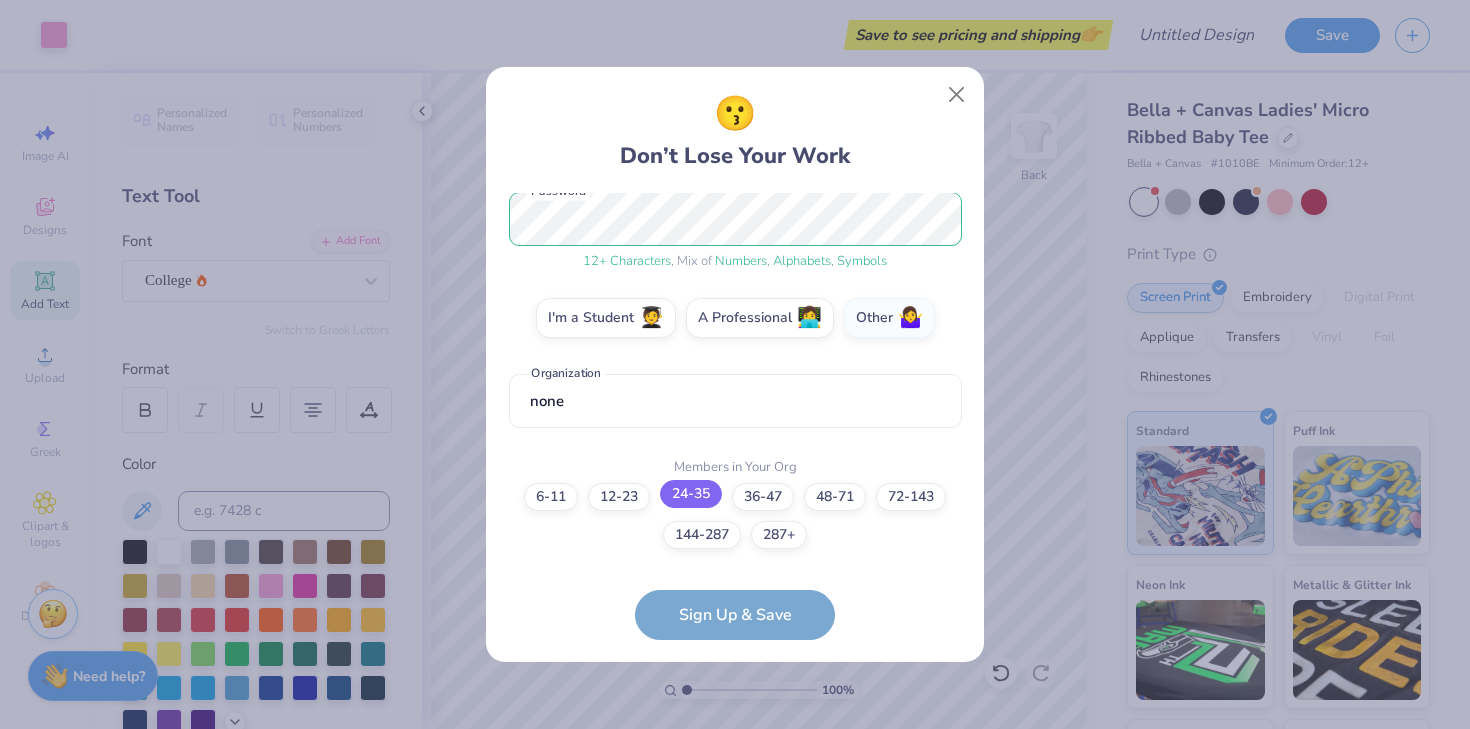 click on "24-35" at bounding box center (691, 494) 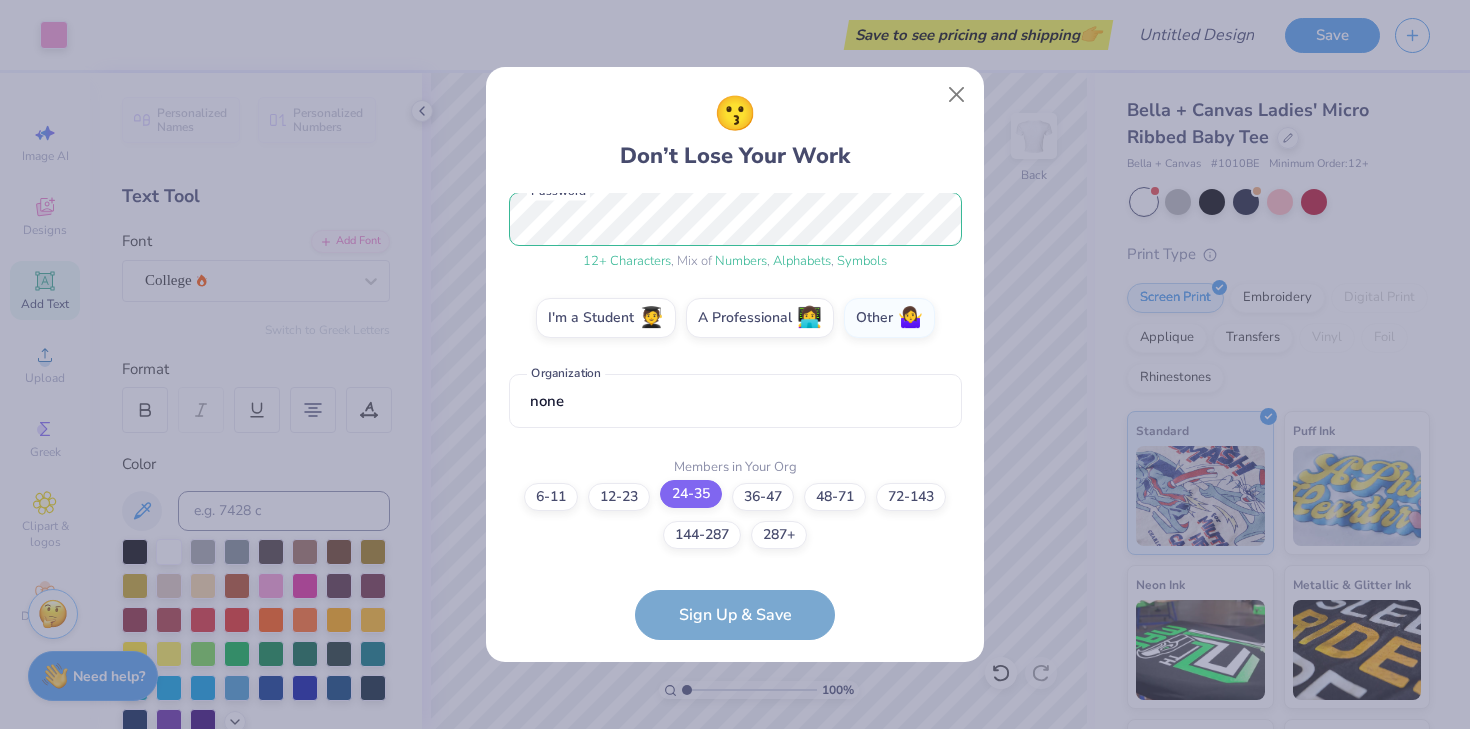 scroll, scrollTop: 0, scrollLeft: 0, axis: both 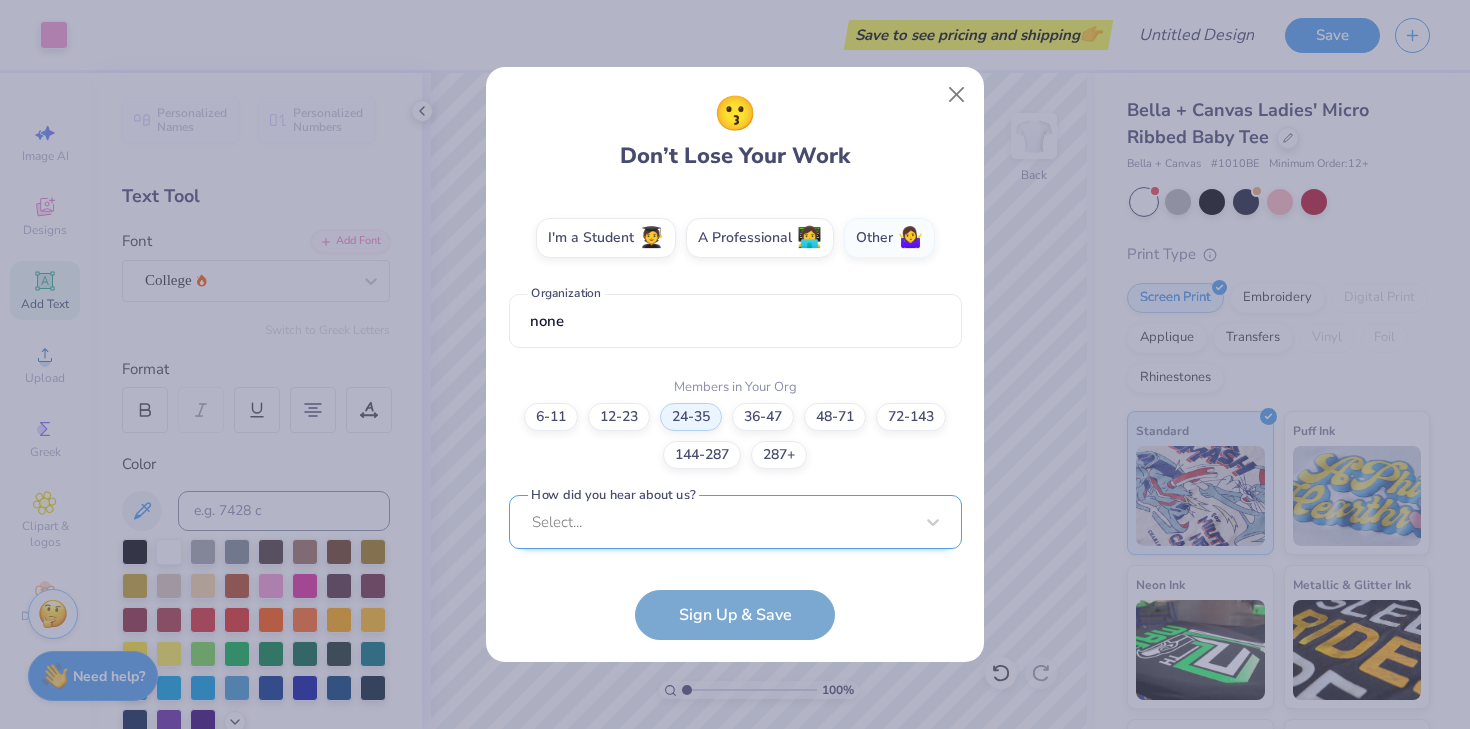 click on "Select..." at bounding box center [735, 522] 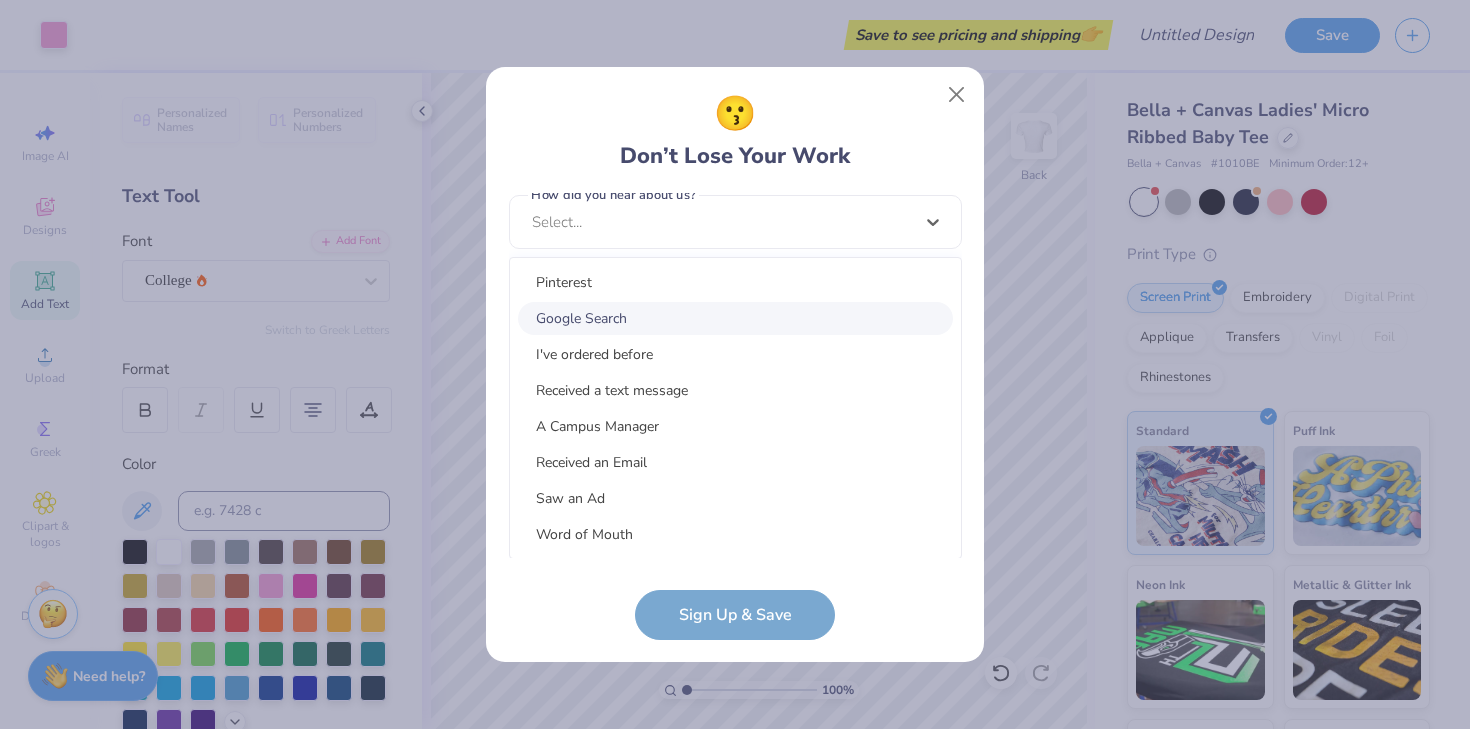 click on "Google Search" at bounding box center [735, 318] 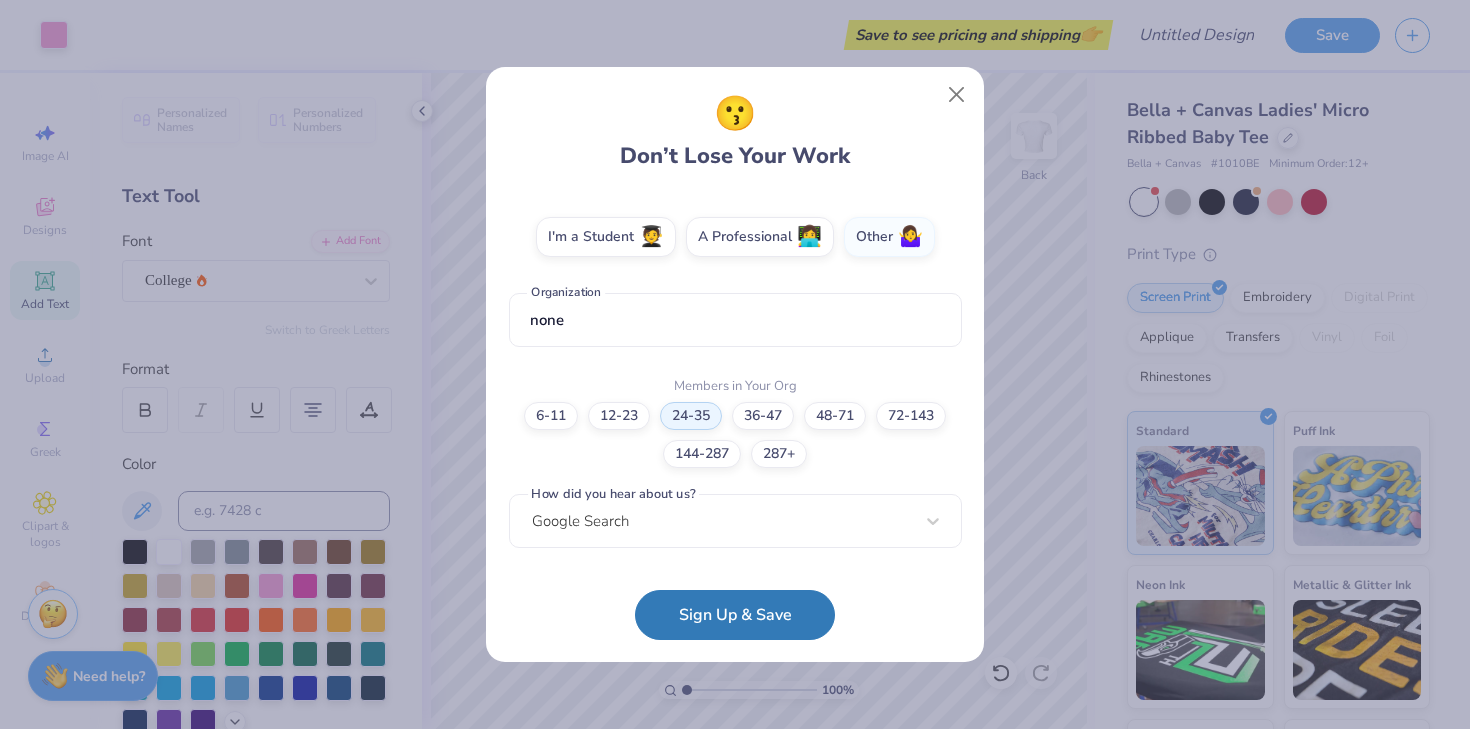 scroll, scrollTop: 343, scrollLeft: 0, axis: vertical 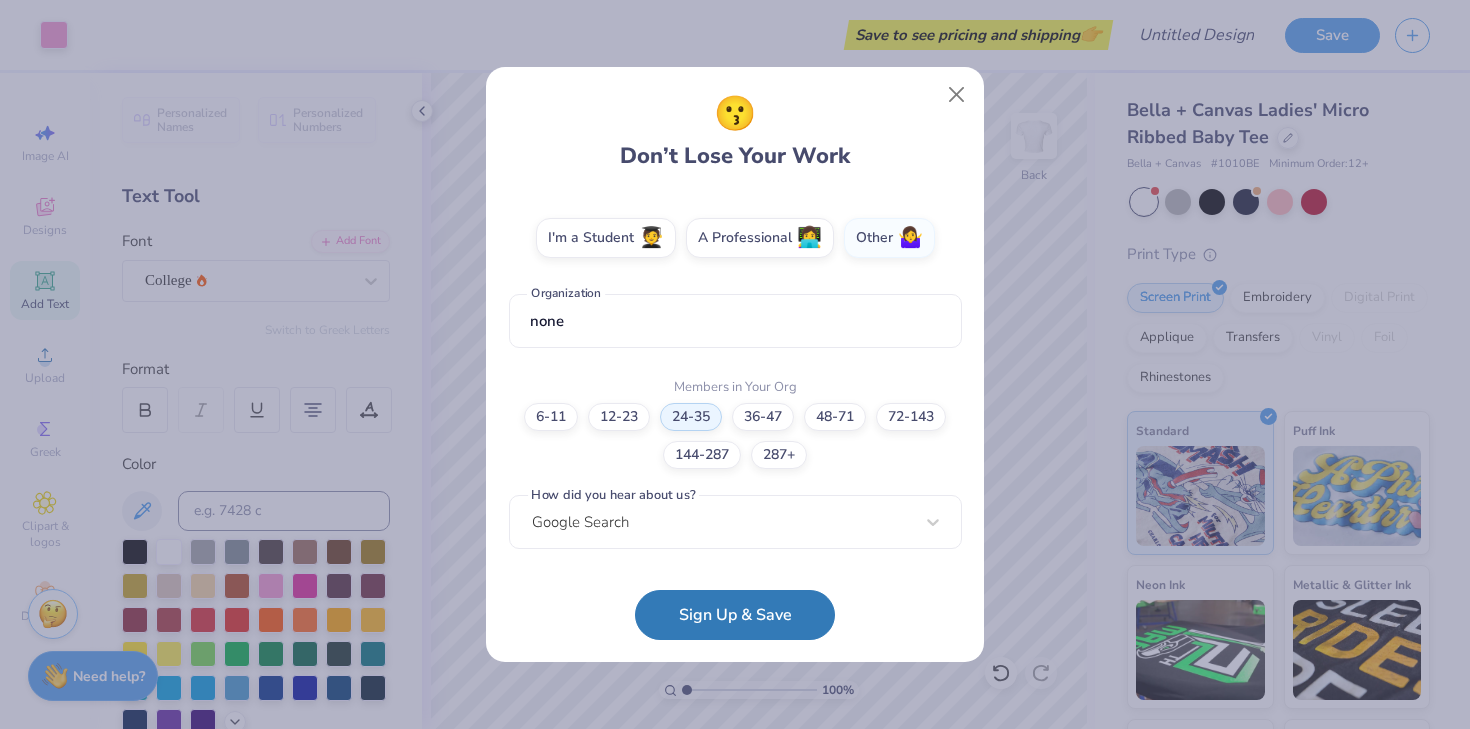 click on "Sign Up & Save" at bounding box center [735, 615] 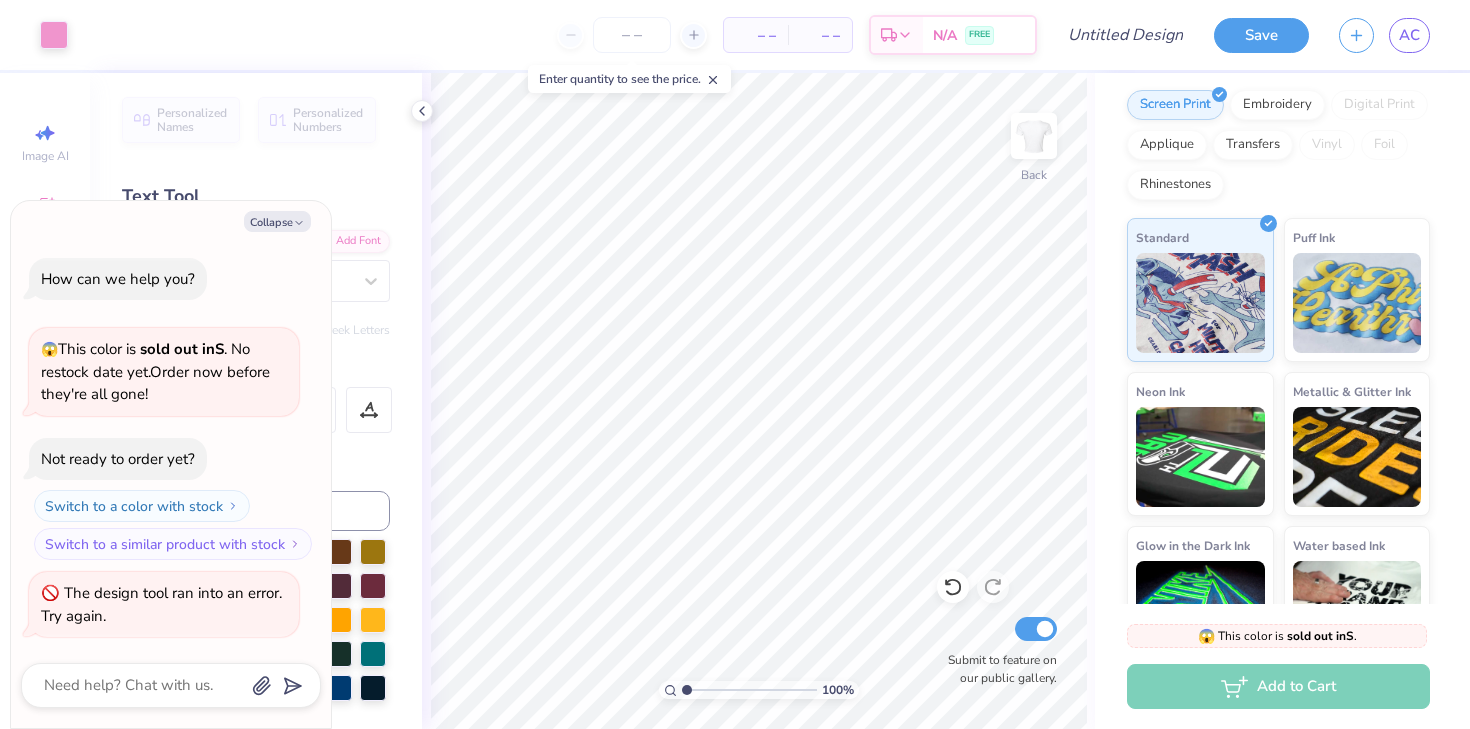 scroll, scrollTop: 259, scrollLeft: 0, axis: vertical 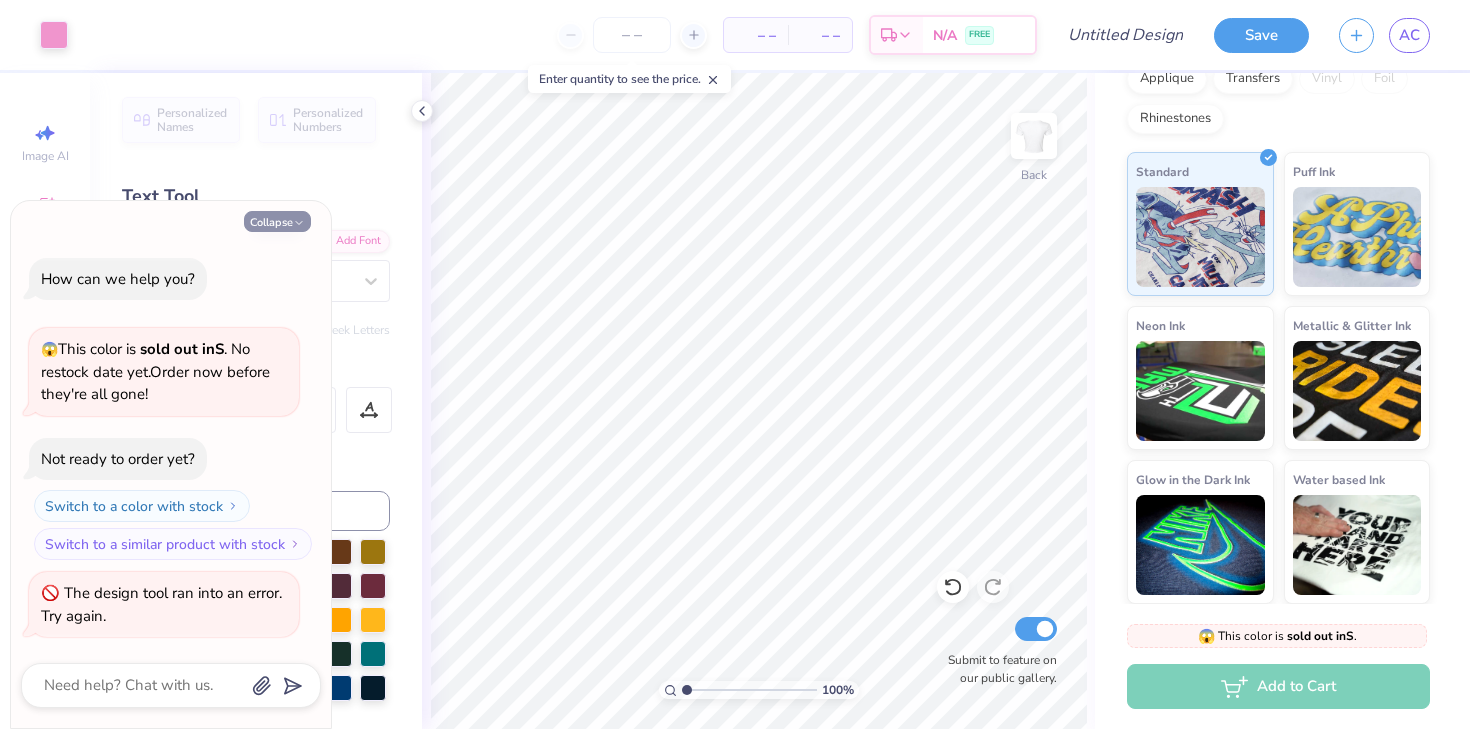 click on "Collapse" at bounding box center (277, 221) 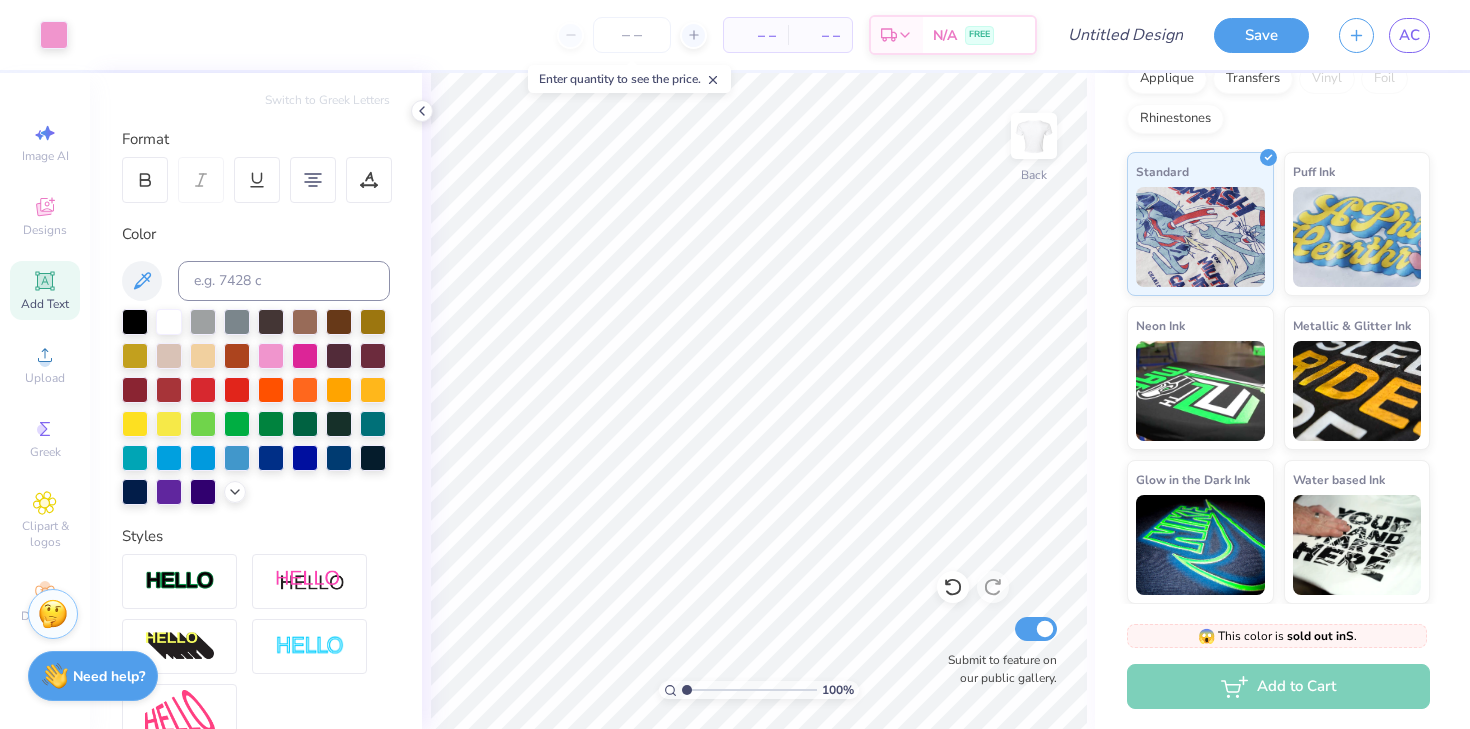 scroll, scrollTop: 433, scrollLeft: 0, axis: vertical 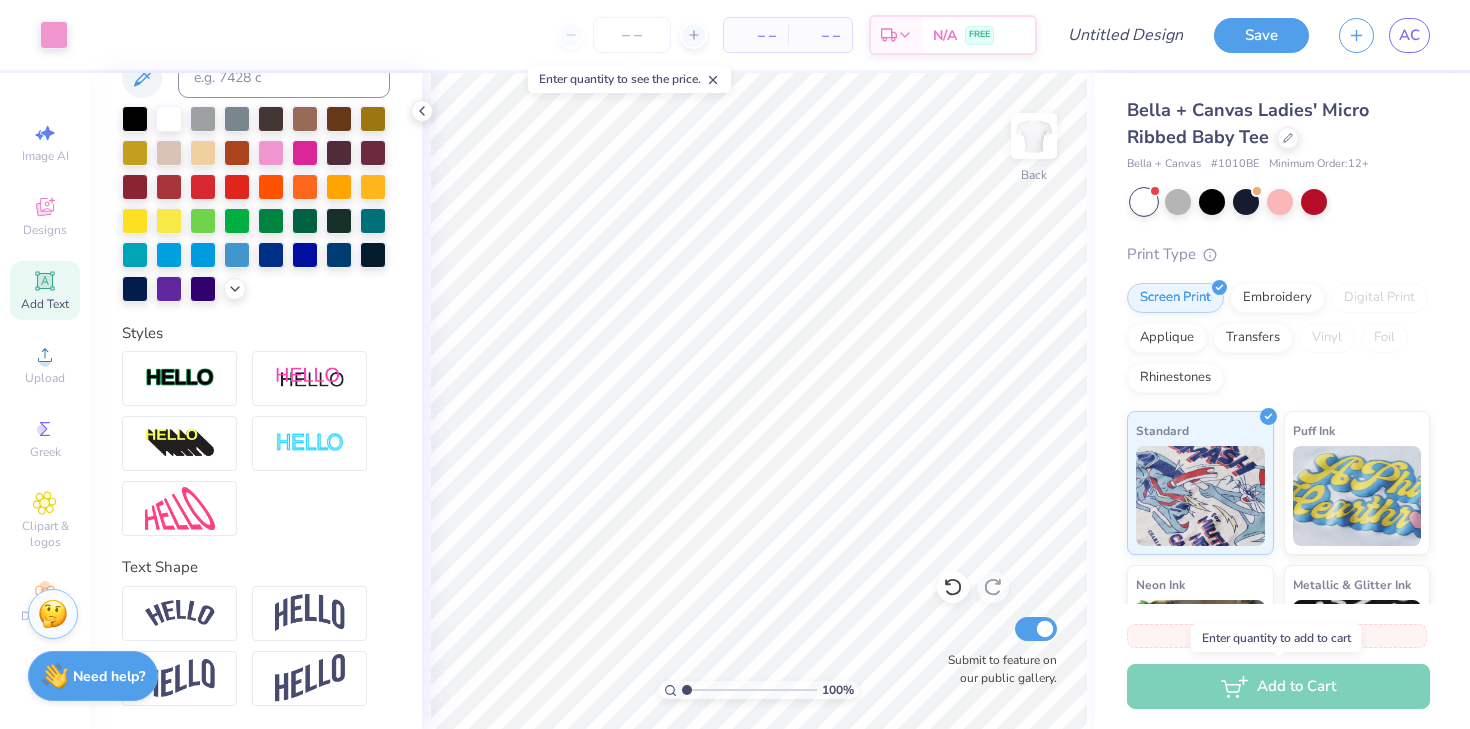 click on "Add to Cart" at bounding box center [1278, 686] 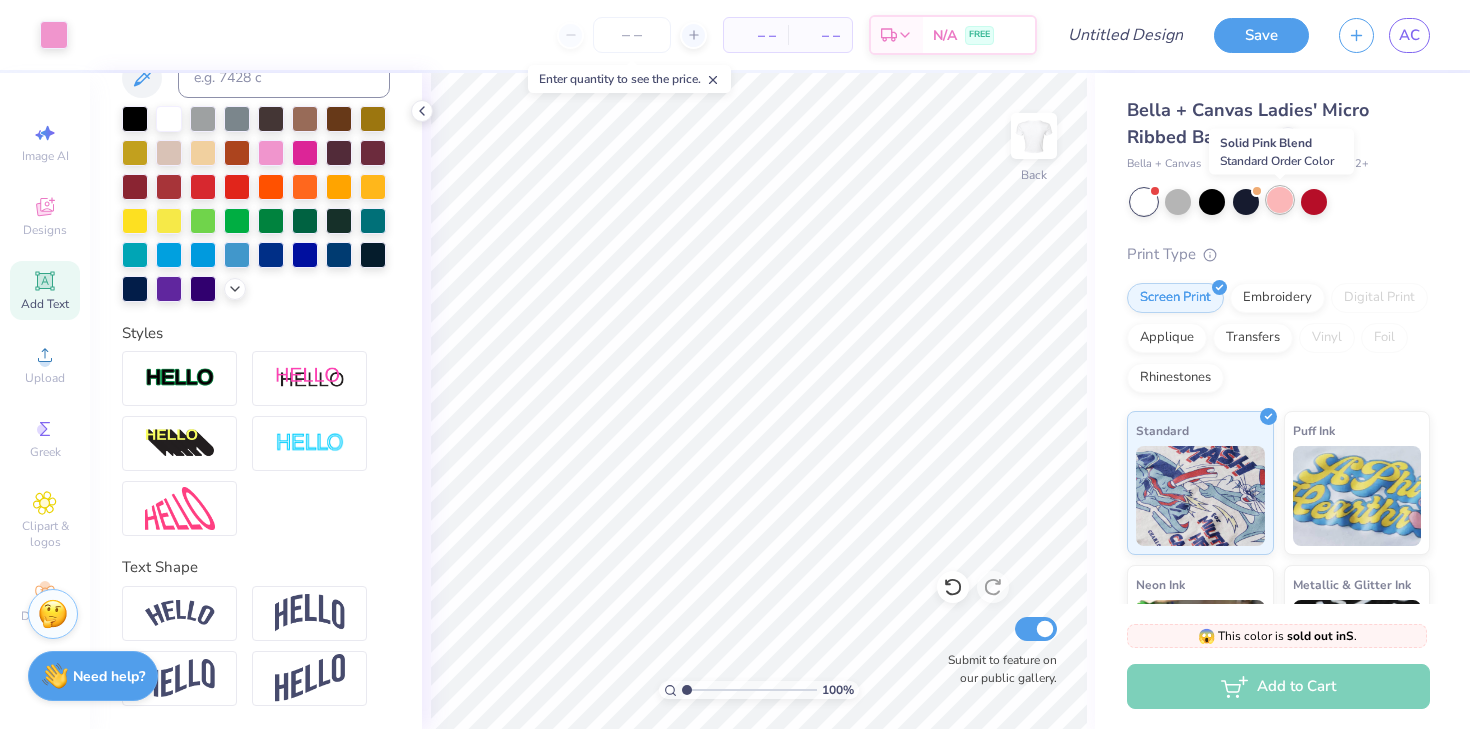 click at bounding box center [1280, 200] 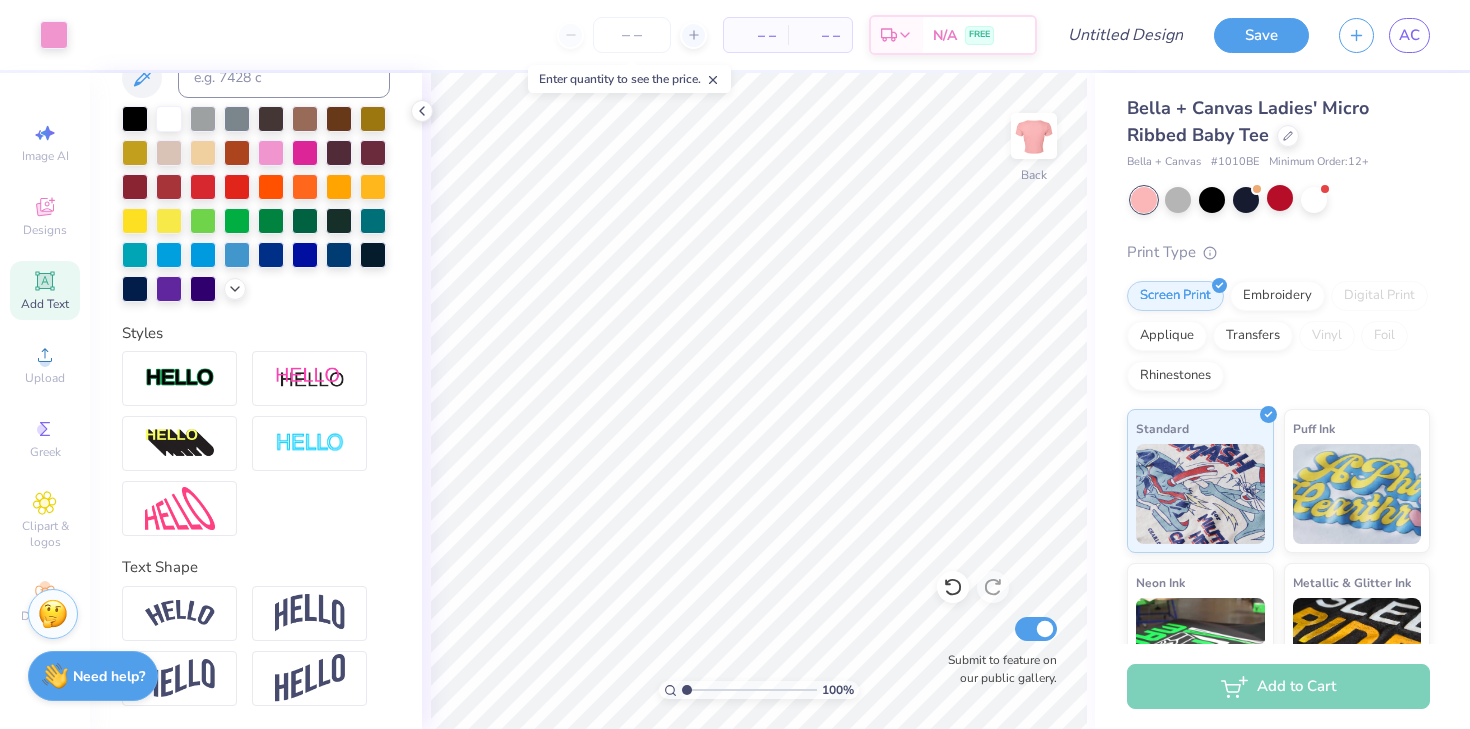 scroll, scrollTop: 4, scrollLeft: 0, axis: vertical 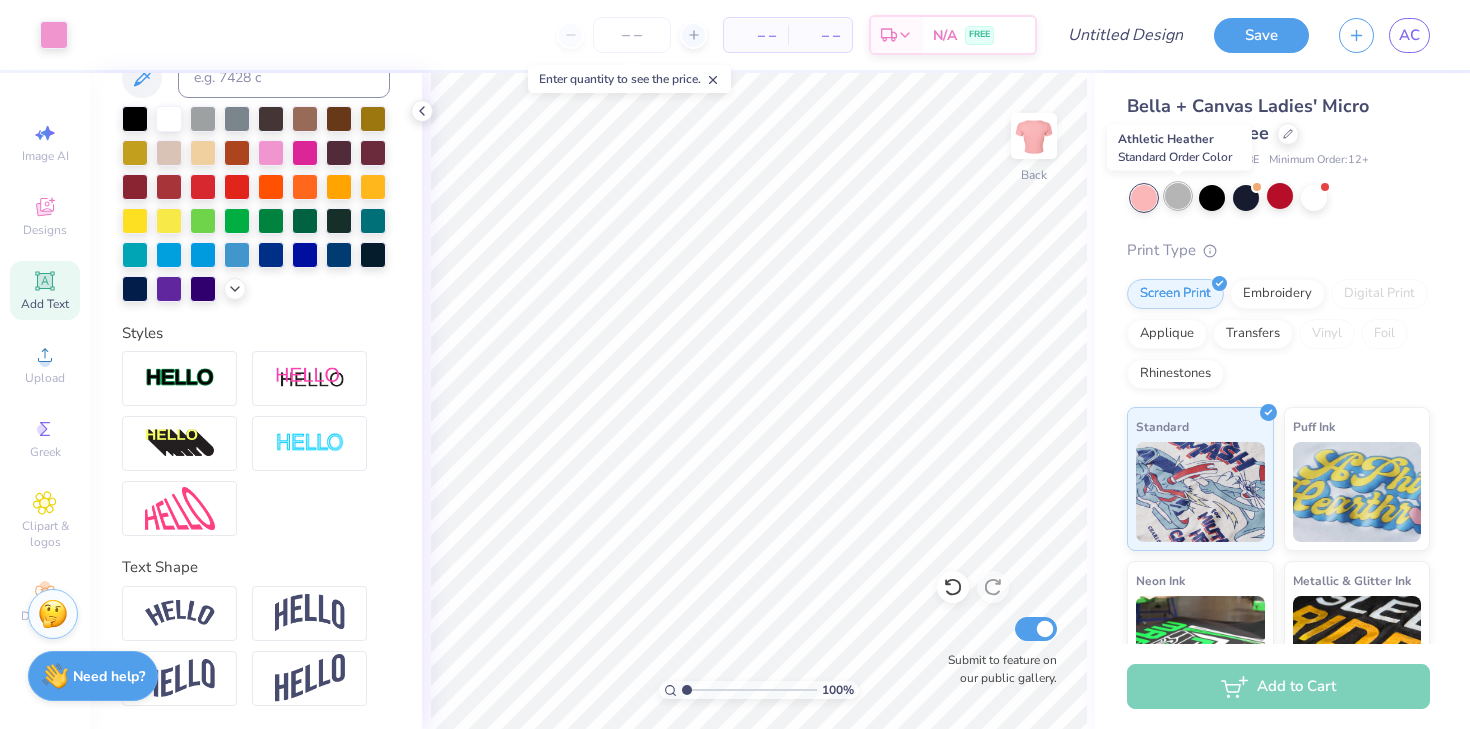click at bounding box center [1178, 196] 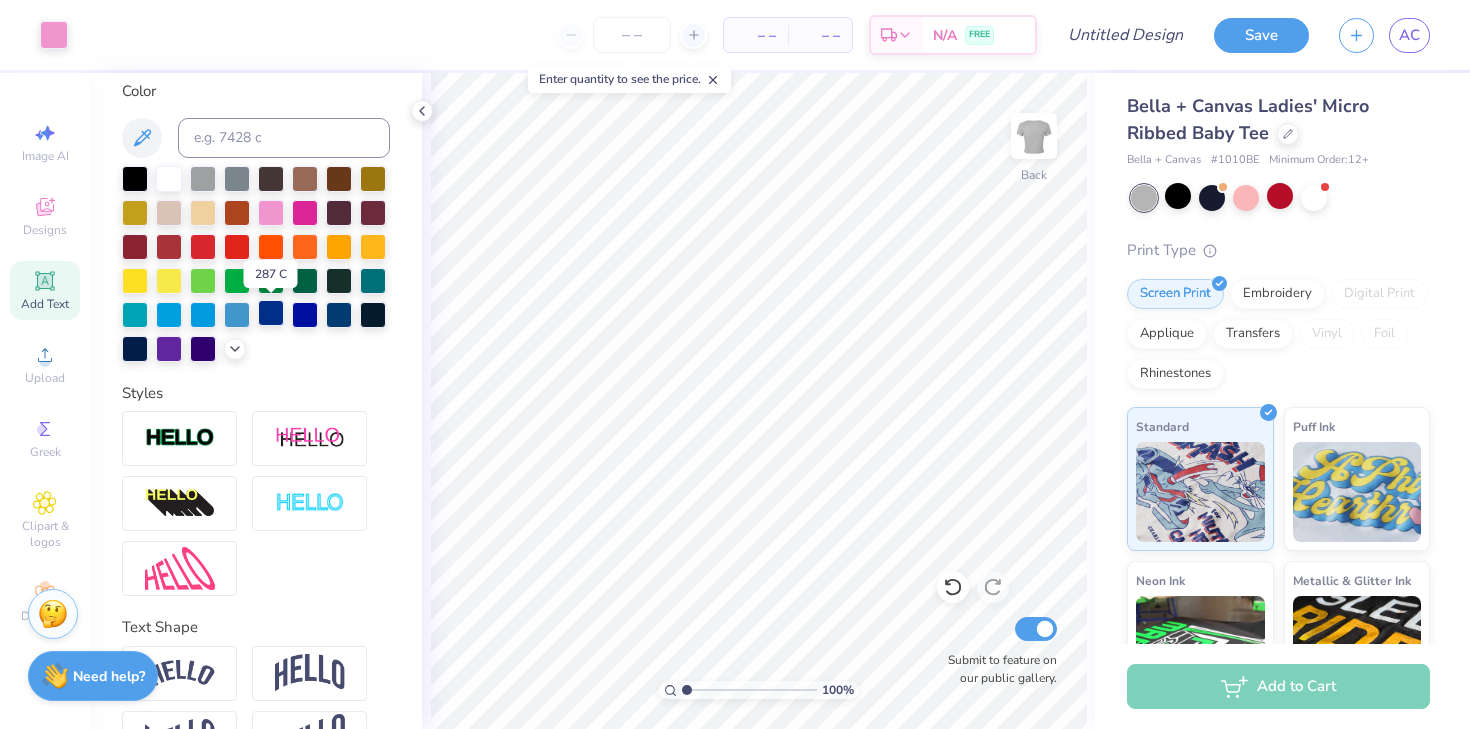 scroll, scrollTop: 372, scrollLeft: 0, axis: vertical 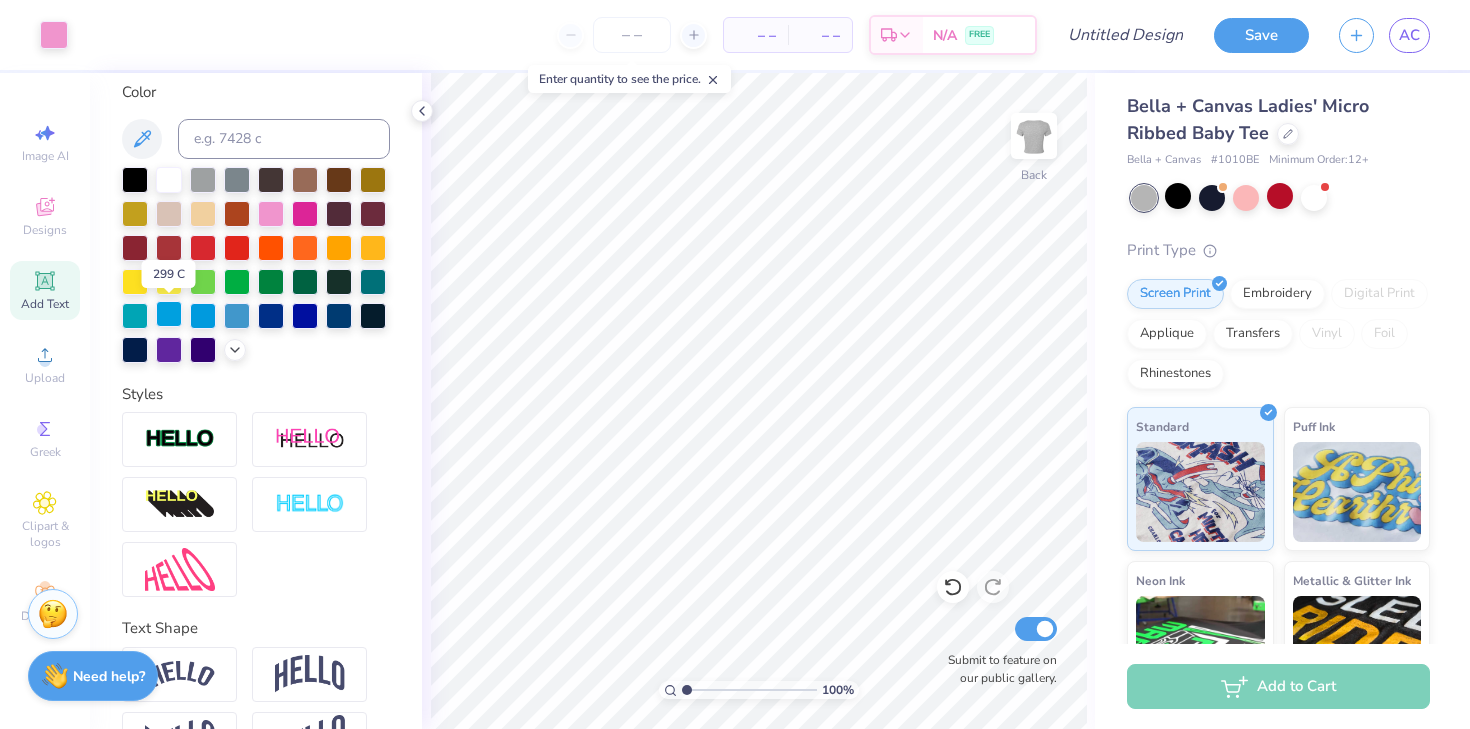 click at bounding box center [169, 314] 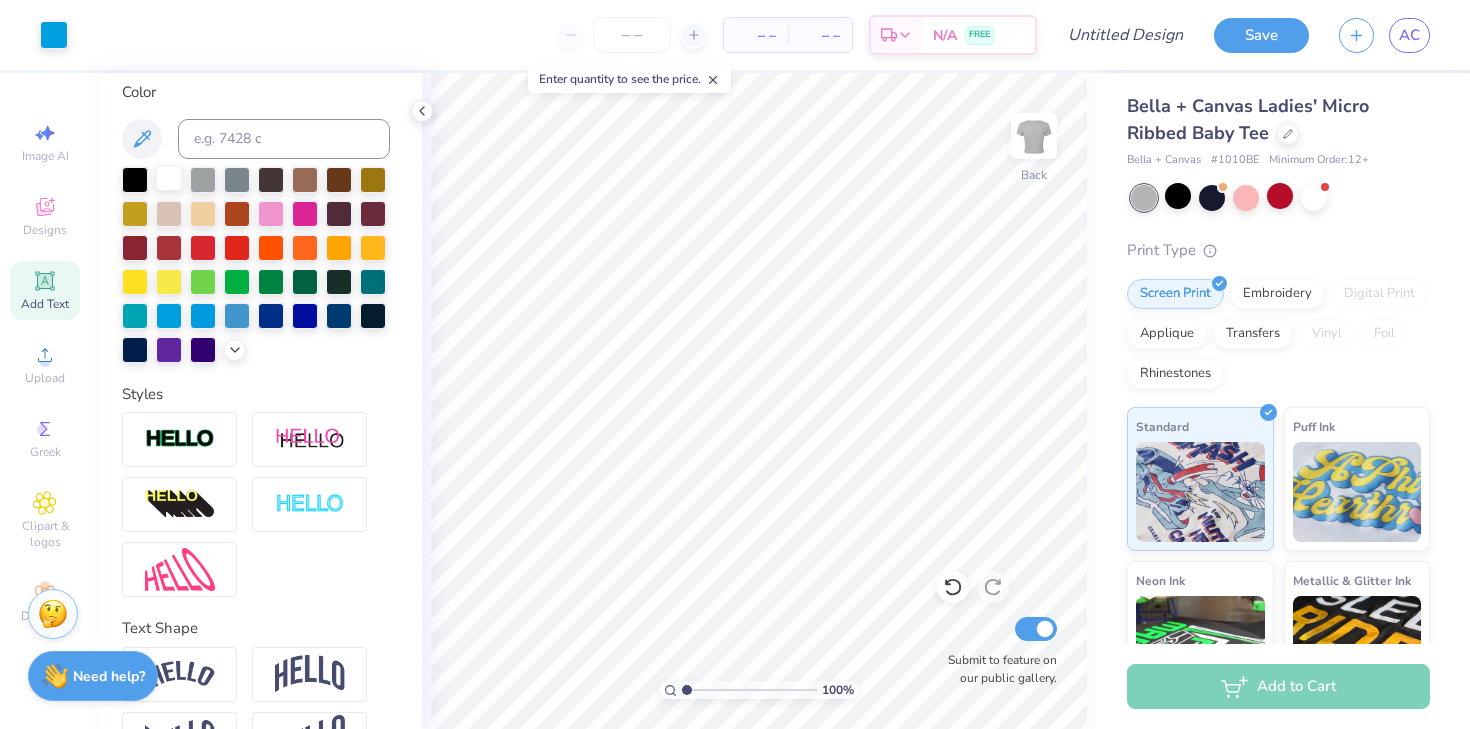 click at bounding box center [169, 178] 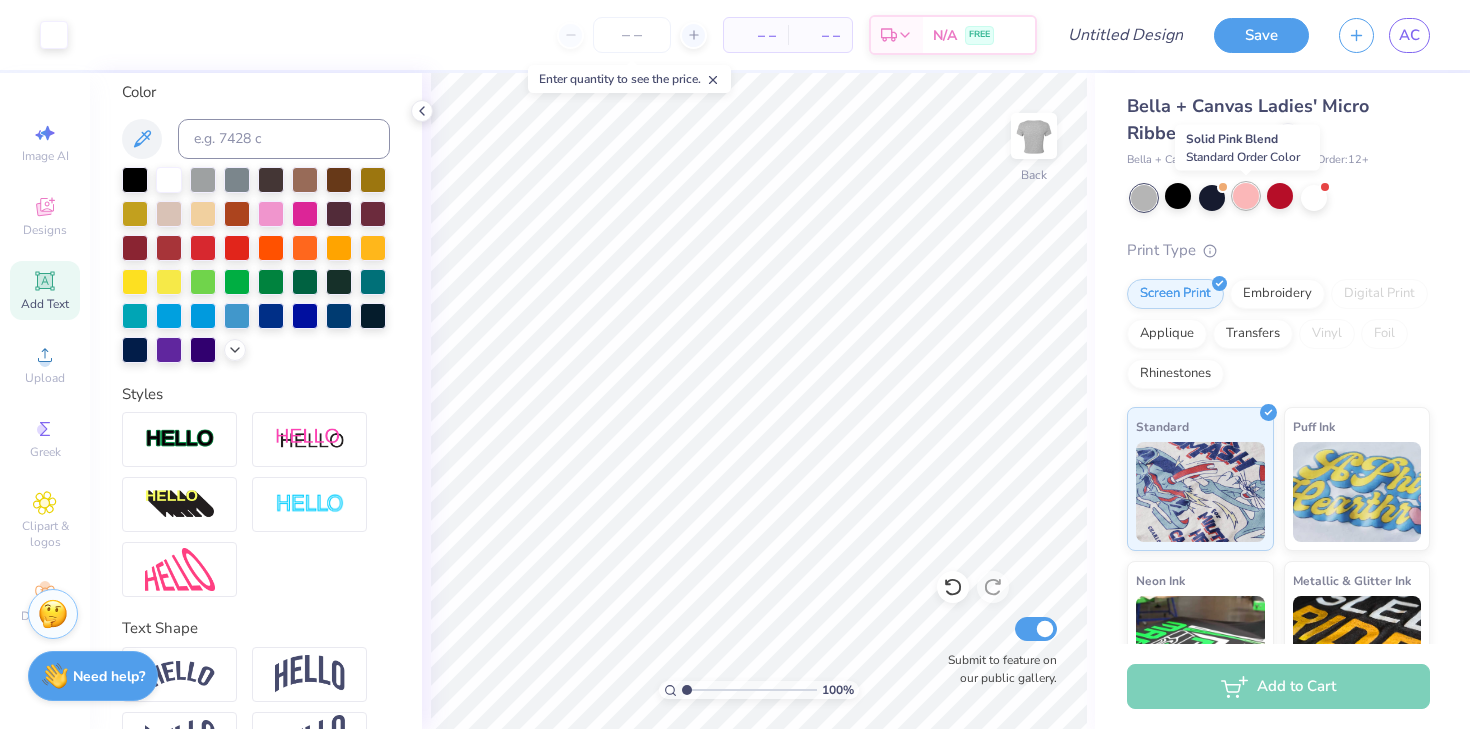 click at bounding box center (1246, 196) 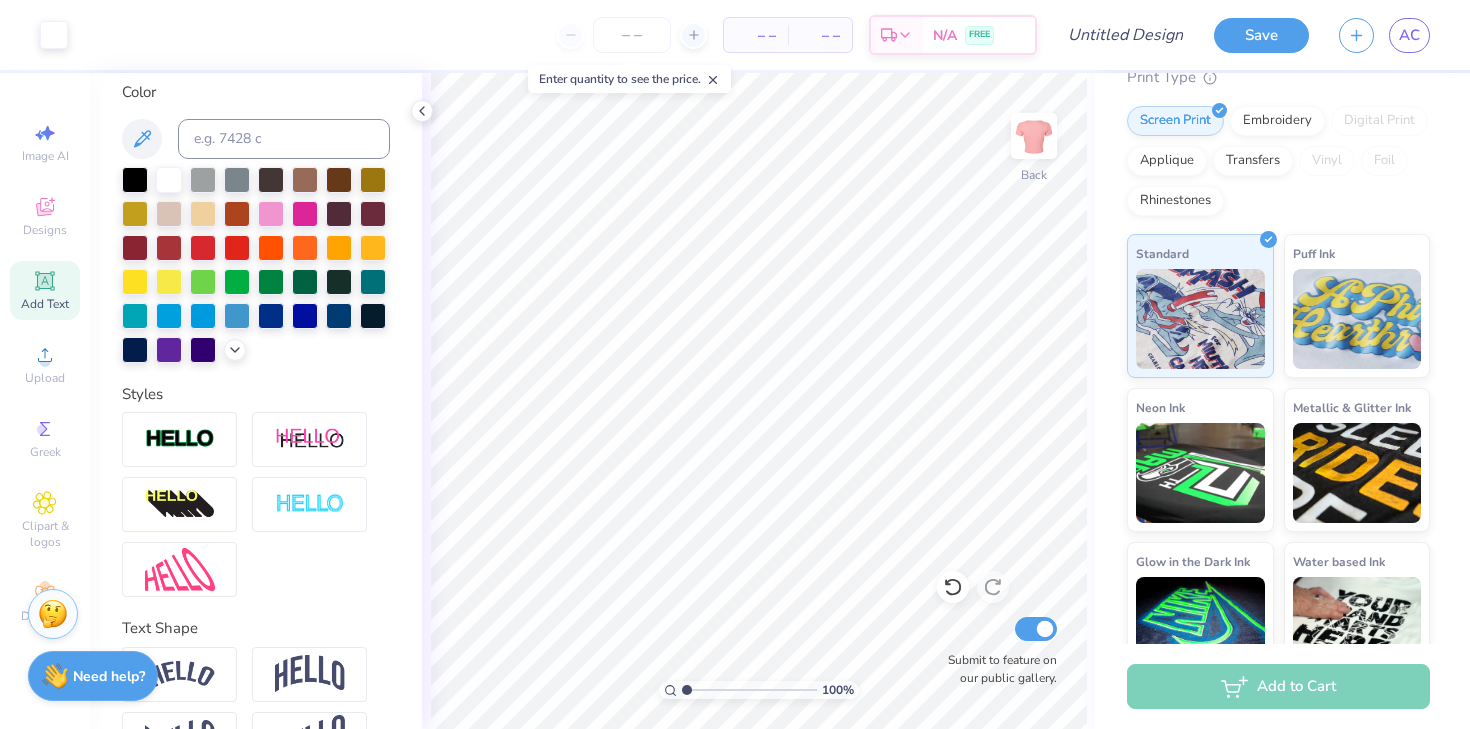 scroll, scrollTop: 219, scrollLeft: 0, axis: vertical 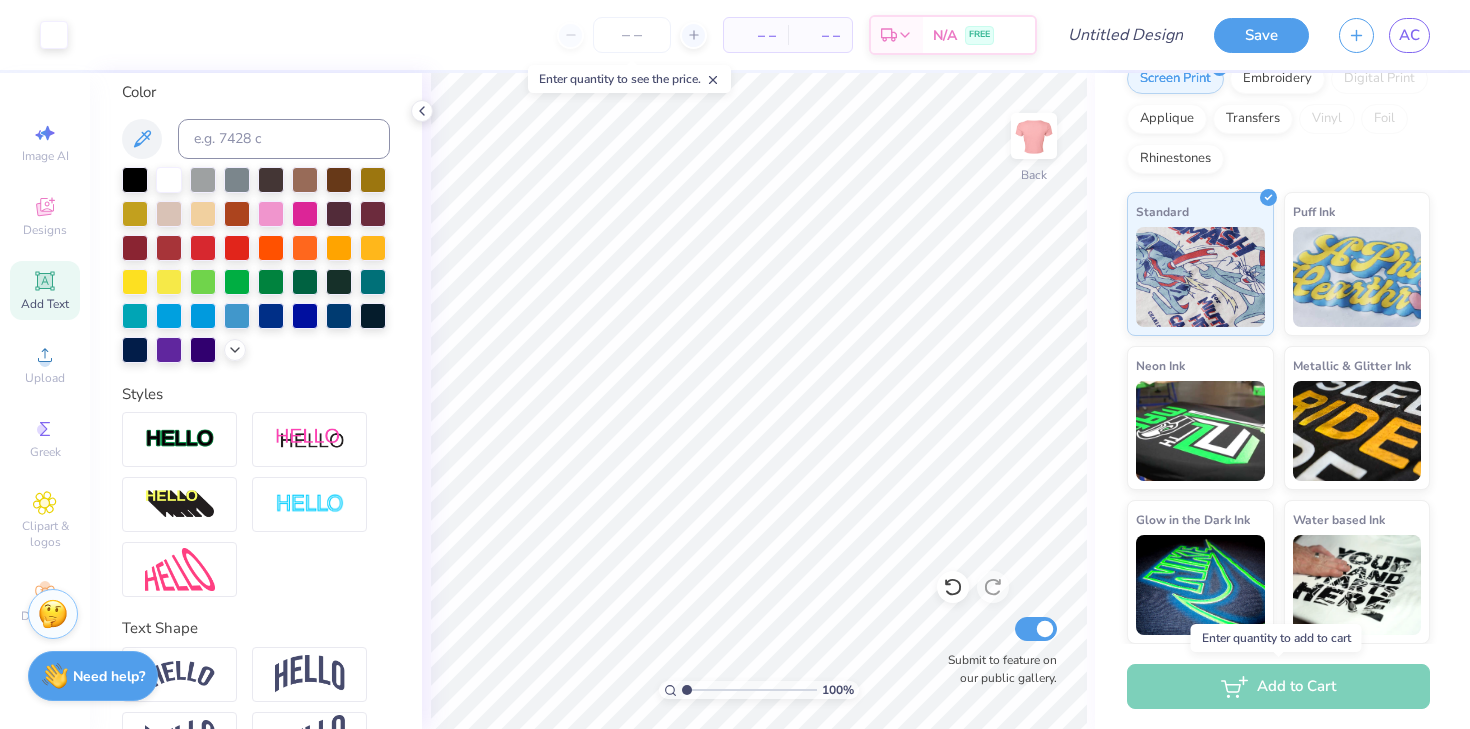 click on "Add to Cart" at bounding box center [1278, 686] 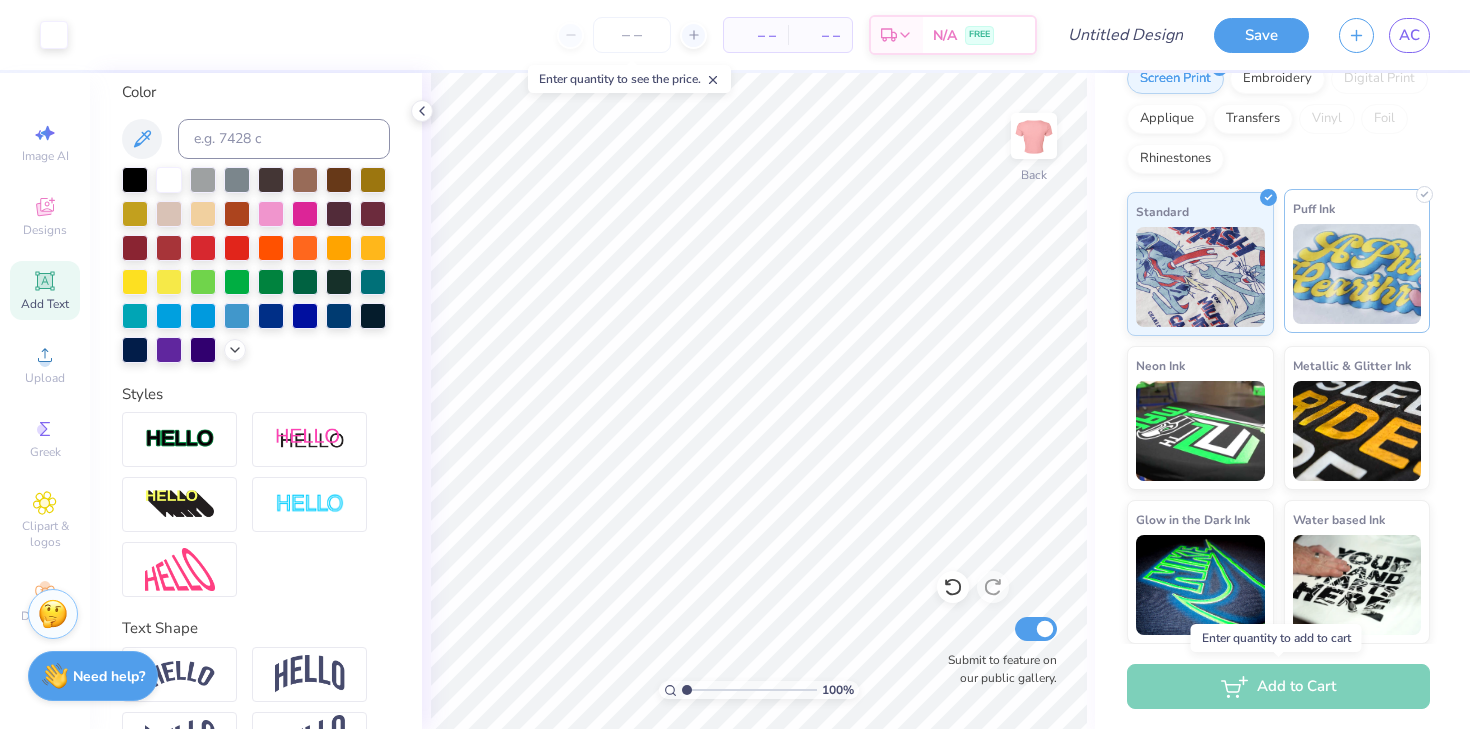 scroll, scrollTop: 0, scrollLeft: 0, axis: both 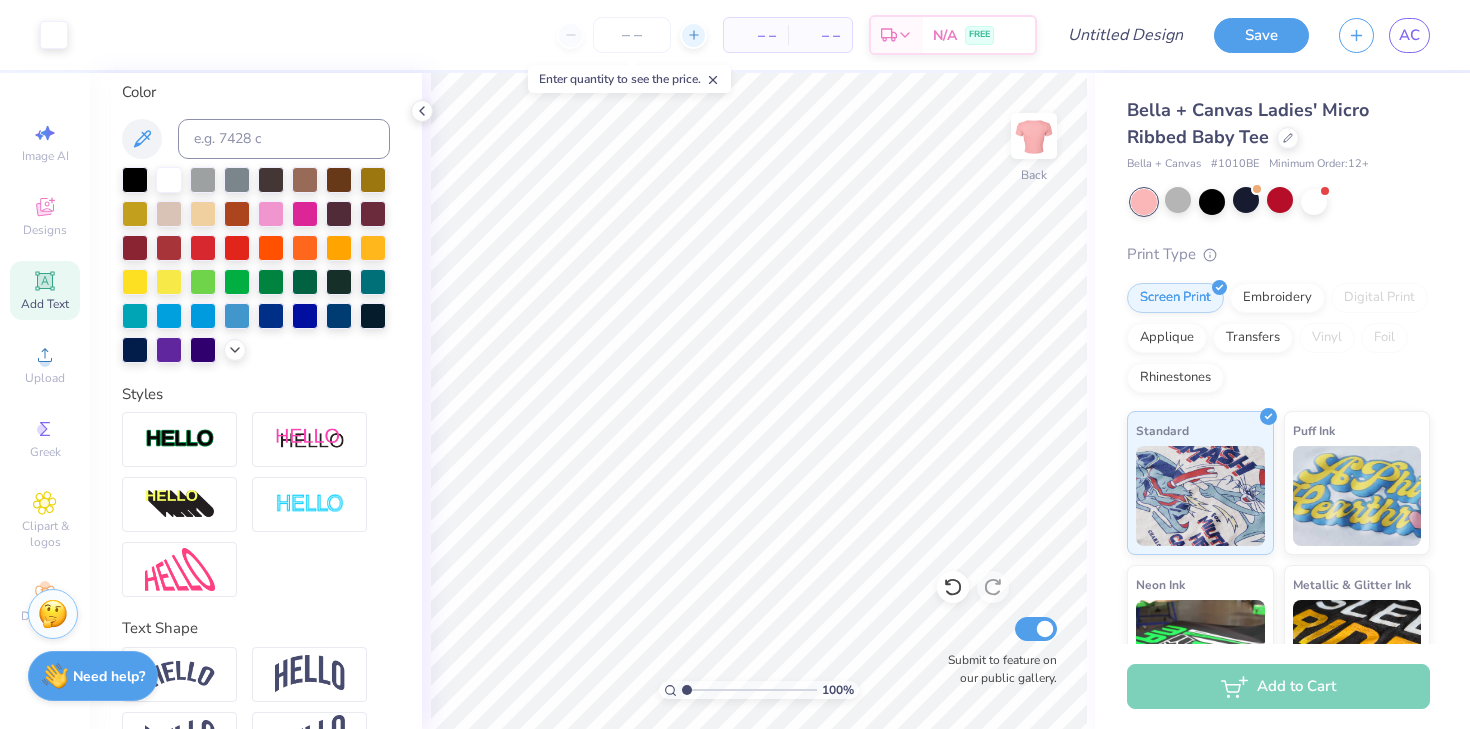 click 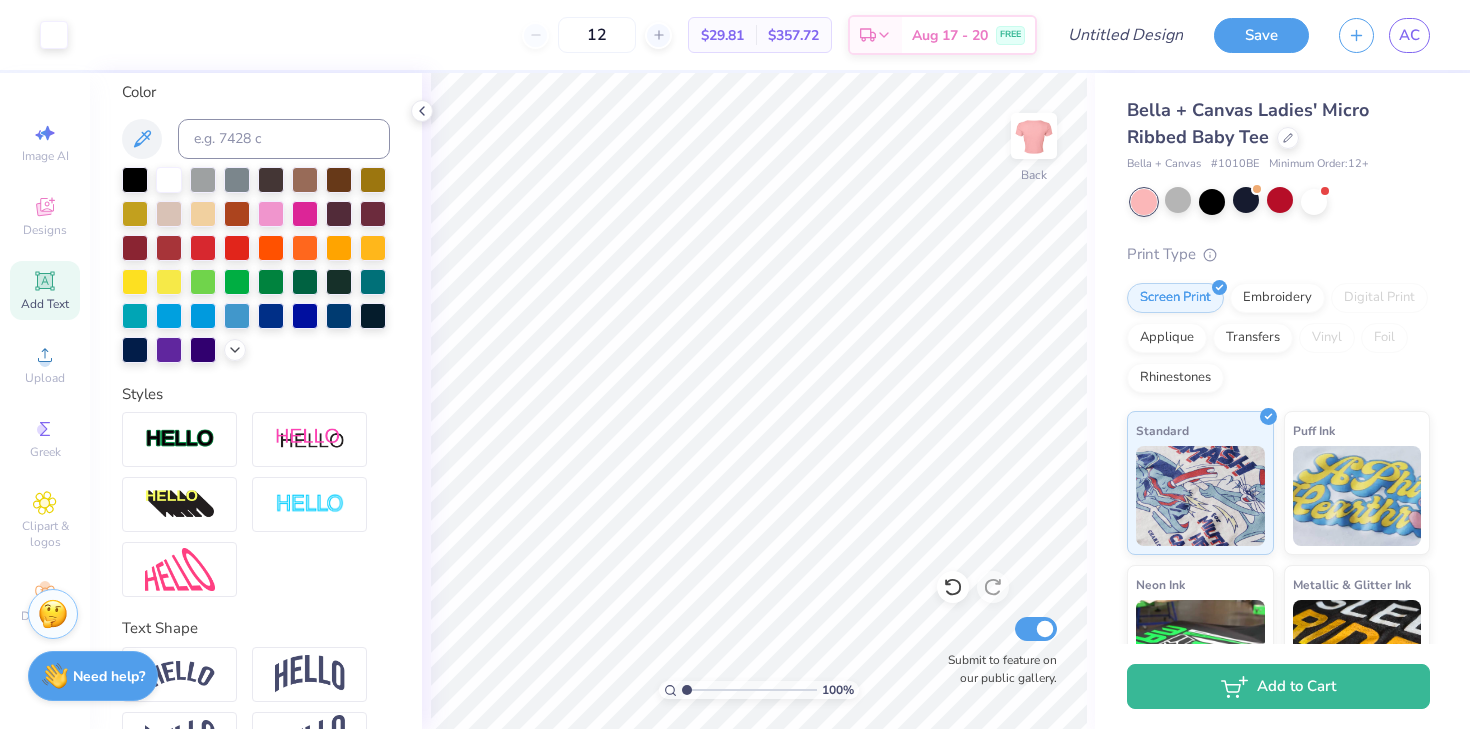 click on "12" at bounding box center [597, 35] 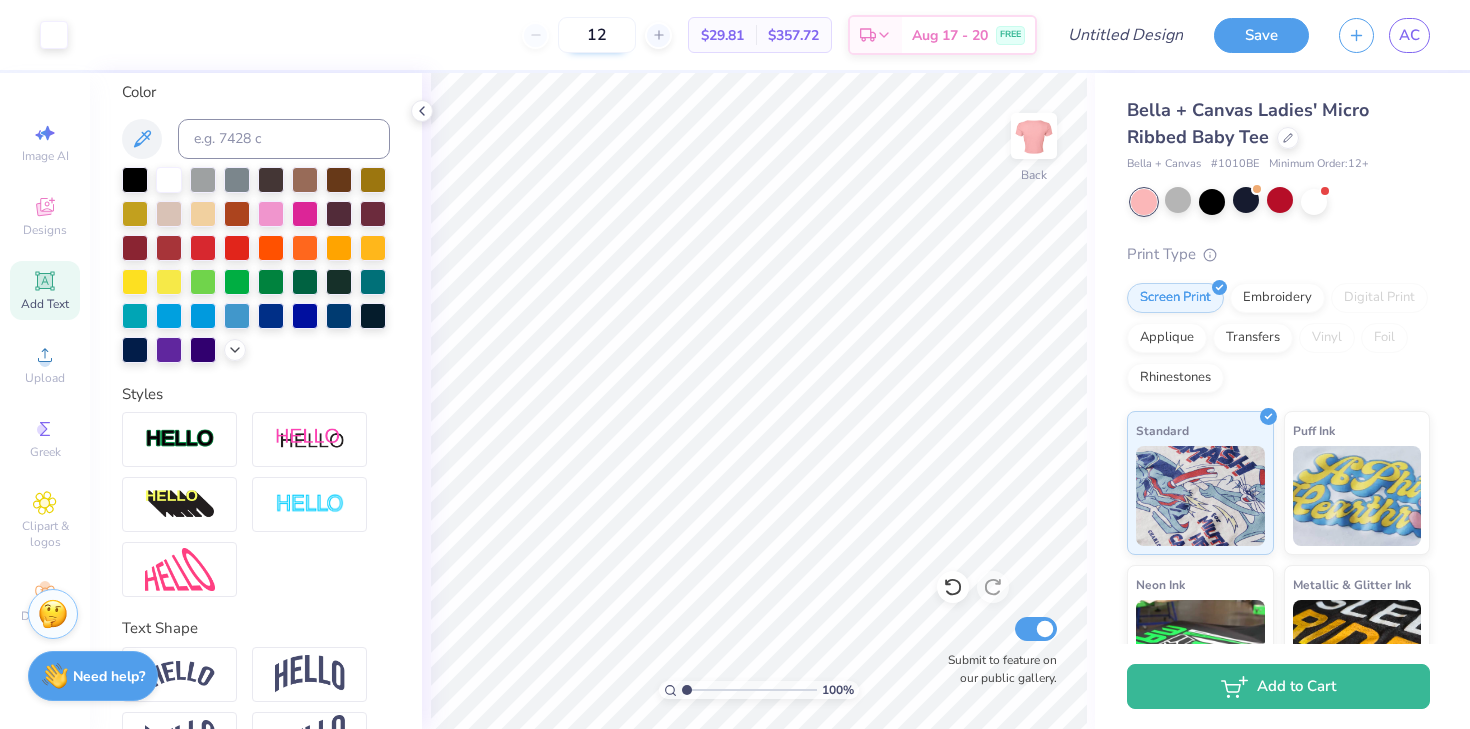 click on "12" at bounding box center [597, 35] 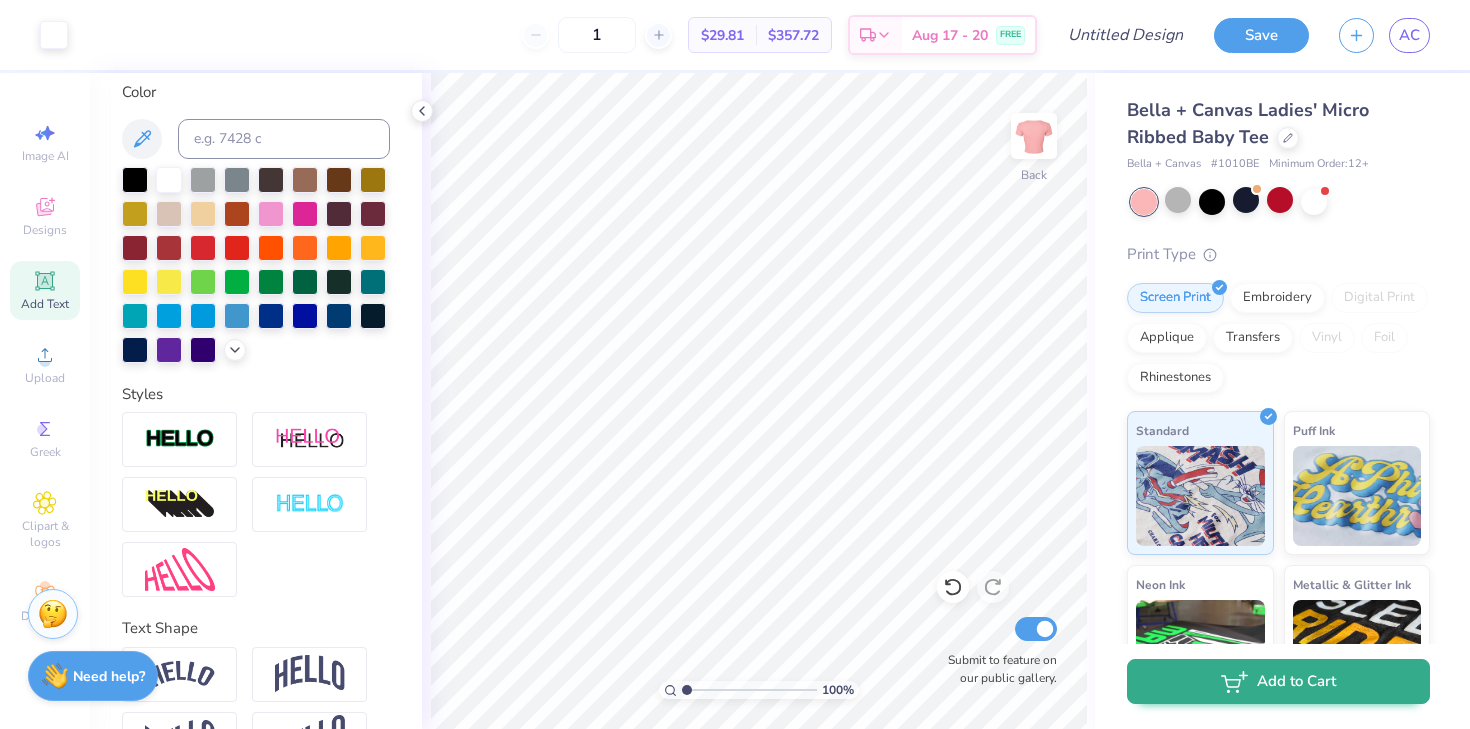 type on "12" 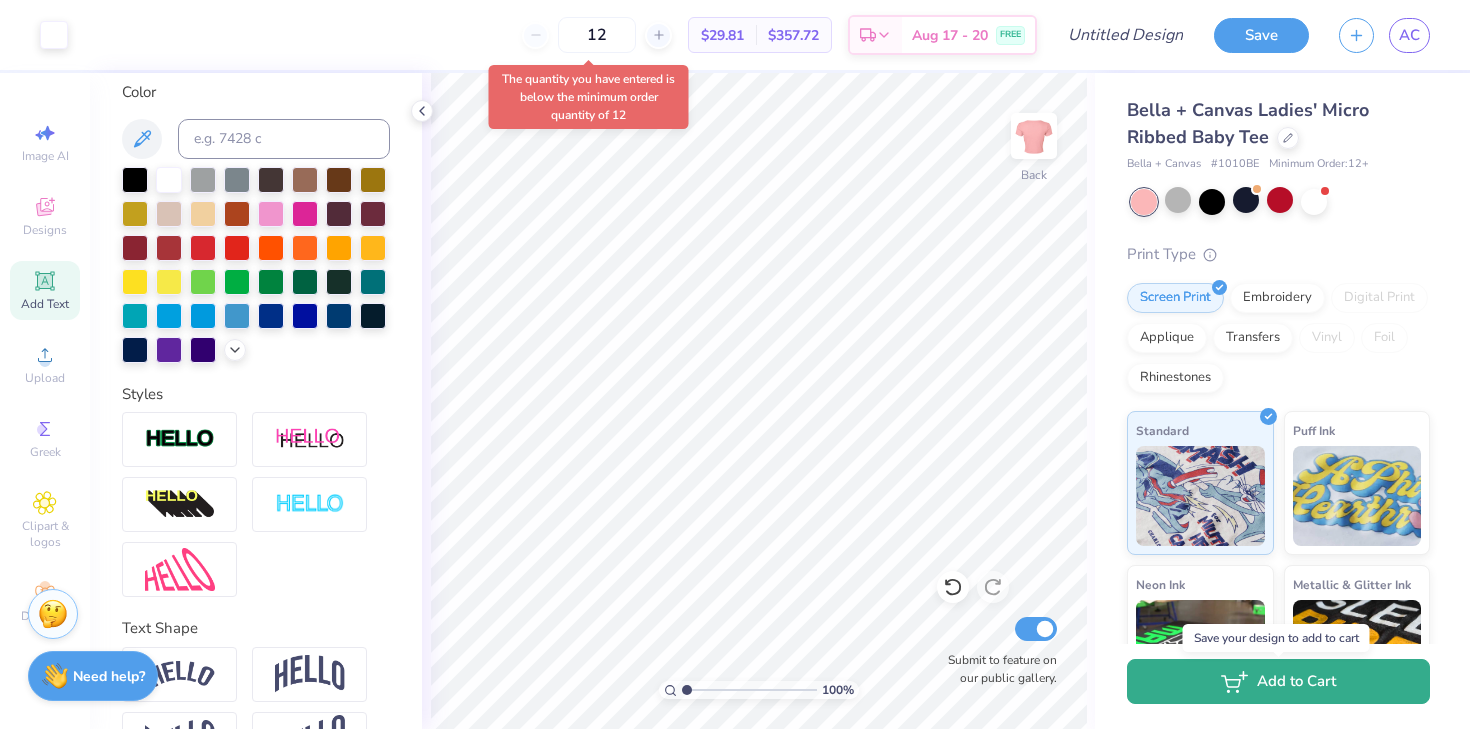 click 